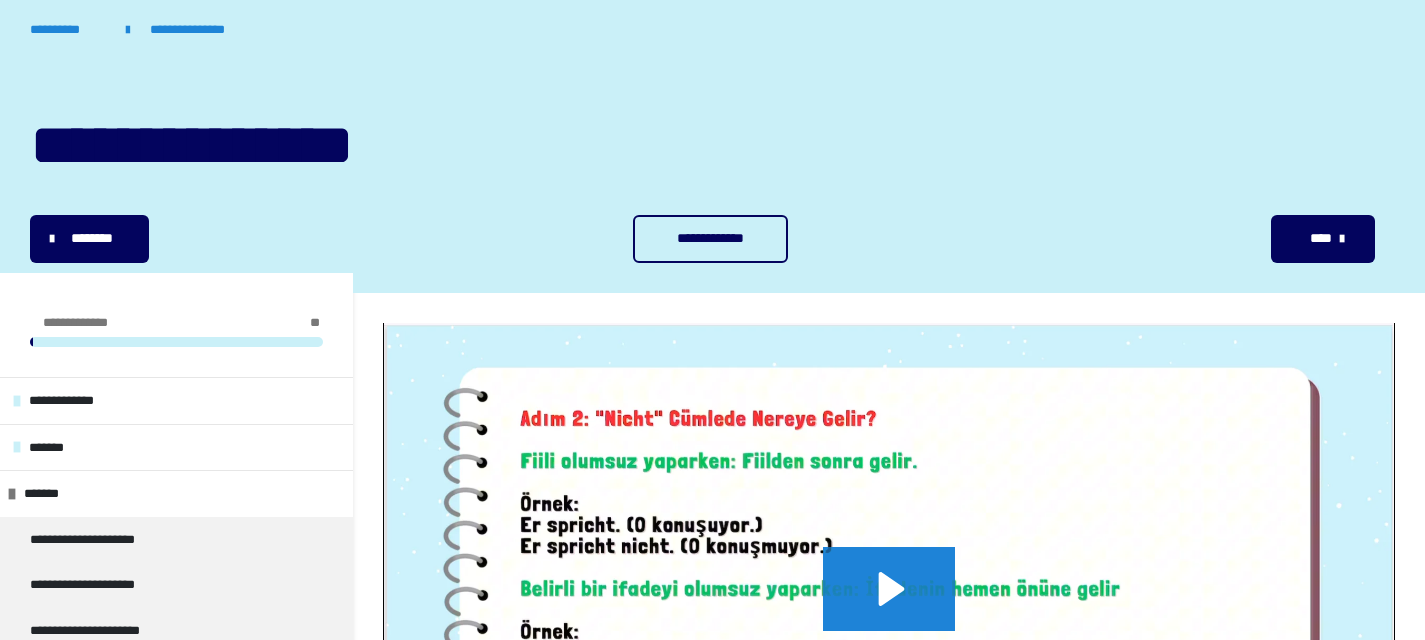 scroll, scrollTop: 0, scrollLeft: 0, axis: both 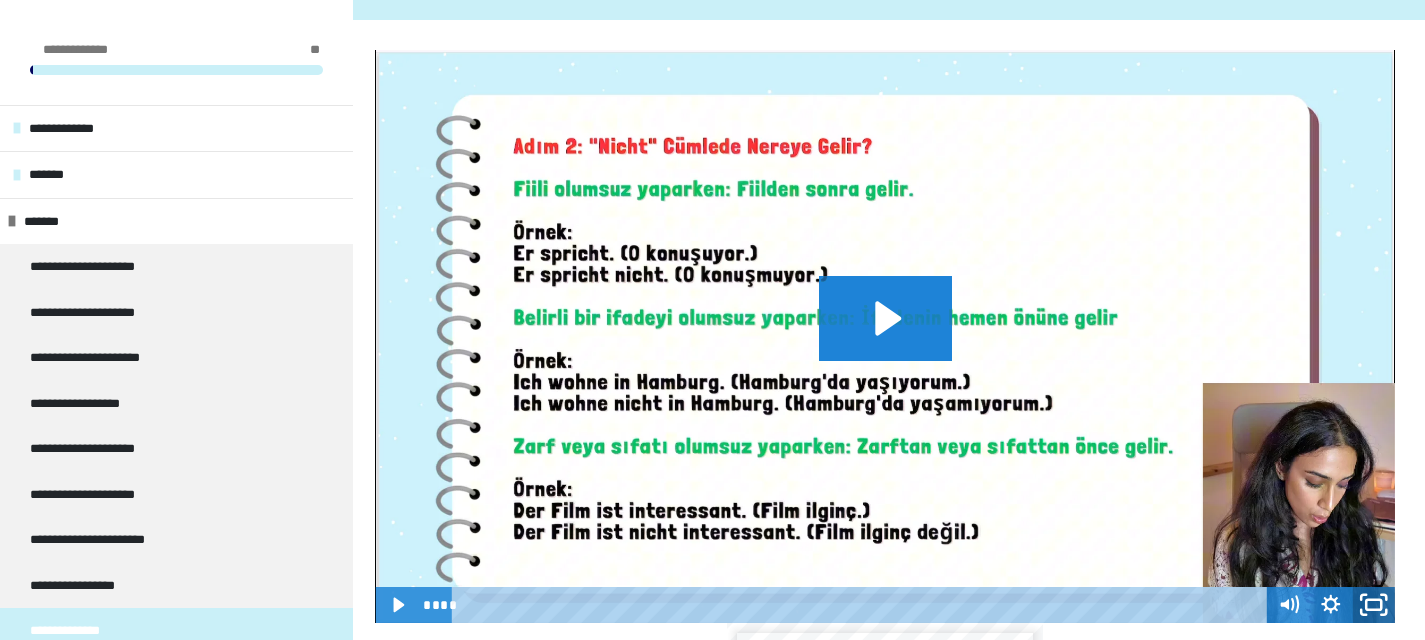 click 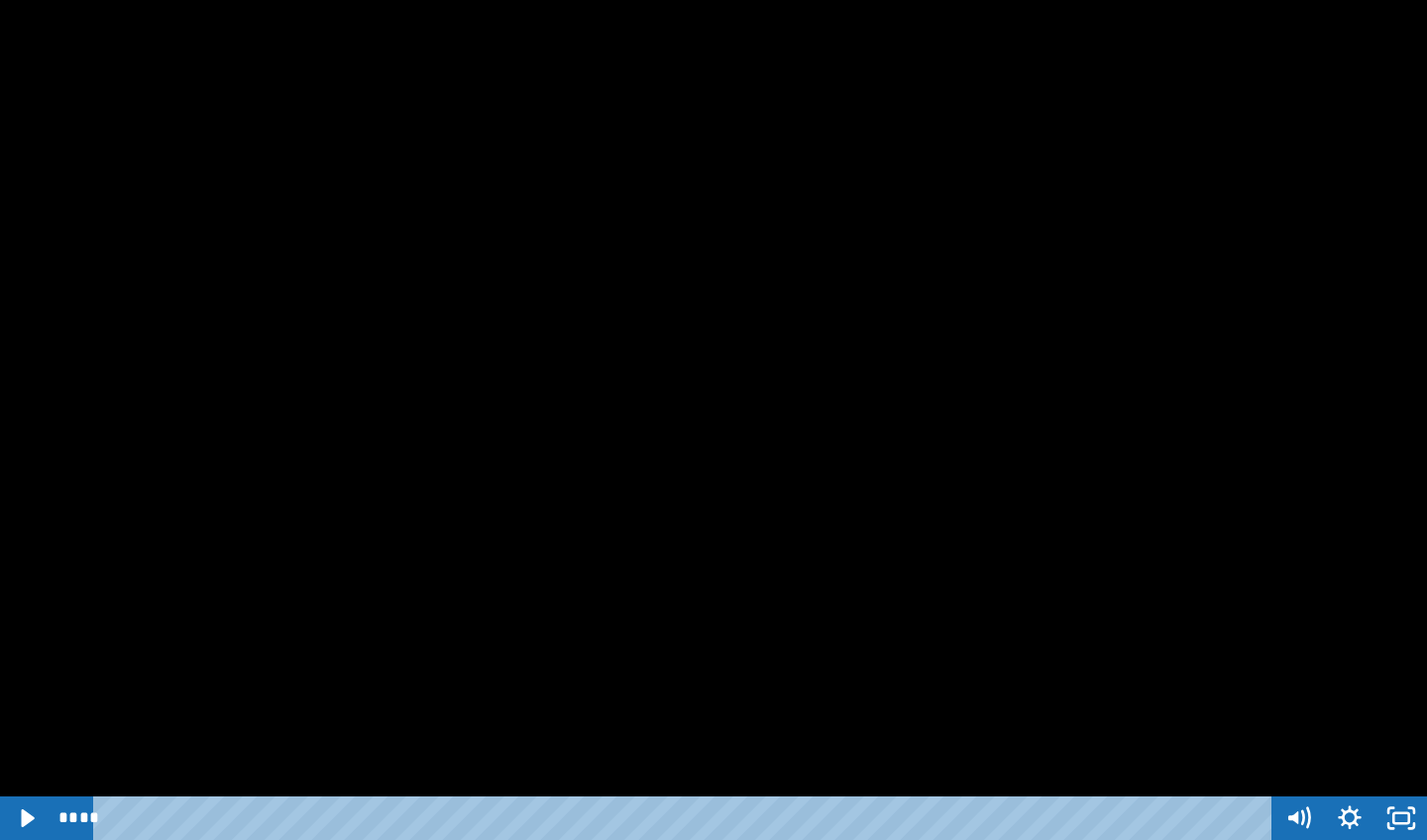 click on "**** ****" at bounding box center [662, 818] 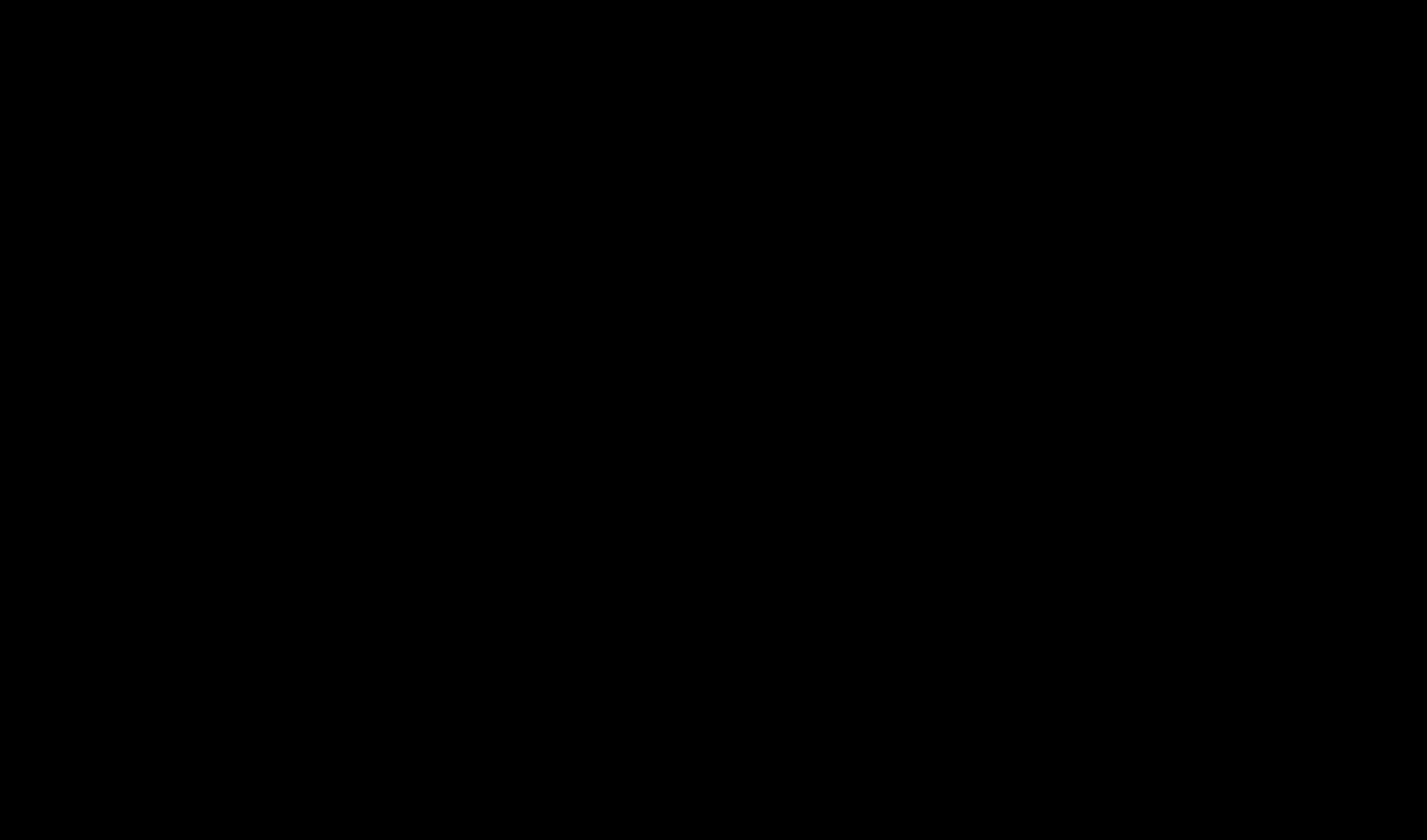 drag, startPoint x: 237, startPoint y: 88, endPoint x: 232, endPoint y: 103, distance: 15.811388 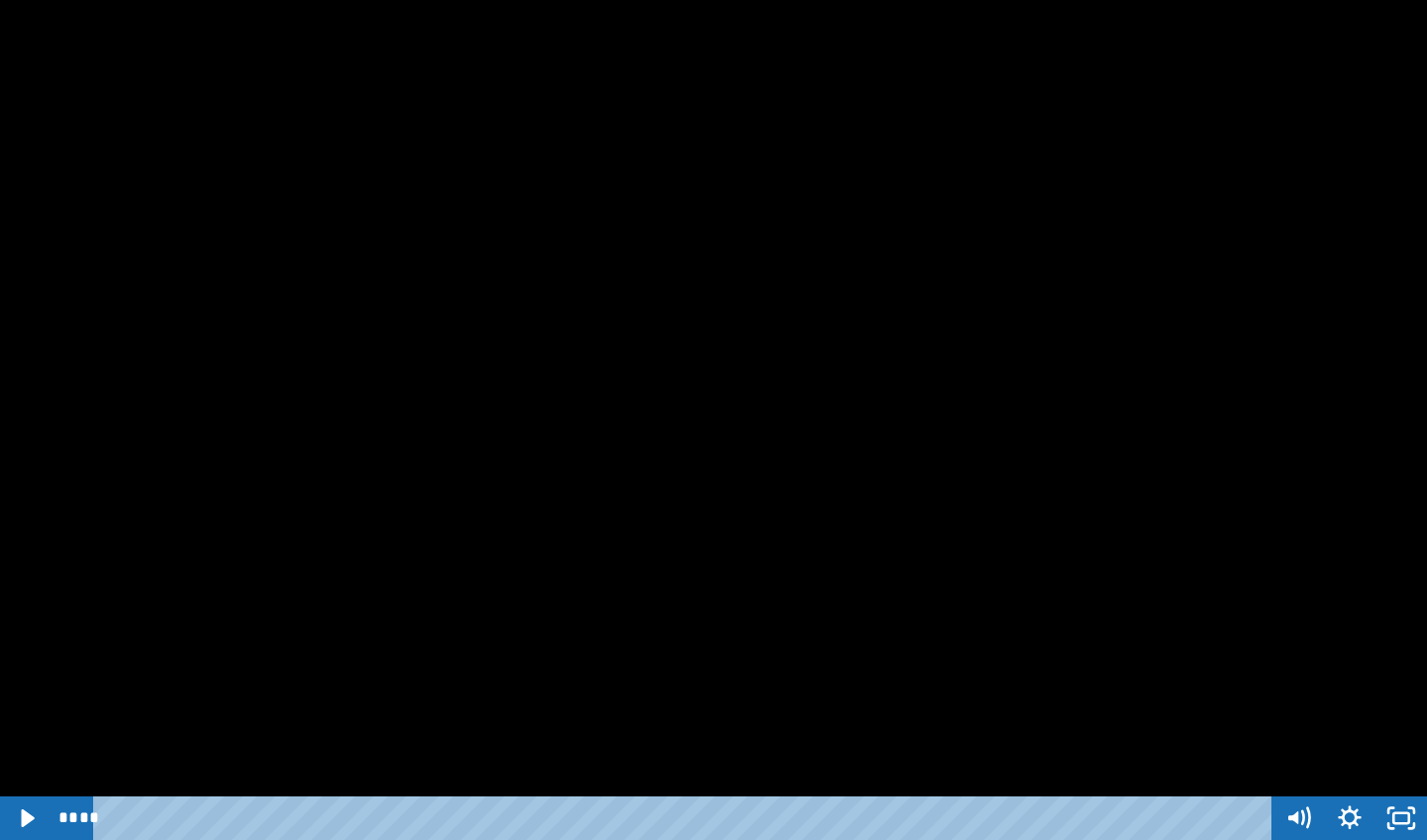 type 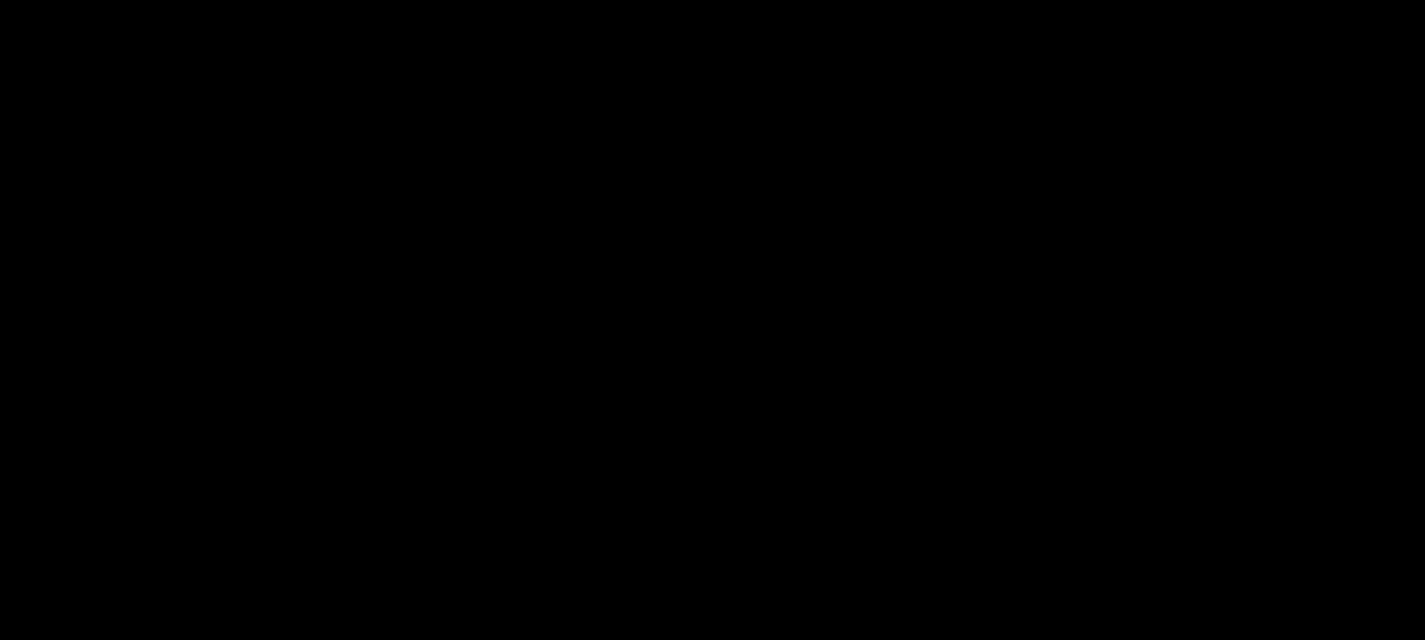 scroll, scrollTop: 99, scrollLeft: 0, axis: vertical 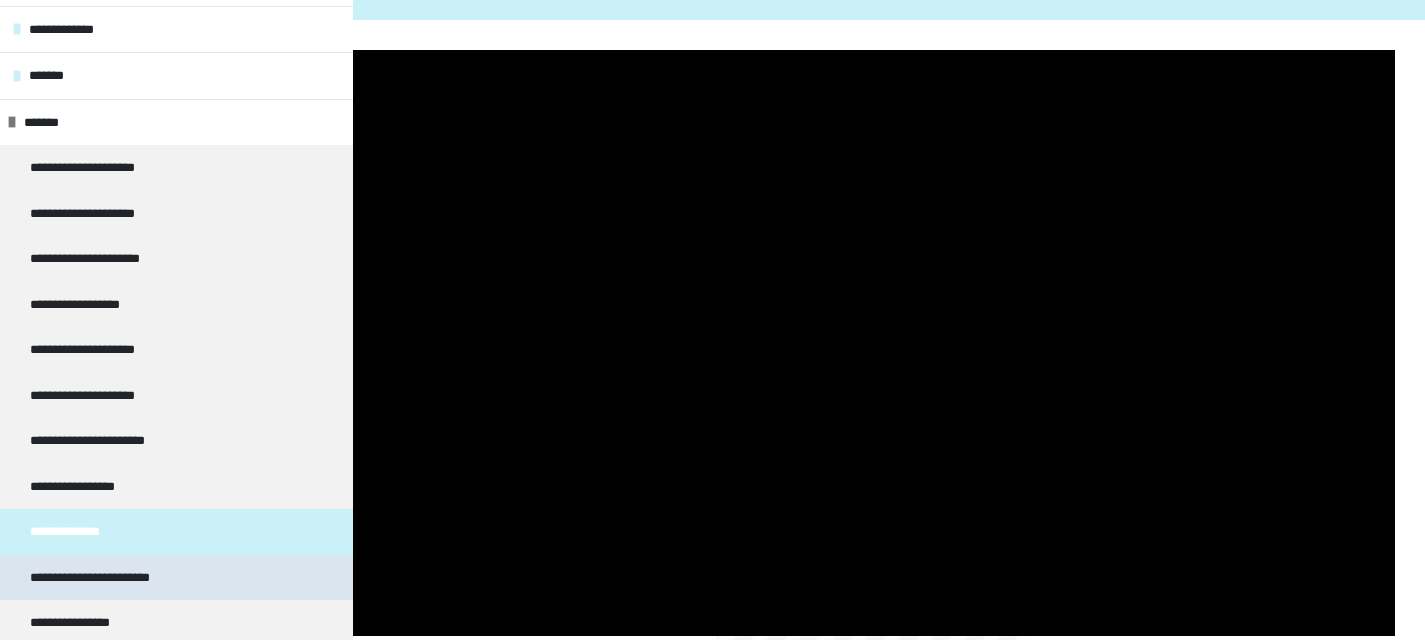 click on "**********" at bounding box center [112, 578] 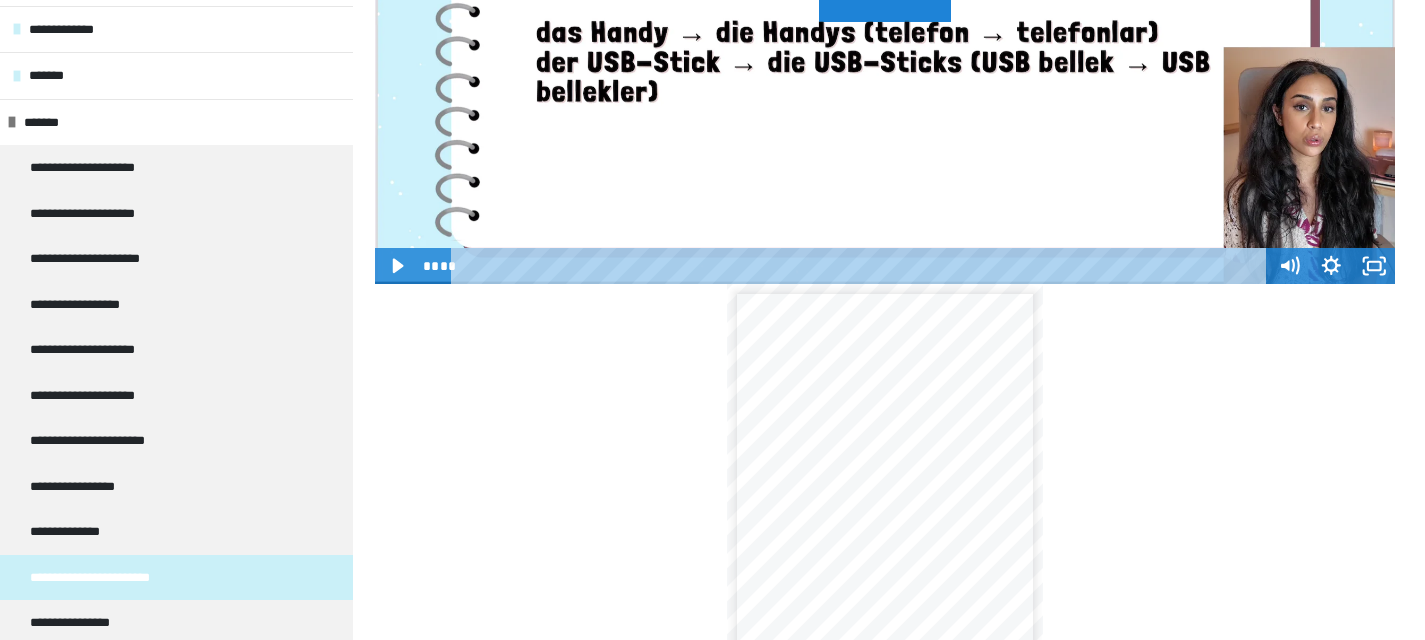 scroll, scrollTop: 940, scrollLeft: 0, axis: vertical 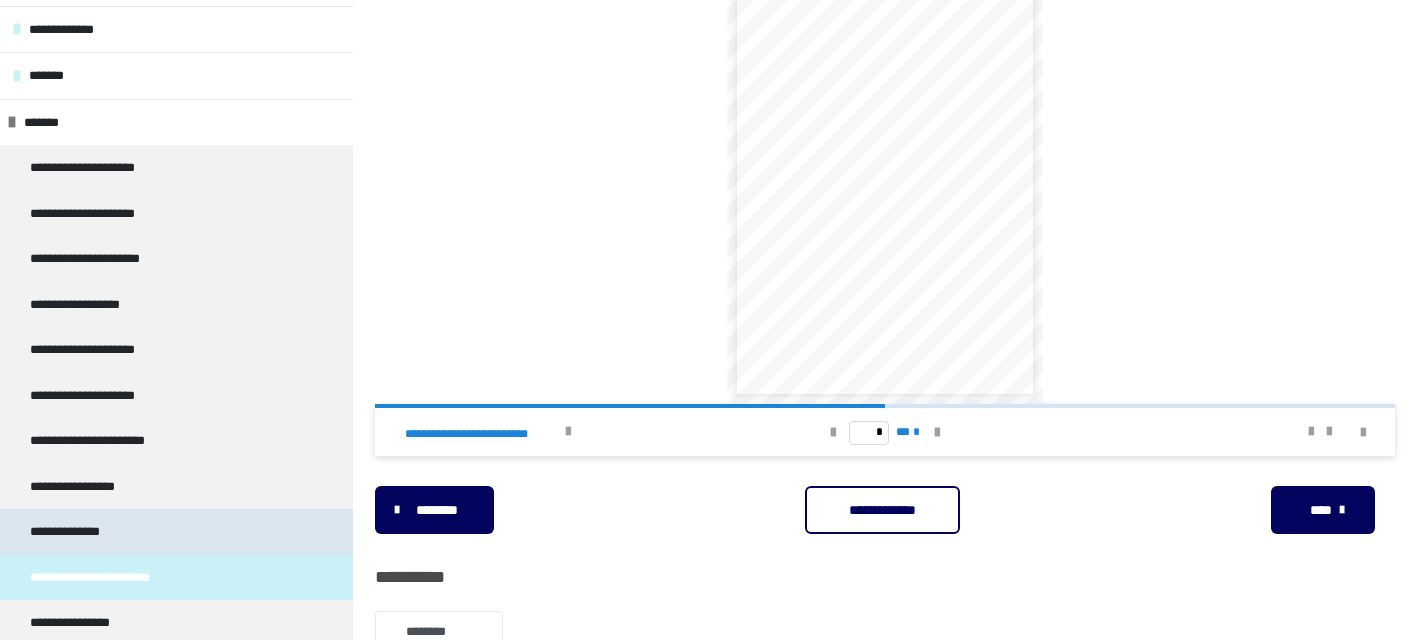click on "**********" at bounding box center [73, 532] 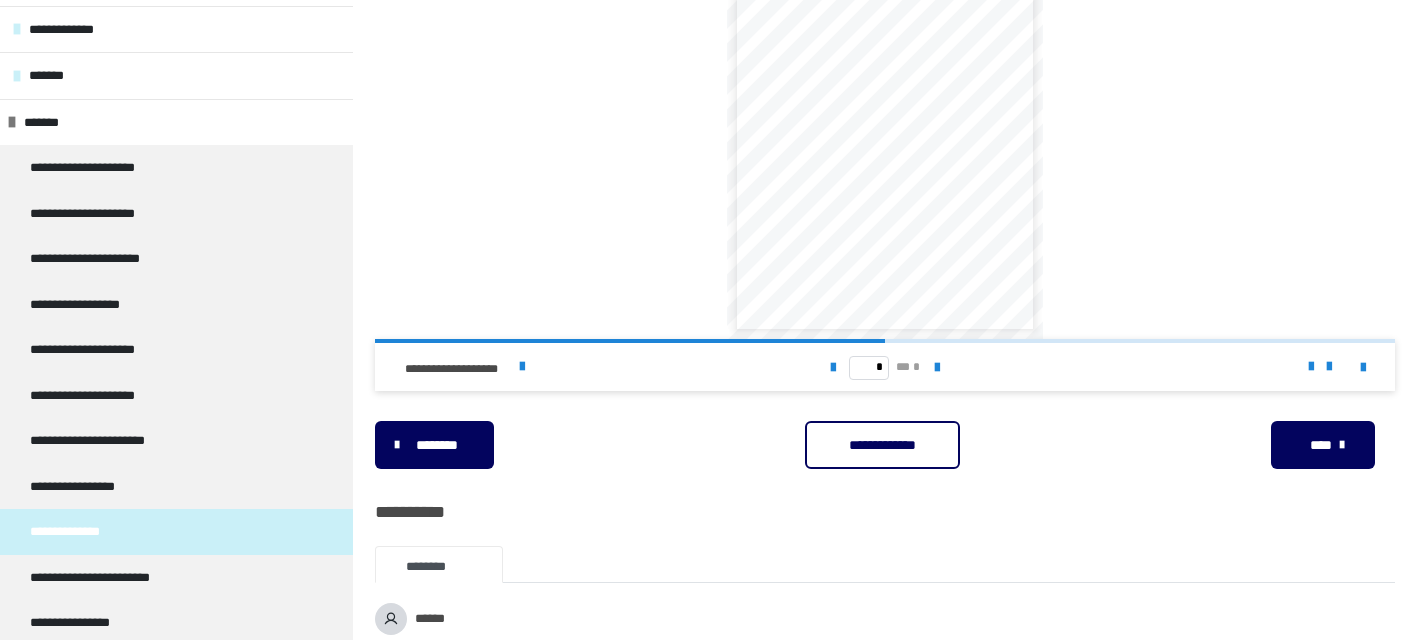 scroll, scrollTop: 1001, scrollLeft: 0, axis: vertical 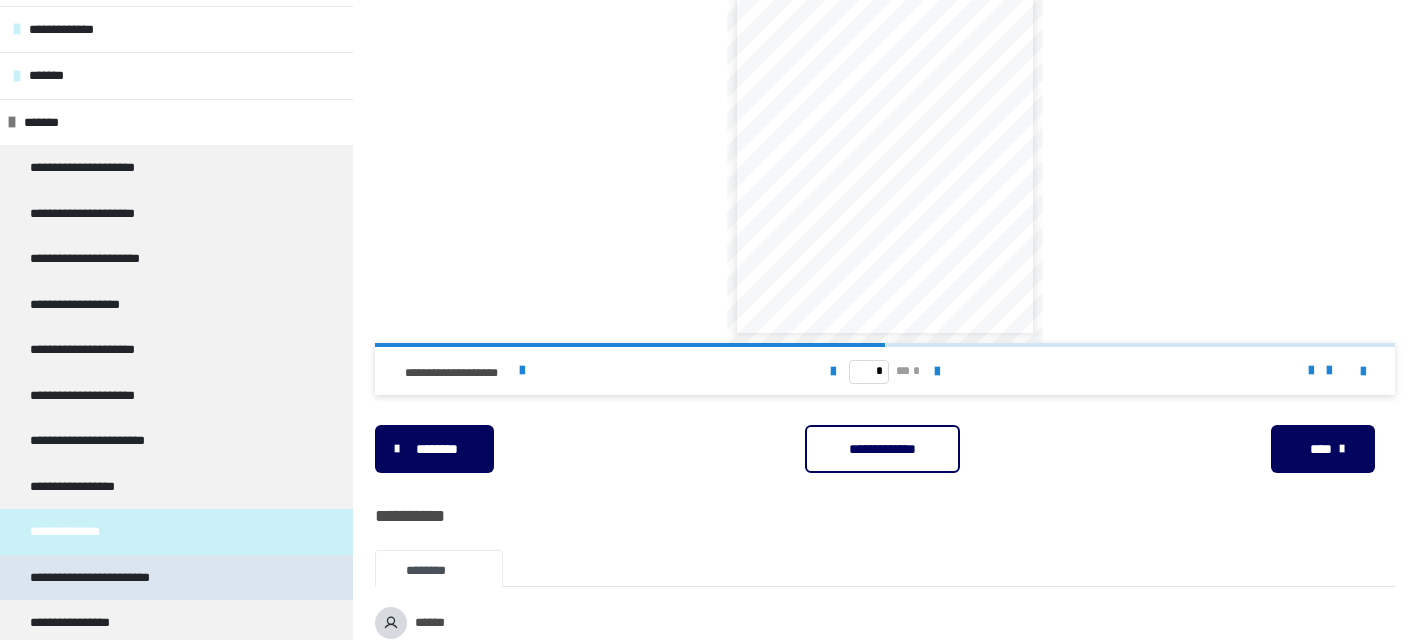 click on "**********" at bounding box center (112, 578) 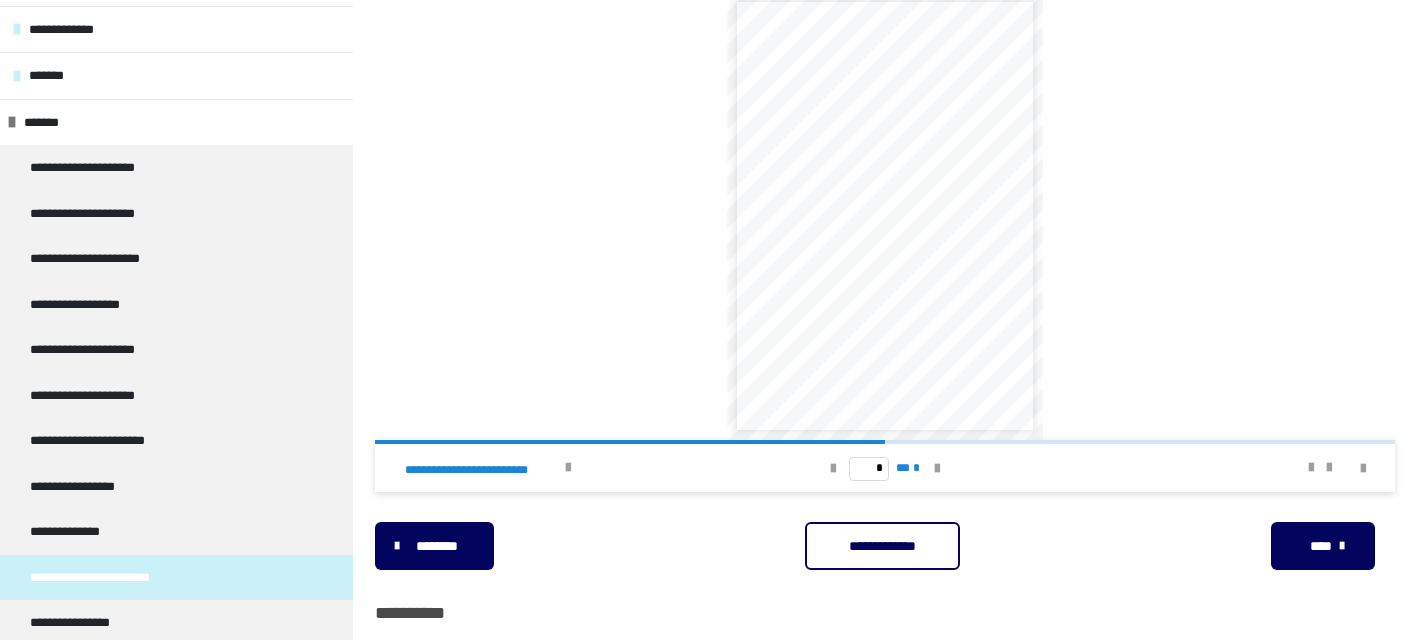 scroll, scrollTop: 73, scrollLeft: 0, axis: vertical 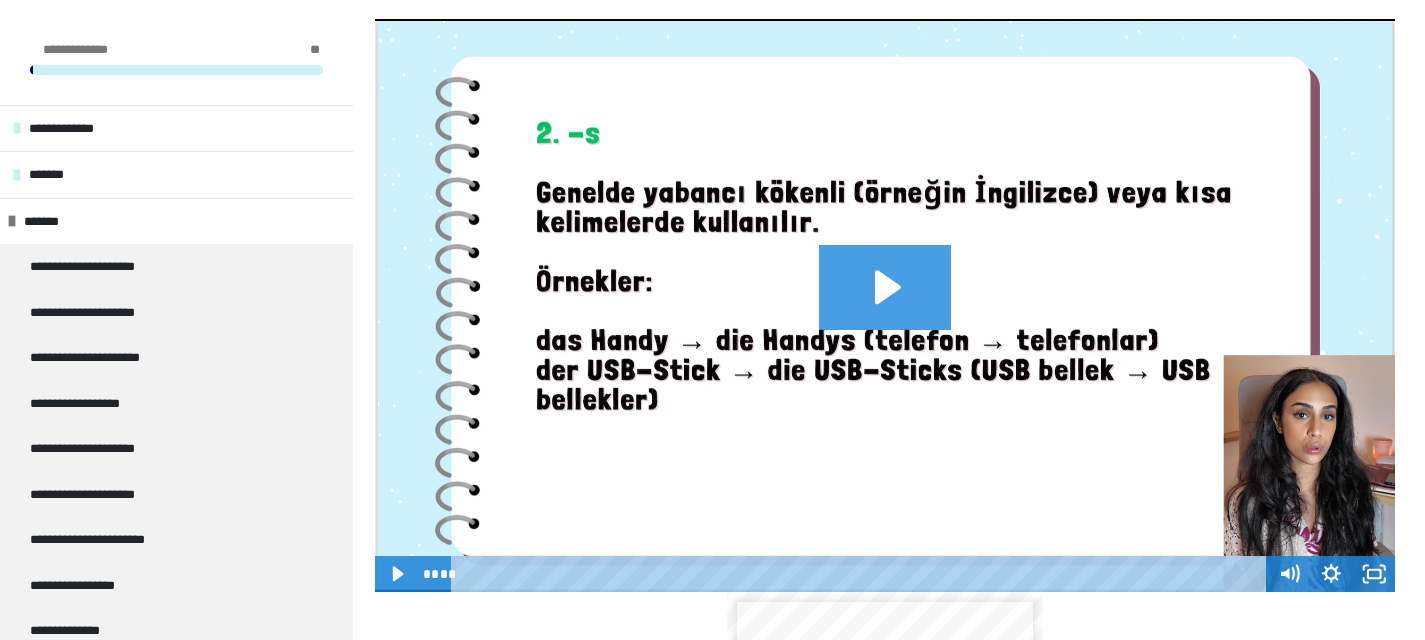 click 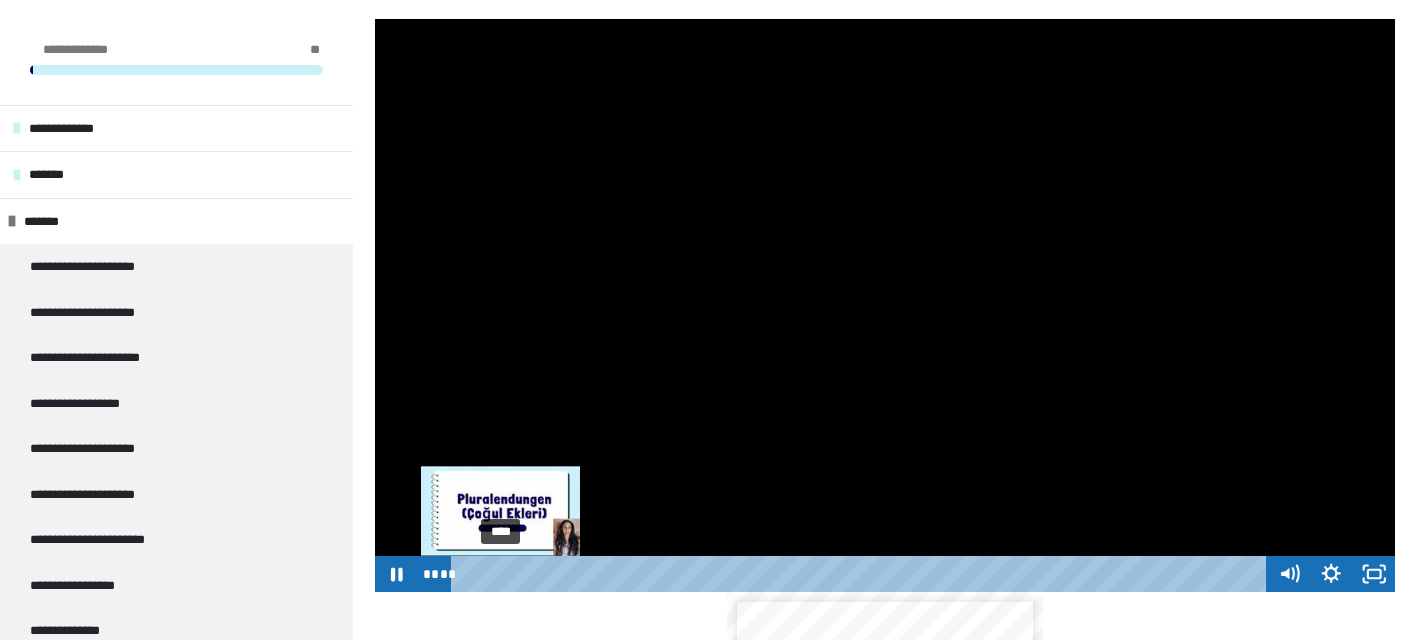 click on "****" at bounding box center [862, 574] 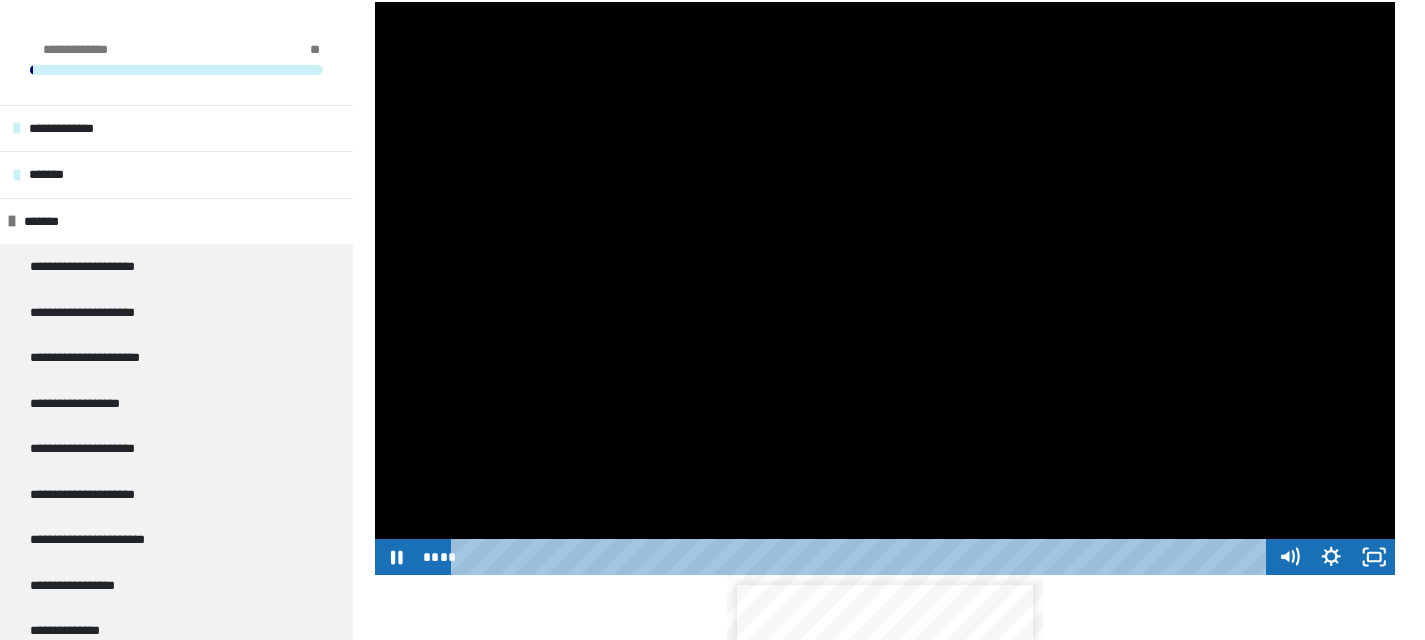 scroll, scrollTop: 320, scrollLeft: 0, axis: vertical 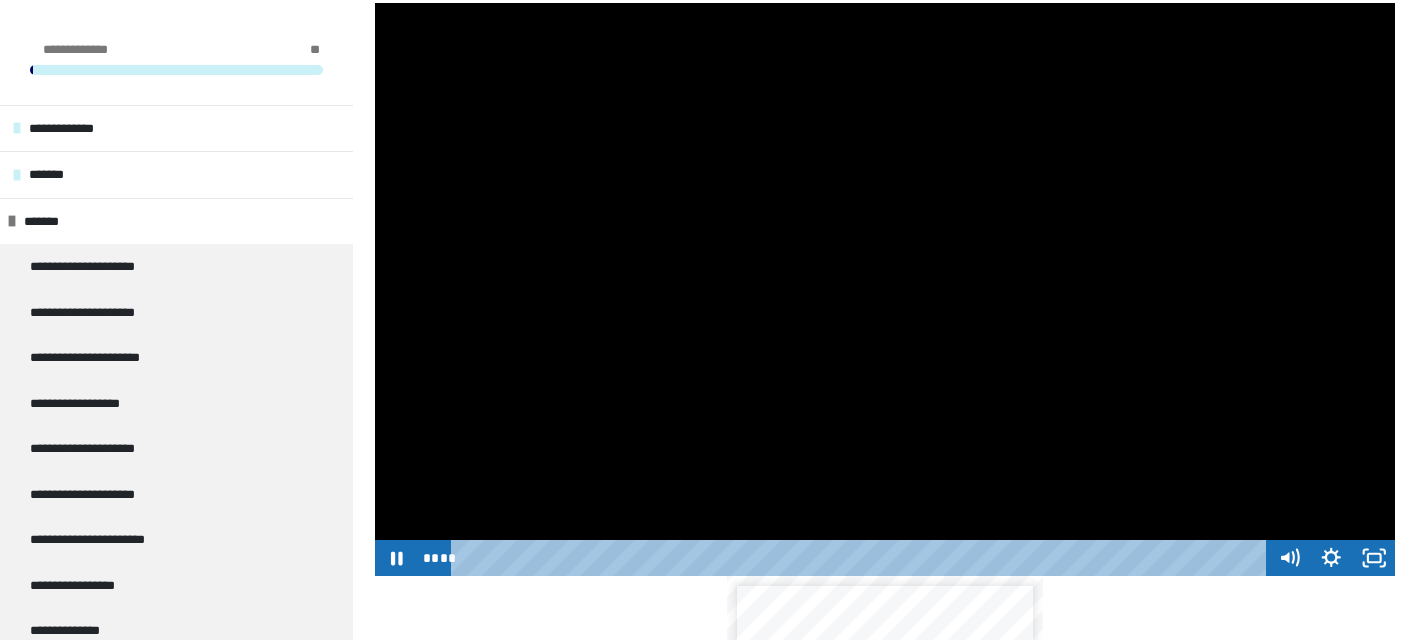 click at bounding box center [885, 290] 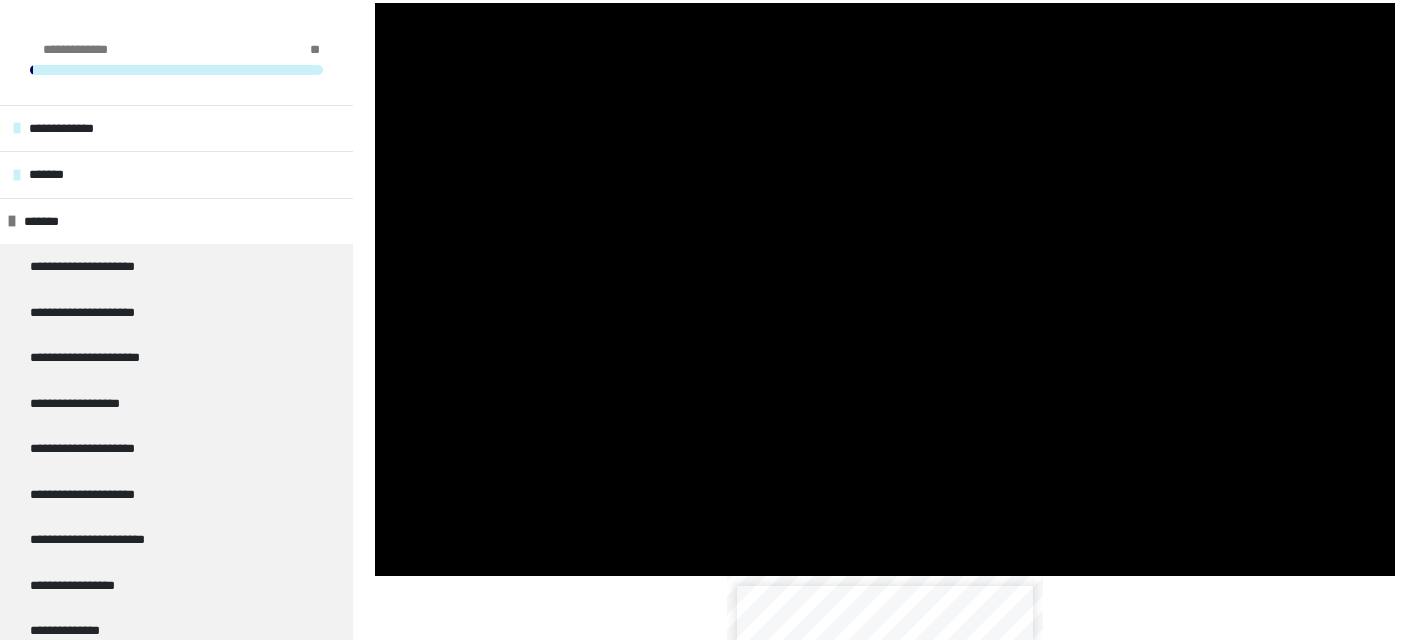 click at bounding box center (885, 290) 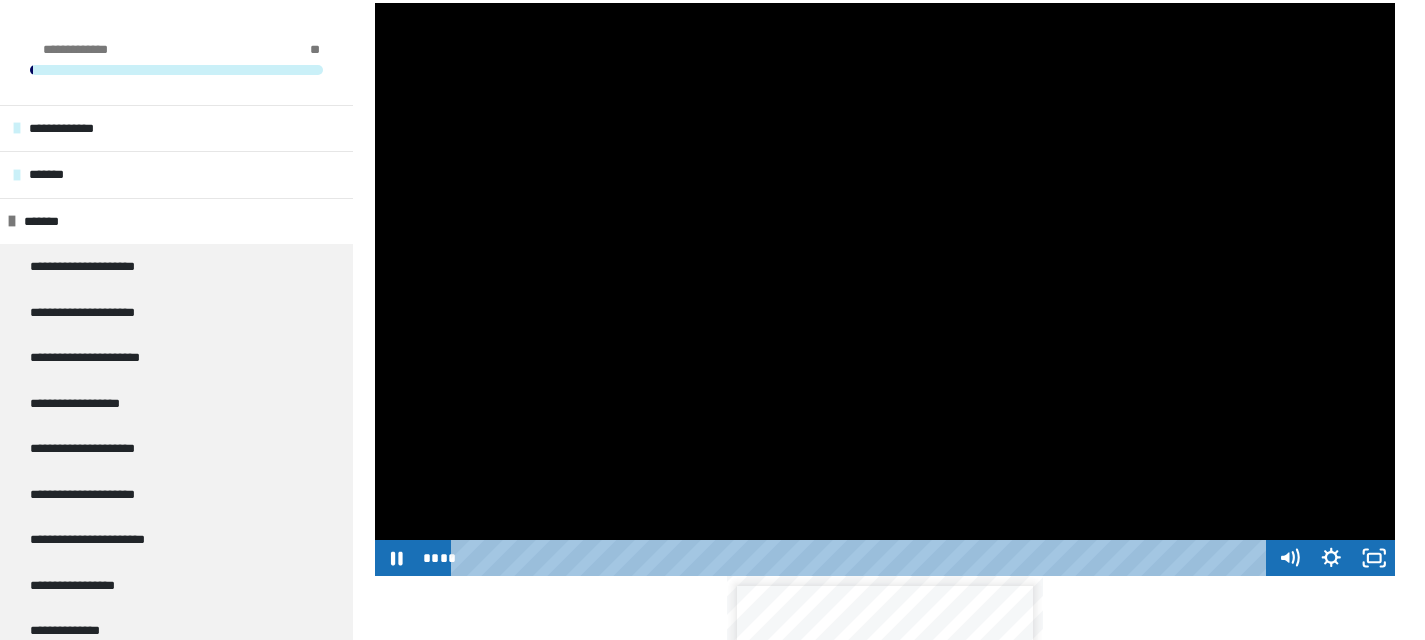 type 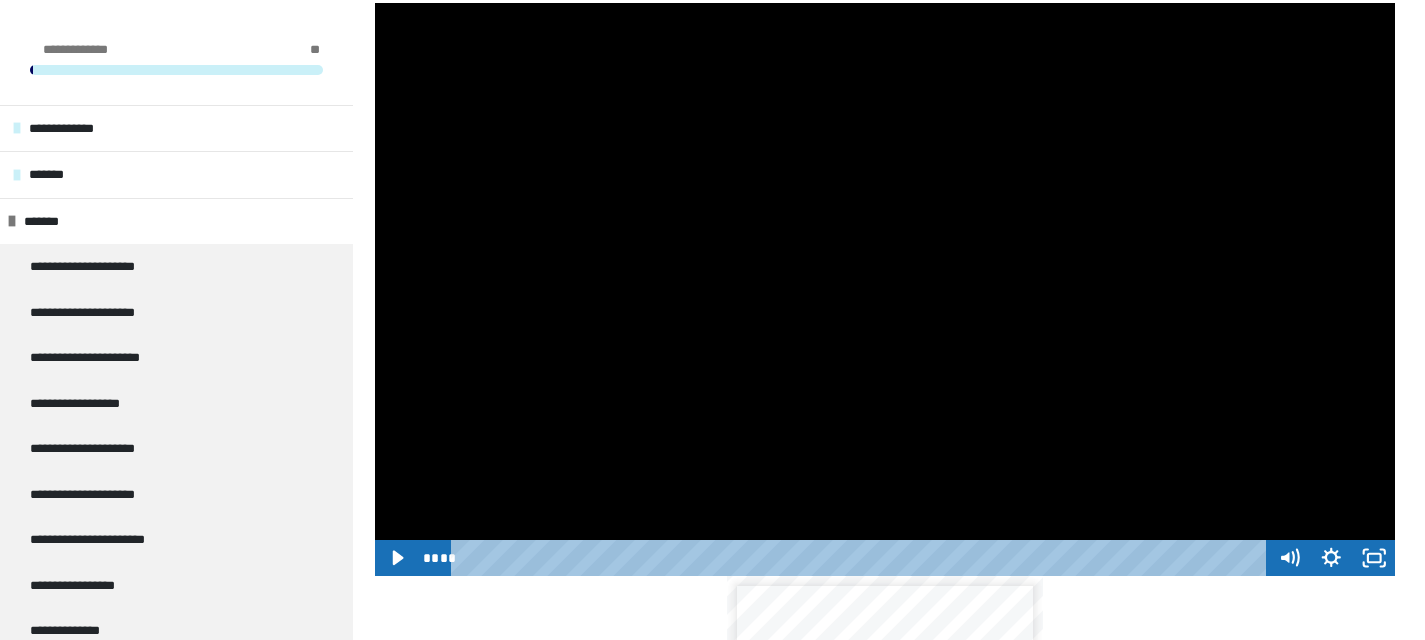 click at bounding box center (885, 290) 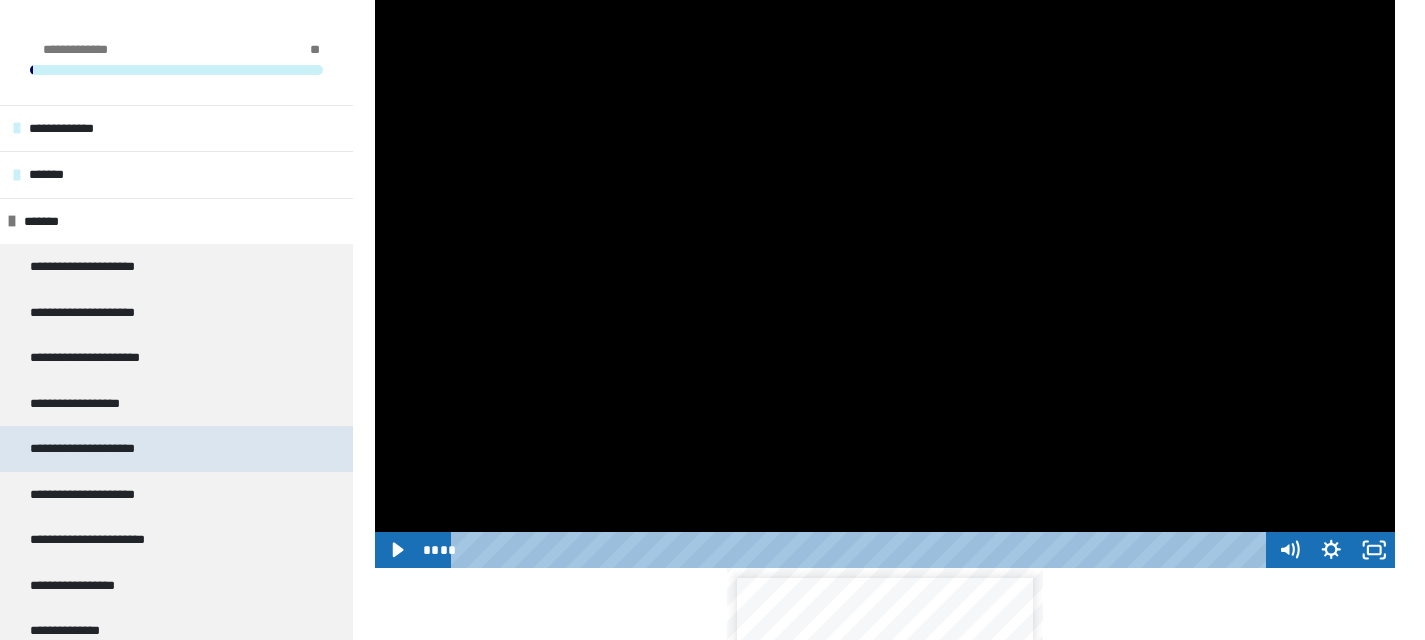 scroll, scrollTop: 332, scrollLeft: 0, axis: vertical 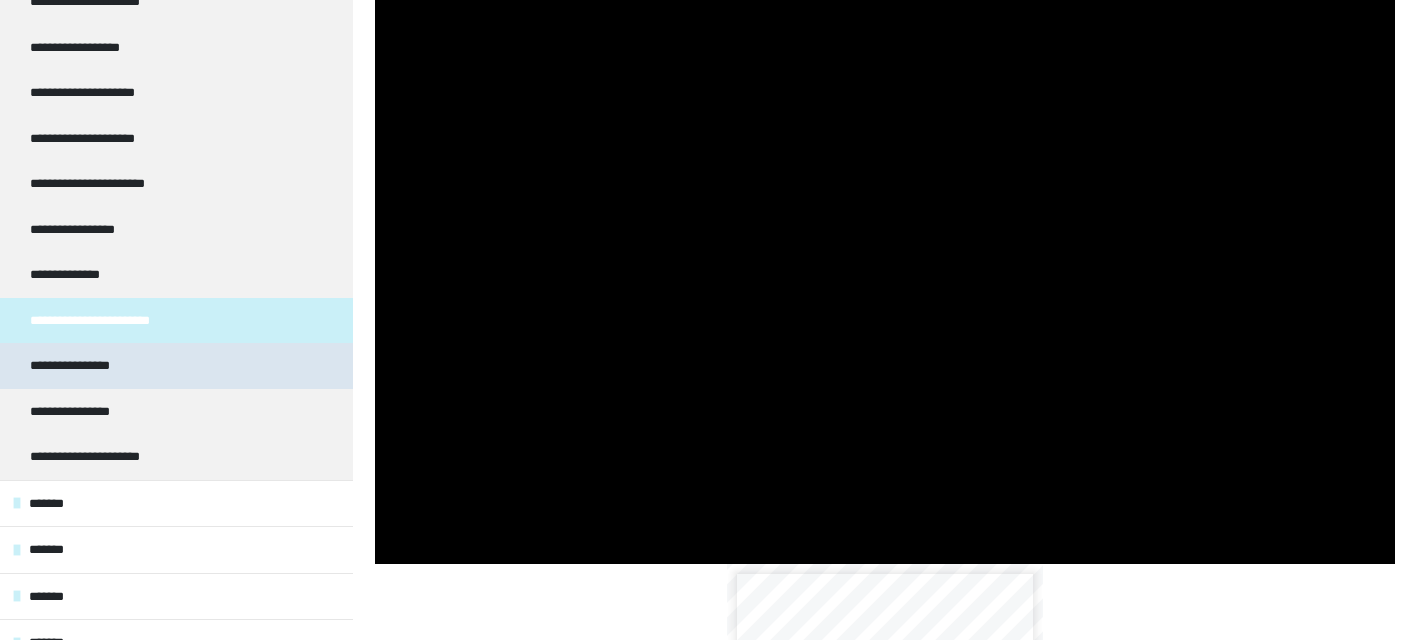 click on "**********" at bounding box center (176, 366) 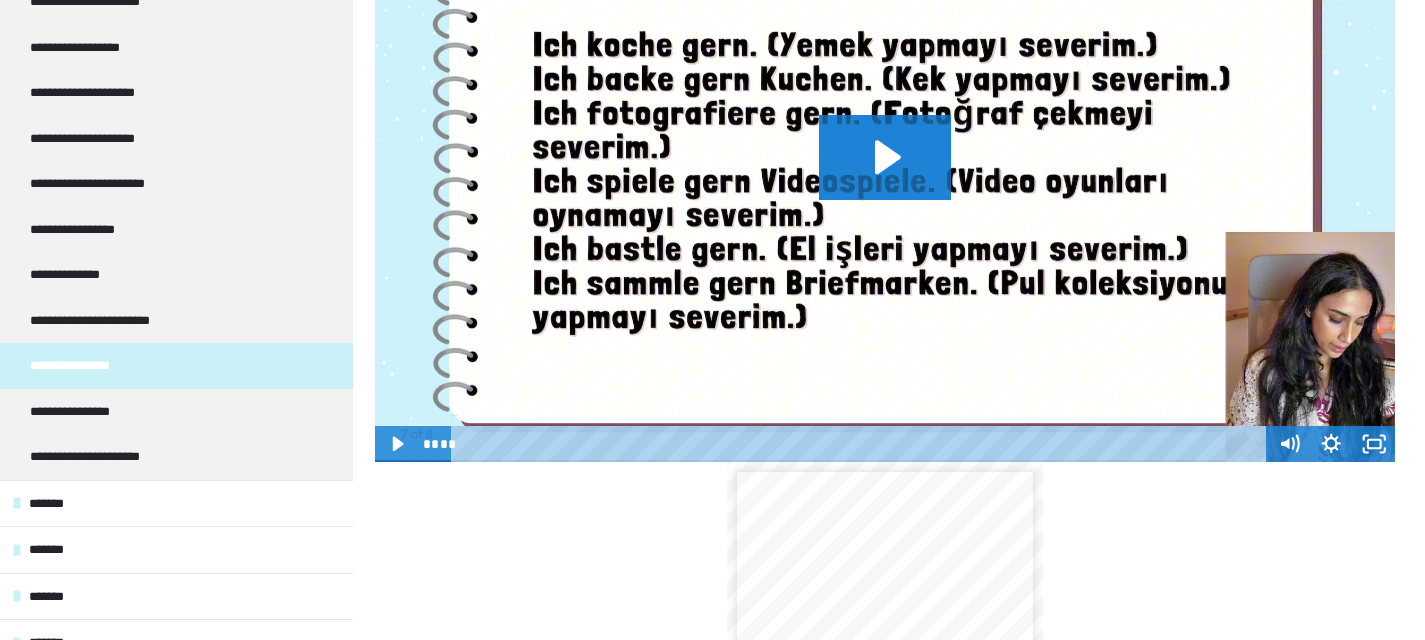 scroll, scrollTop: 351, scrollLeft: 0, axis: vertical 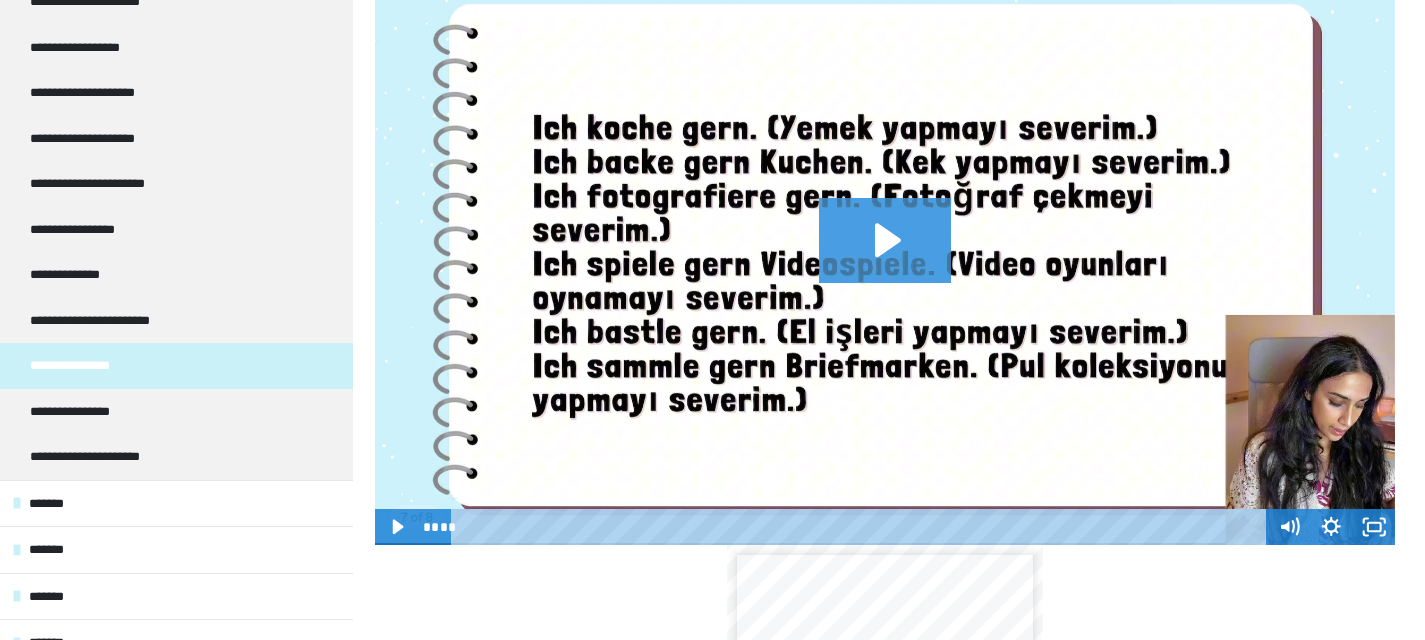 click 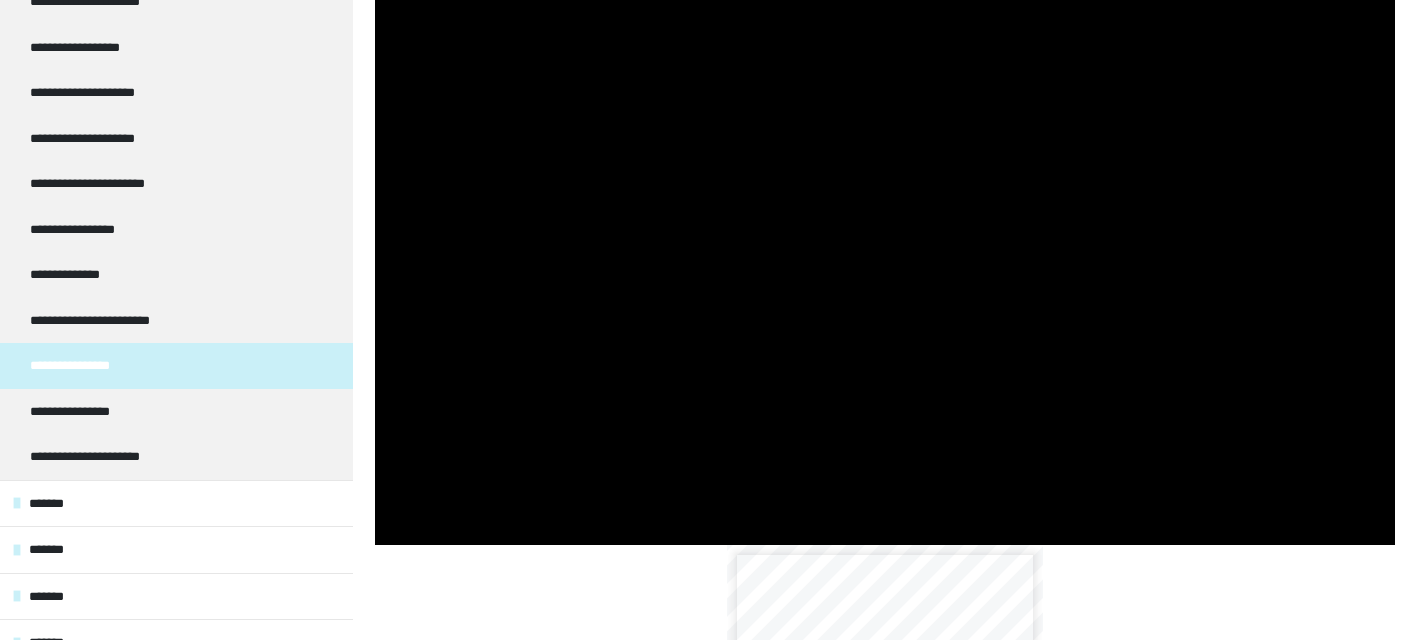 type 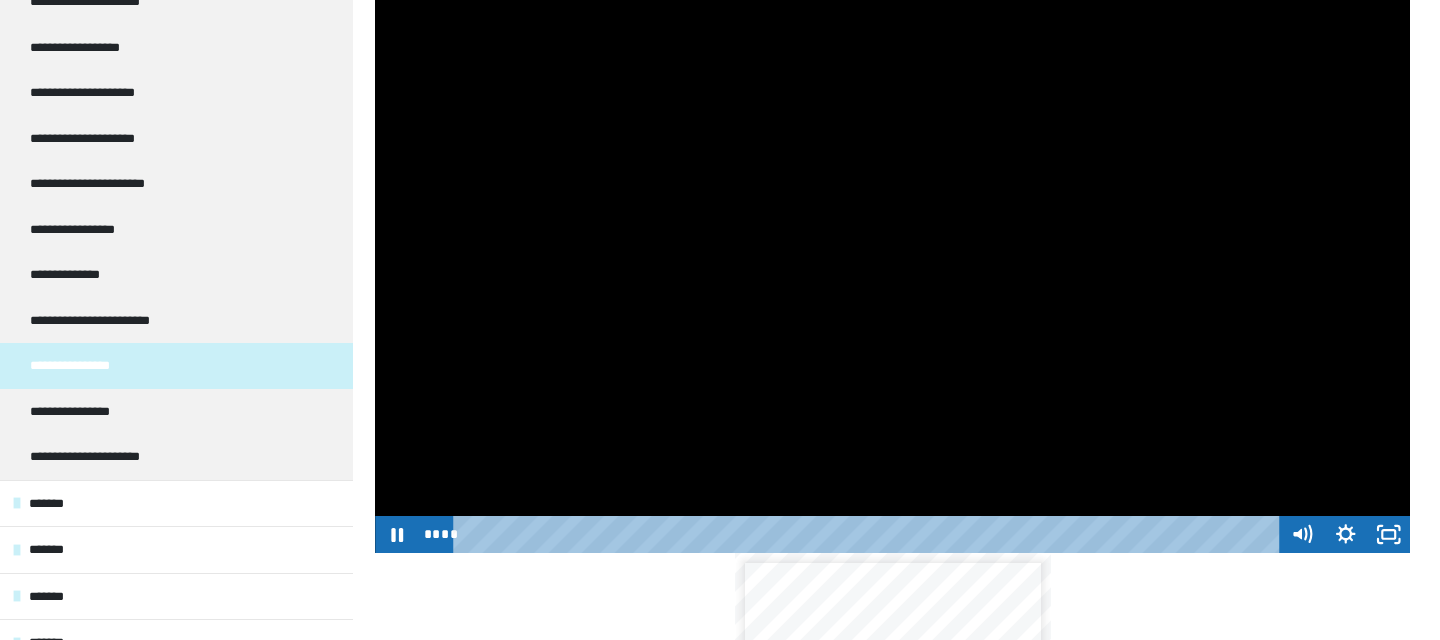 click at bounding box center (892, 263) 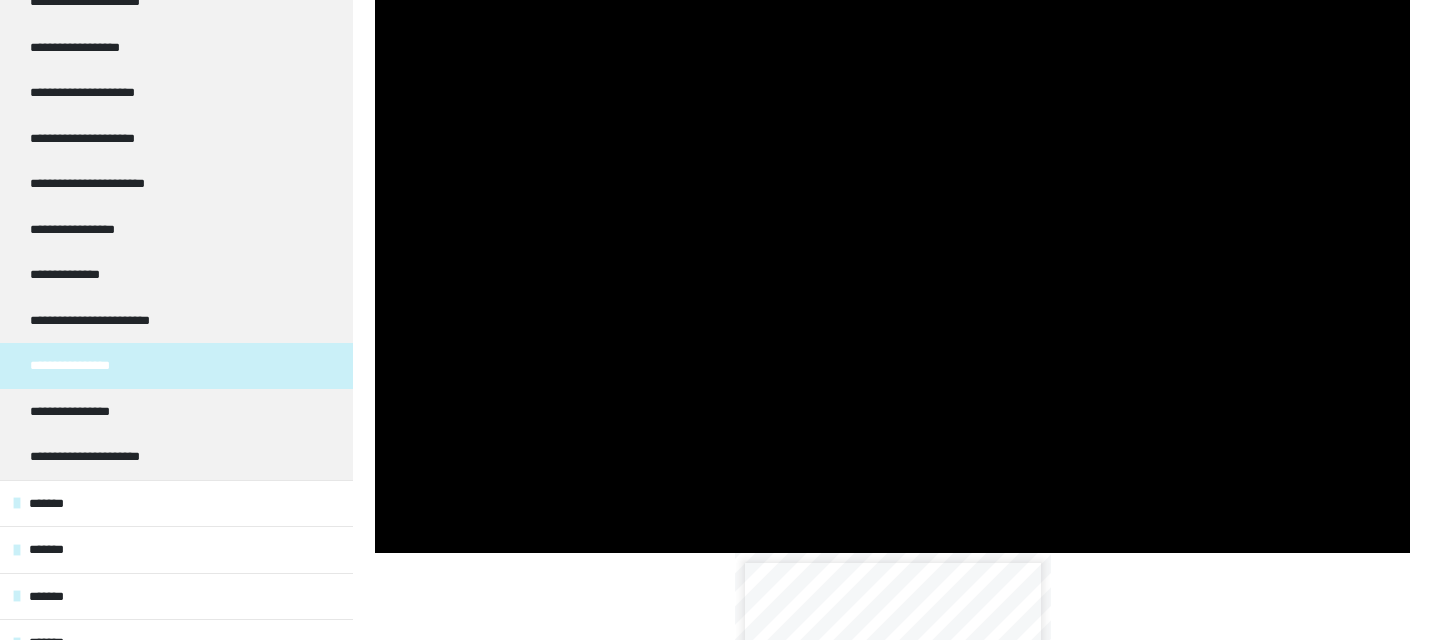 click at bounding box center (375, -28) 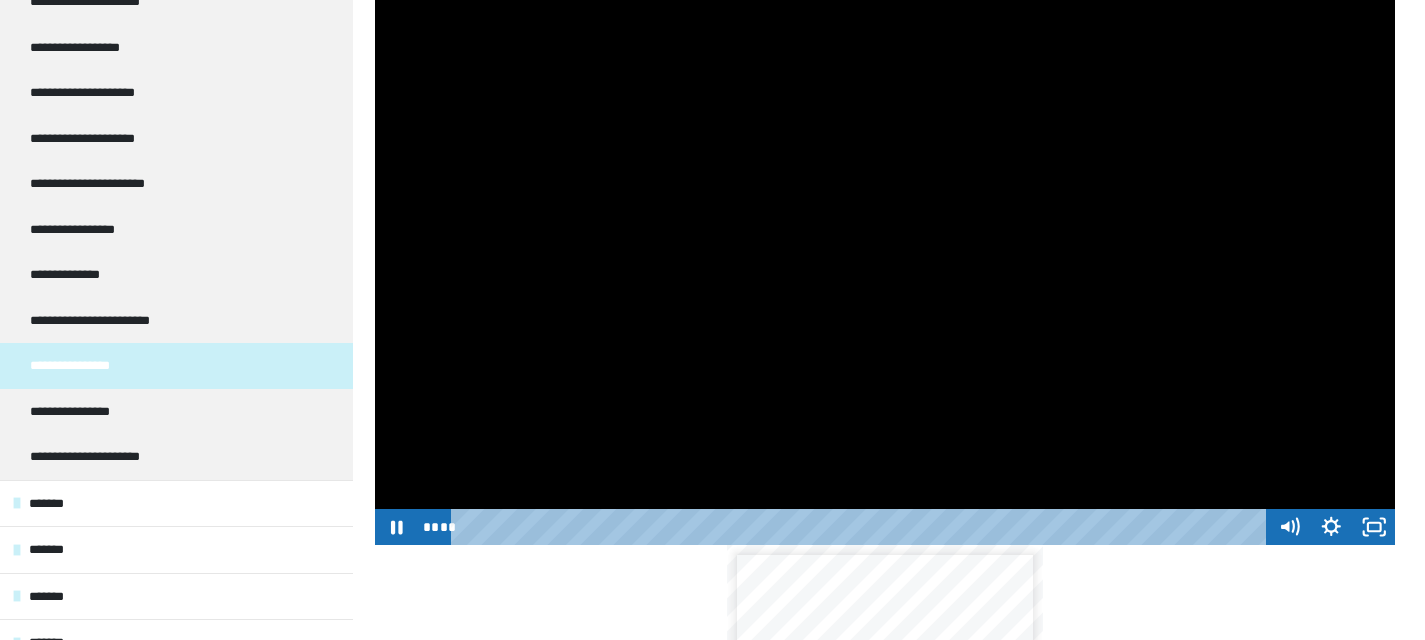 click at bounding box center [885, 259] 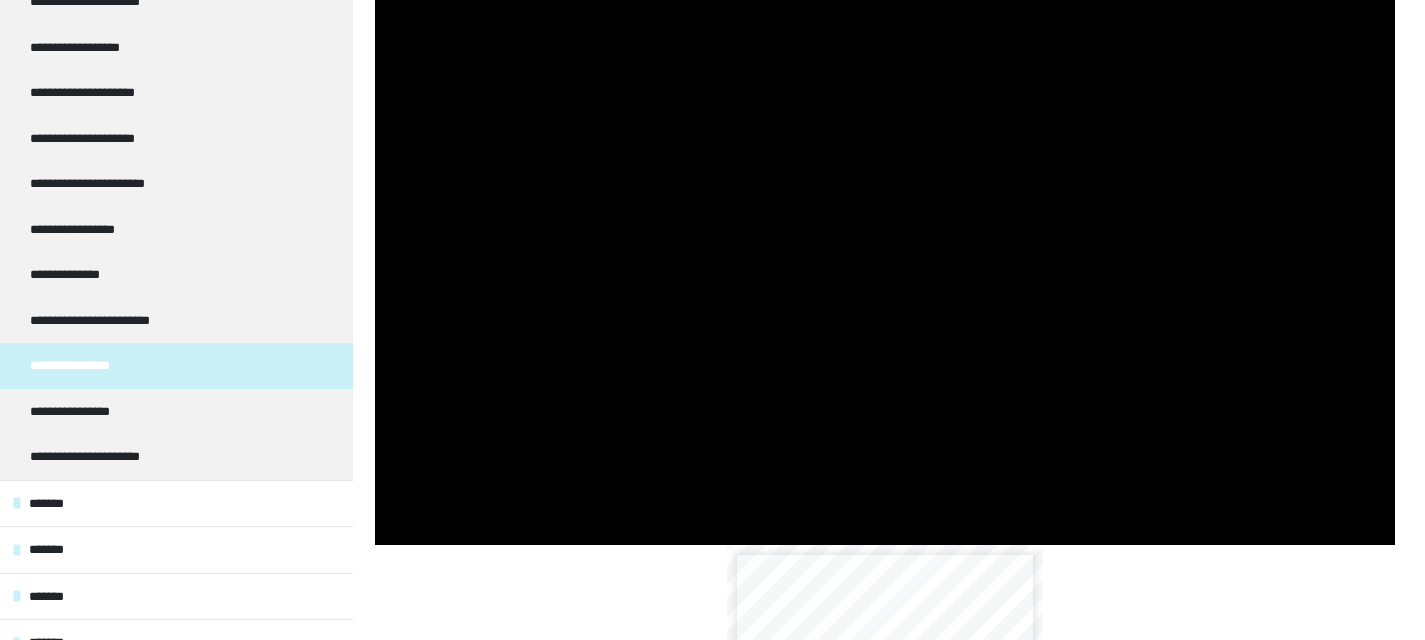 click at bounding box center (375, -28) 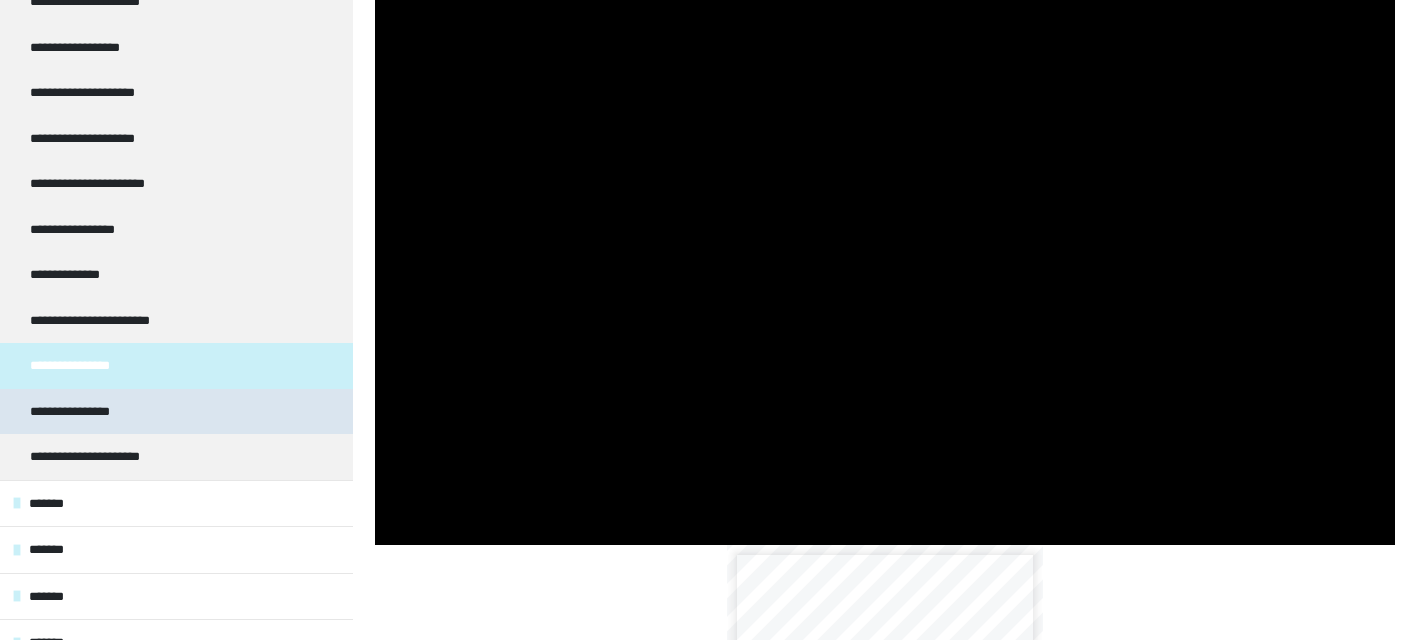 click on "**********" at bounding box center [176, 412] 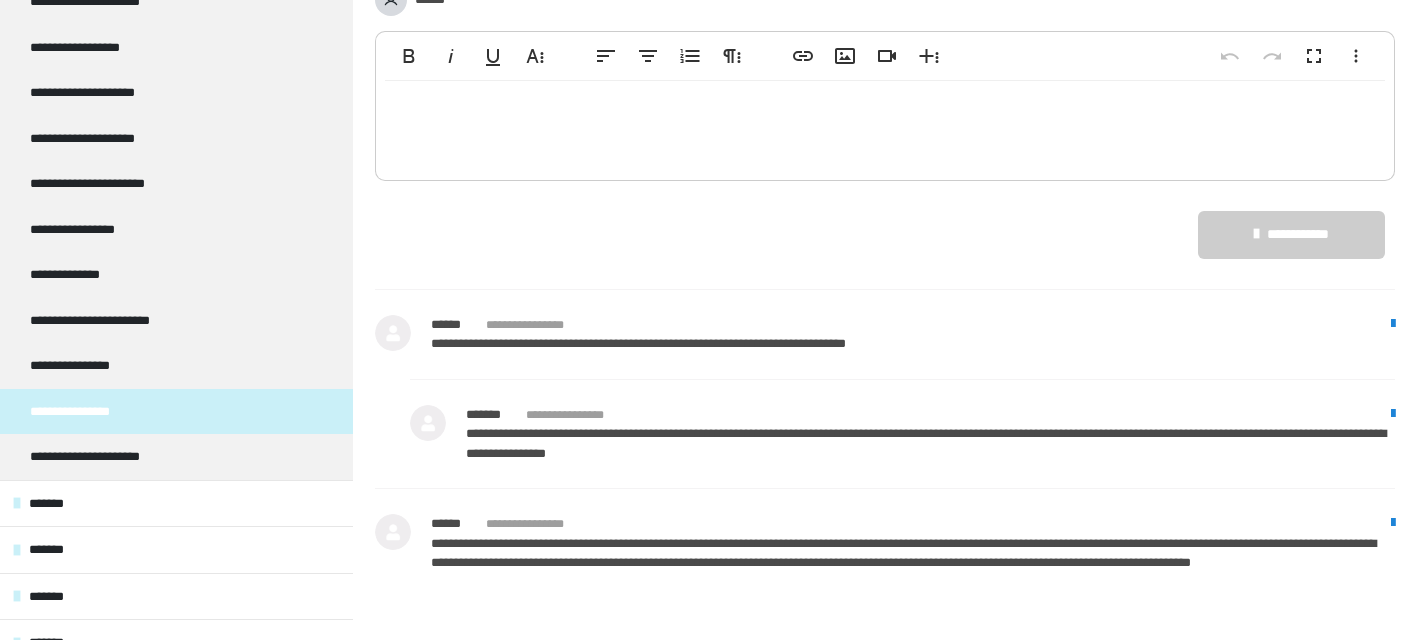 scroll, scrollTop: 158, scrollLeft: 0, axis: vertical 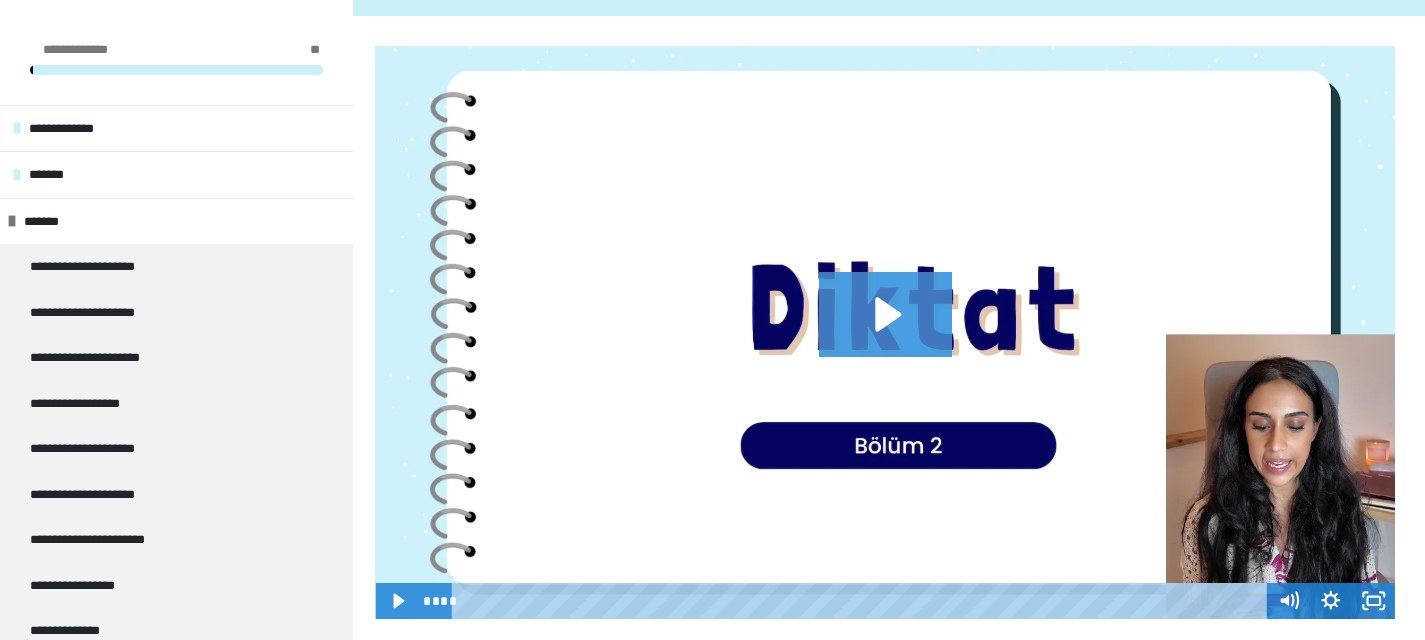 click 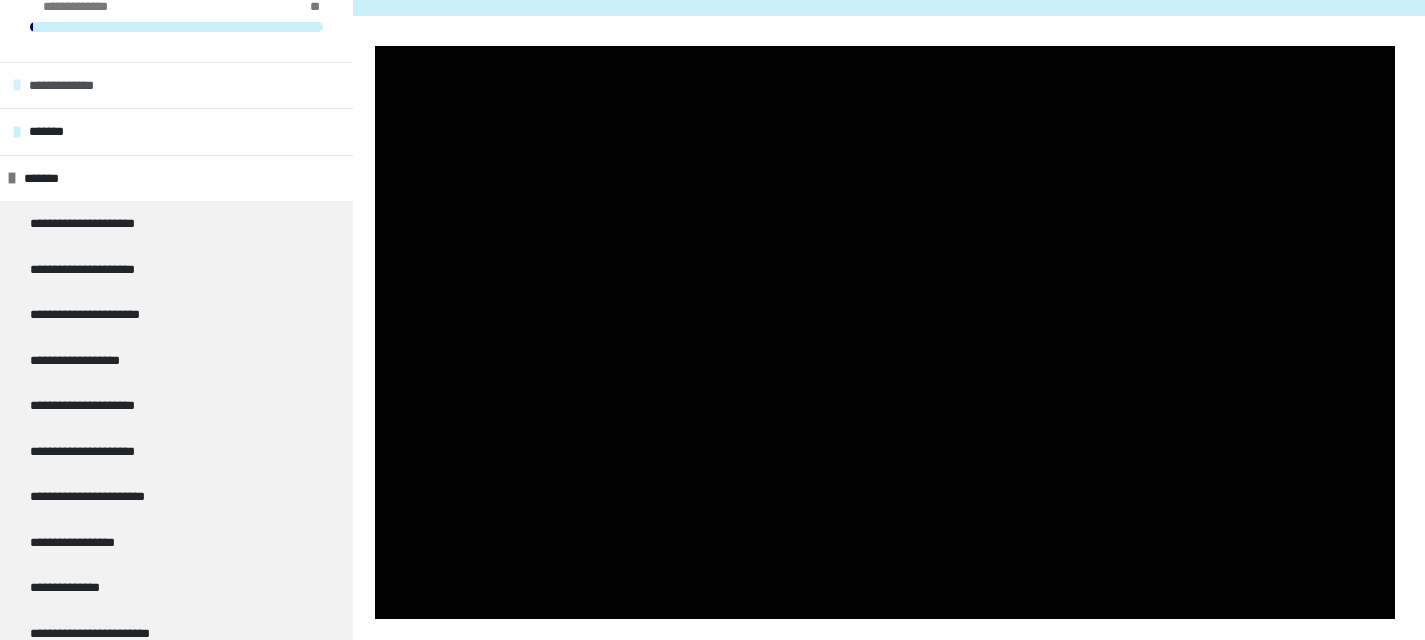 scroll, scrollTop: 0, scrollLeft: 0, axis: both 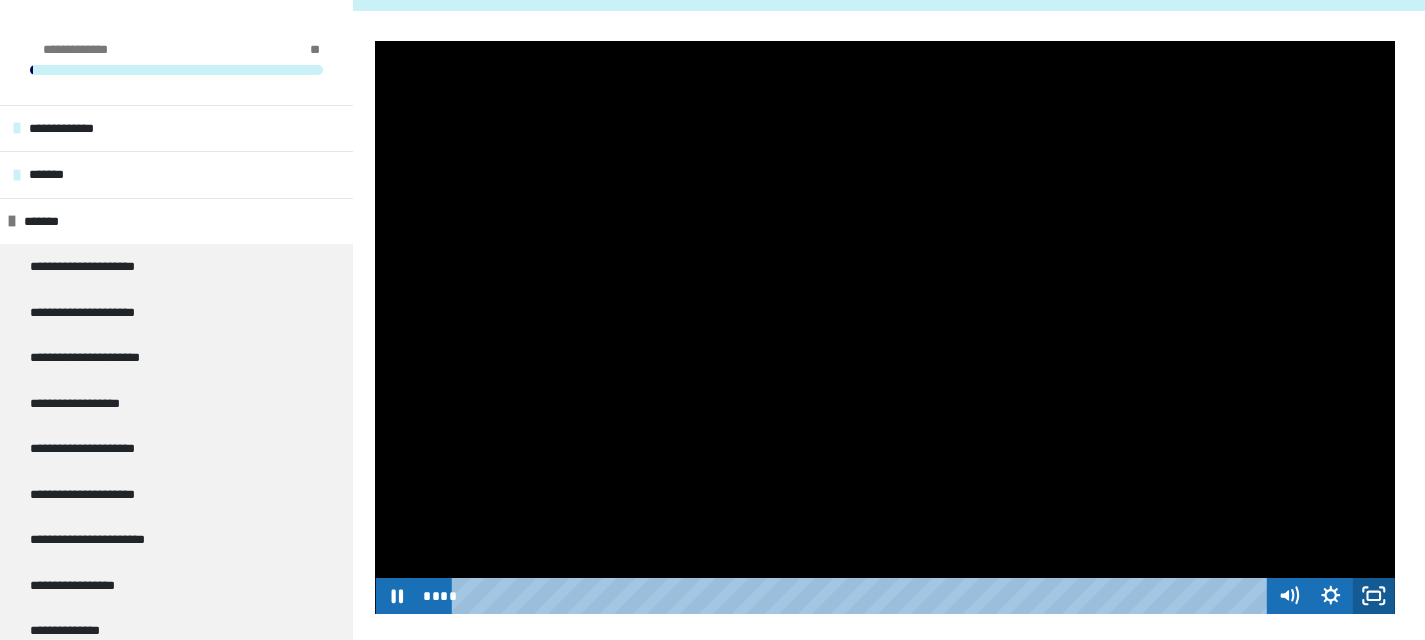 click 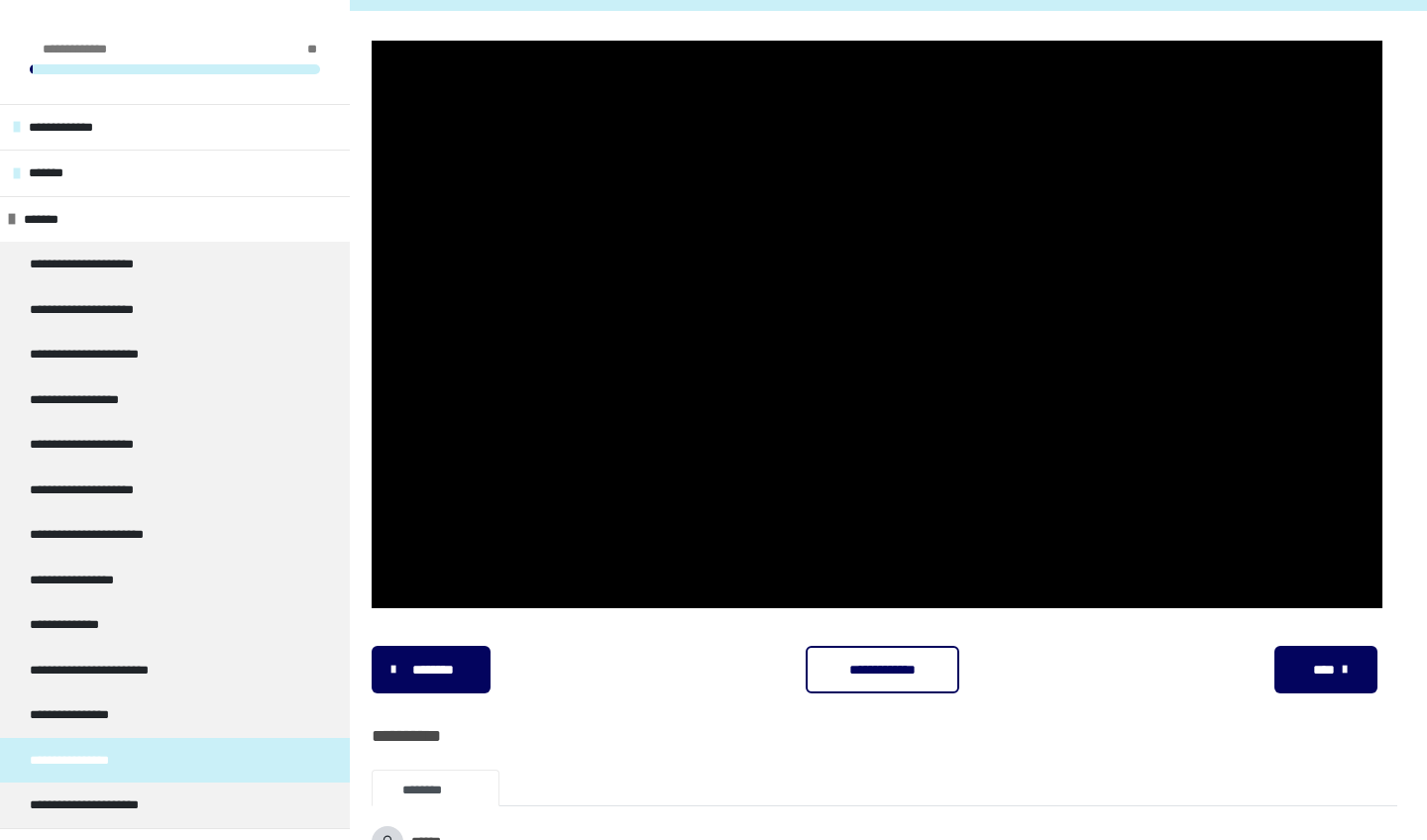 type 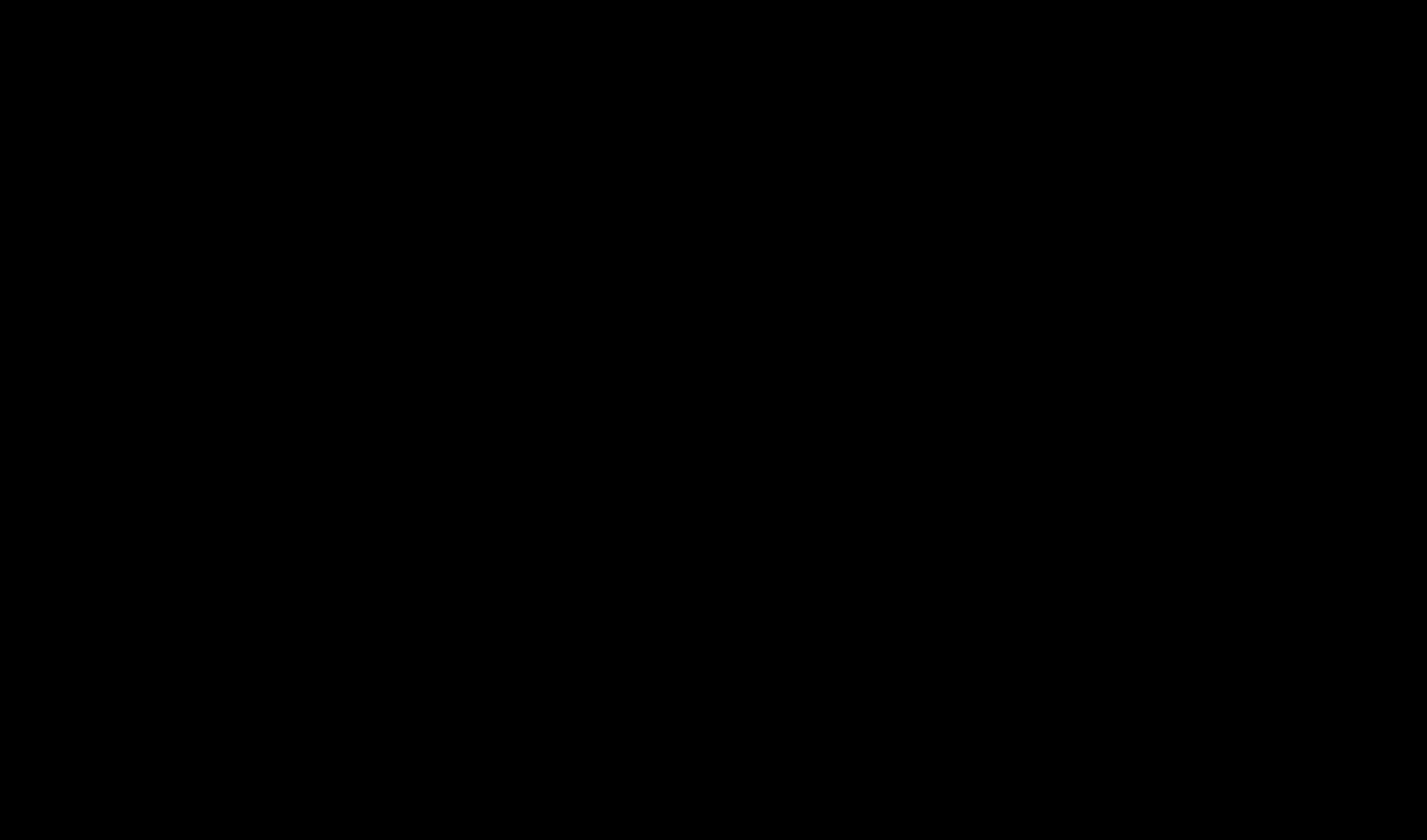 click at bounding box center (1401, 818) 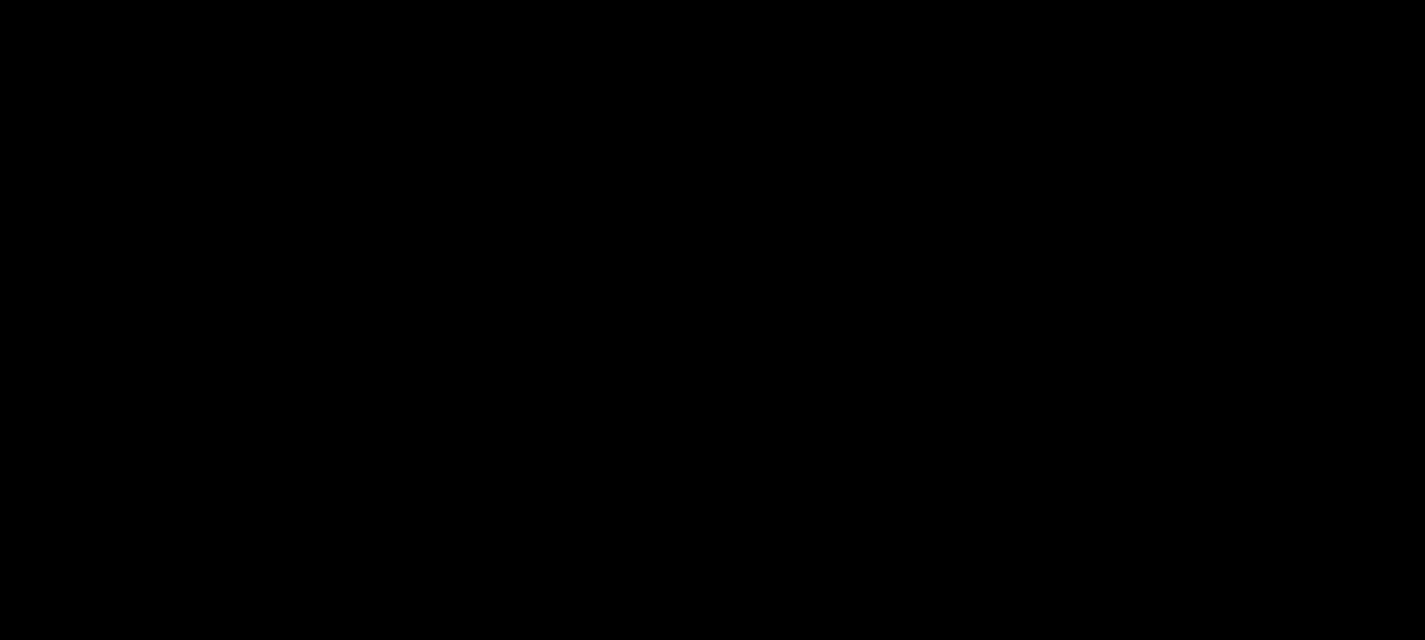 click at bounding box center [1404, 622] 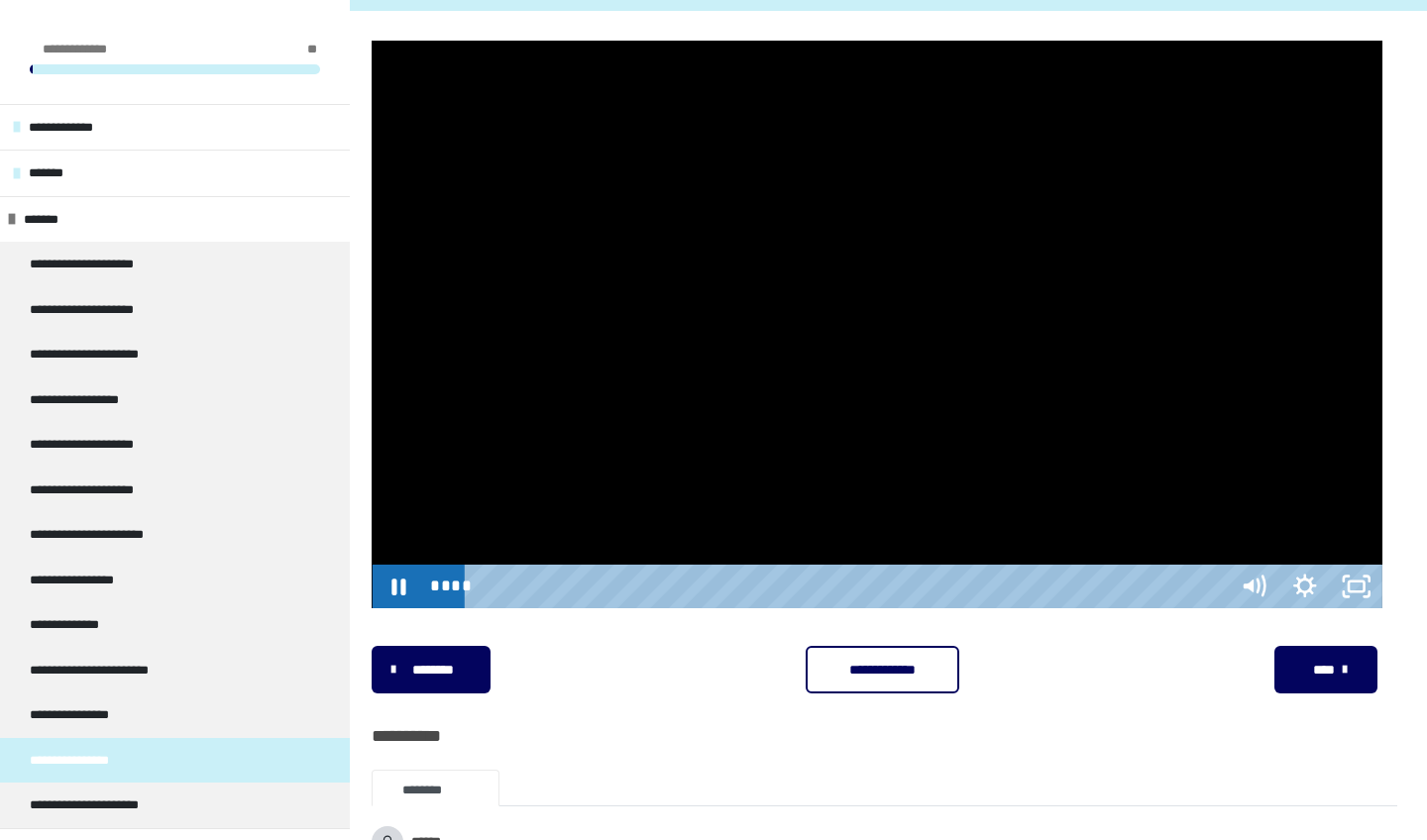 click at bounding box center [1357, 586] 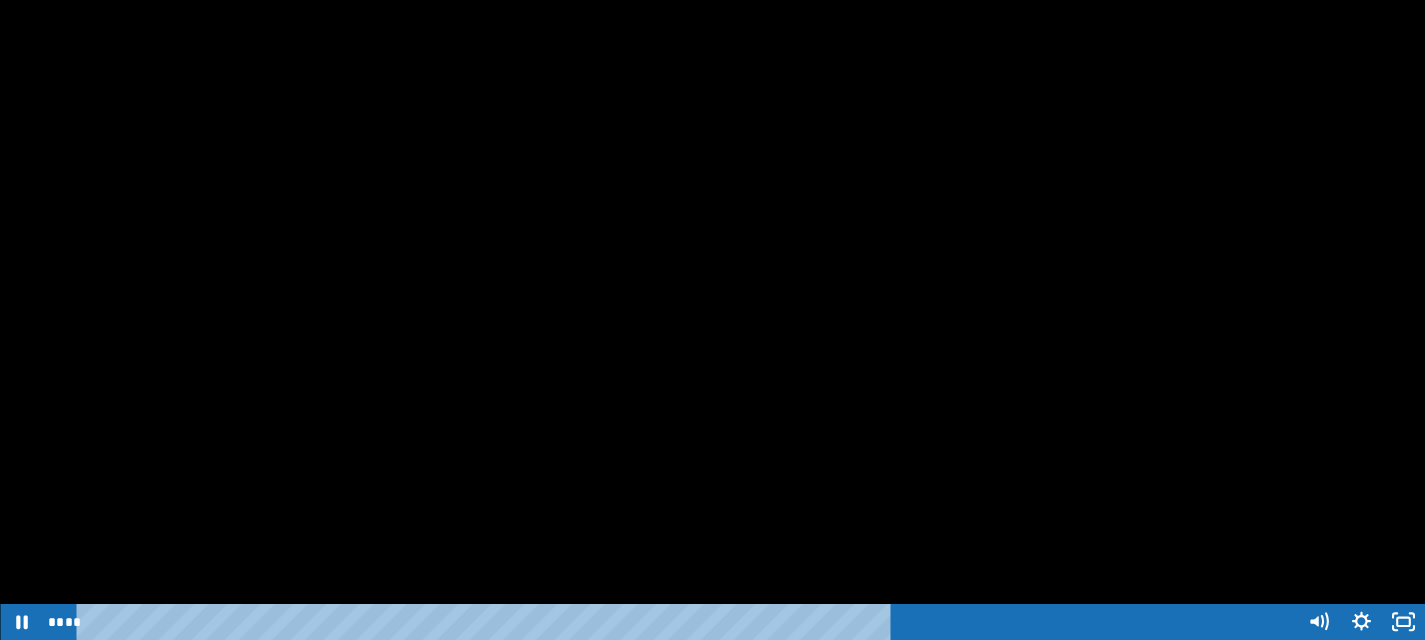 click at bounding box center [1404, 622] 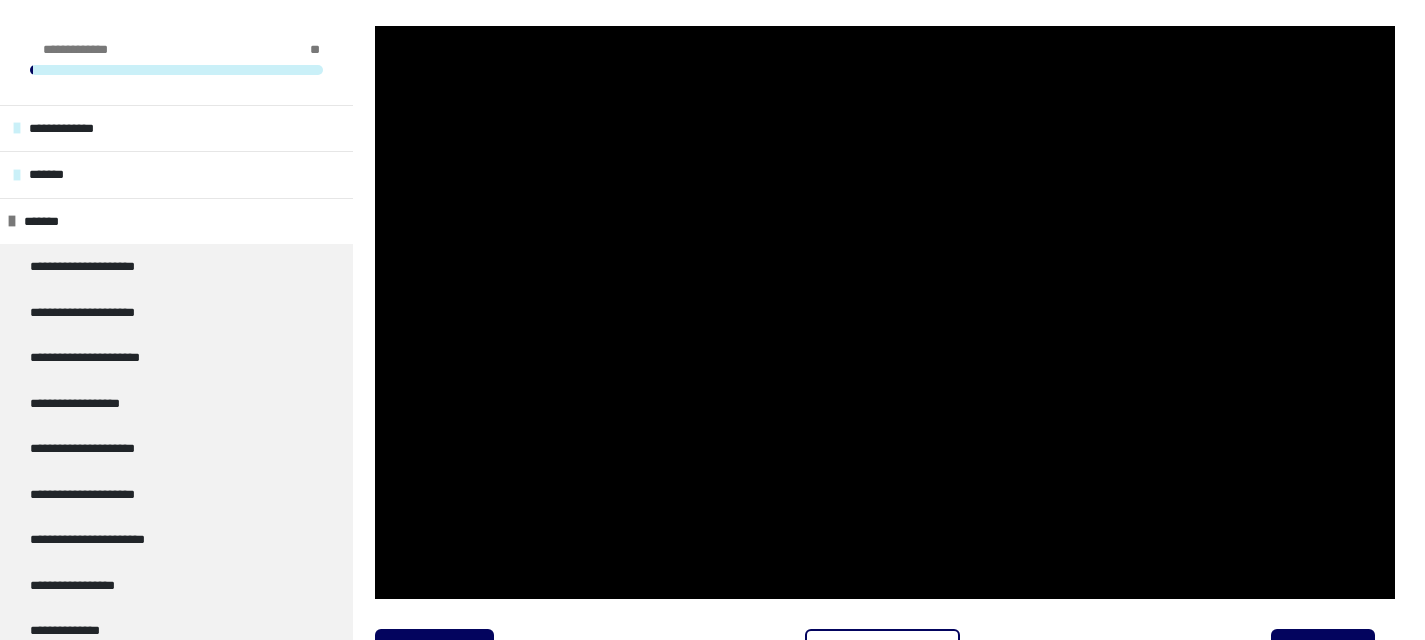 scroll, scrollTop: 387, scrollLeft: 0, axis: vertical 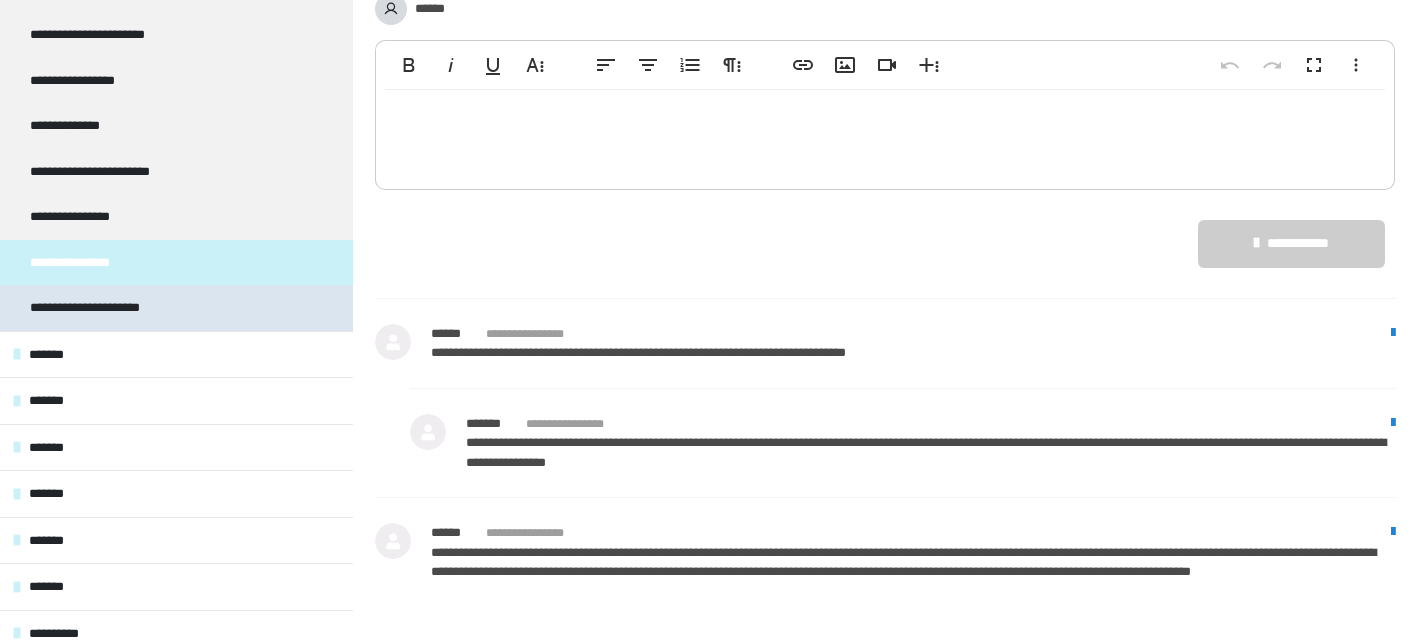 click on "**********" at bounding box center [105, 308] 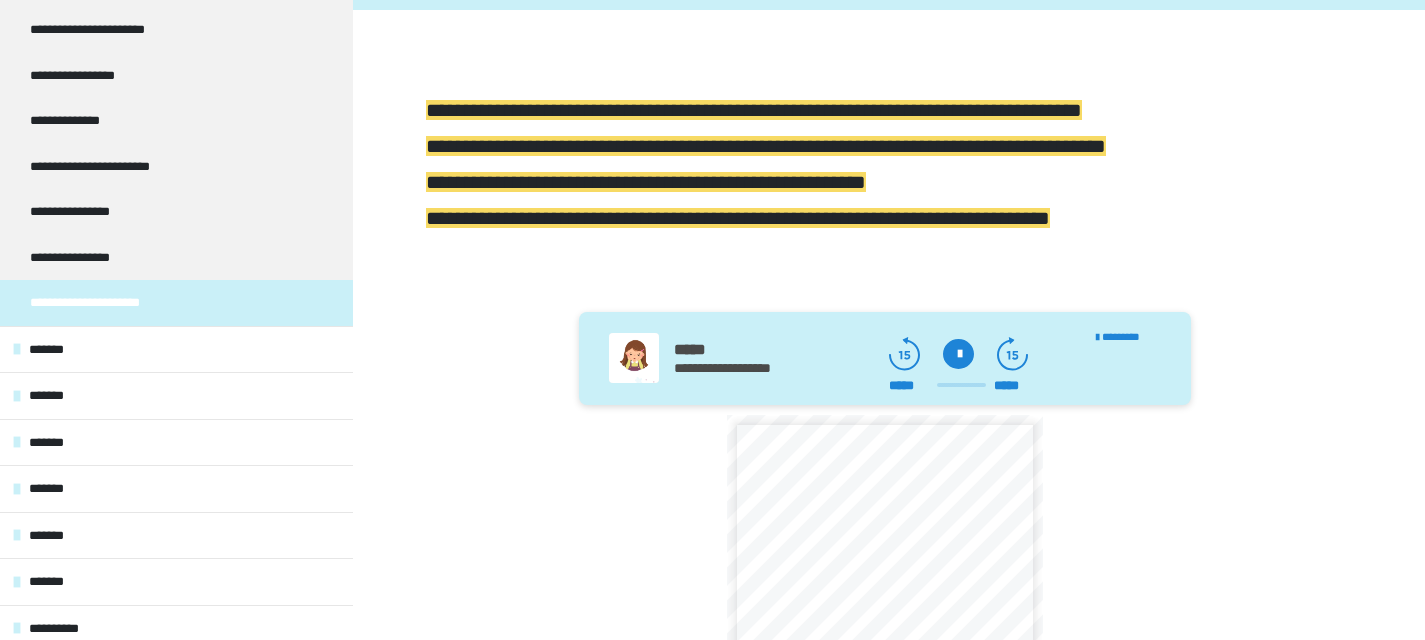 scroll, scrollTop: 516, scrollLeft: 0, axis: vertical 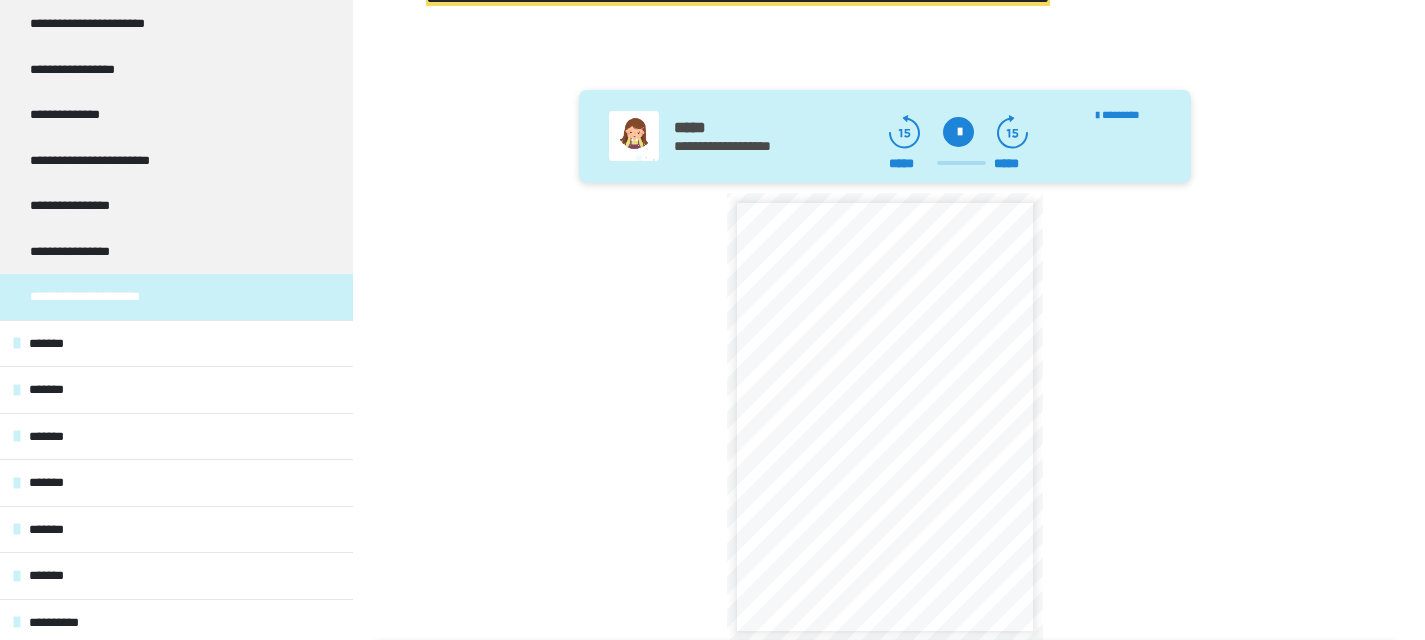 click at bounding box center (958, 132) 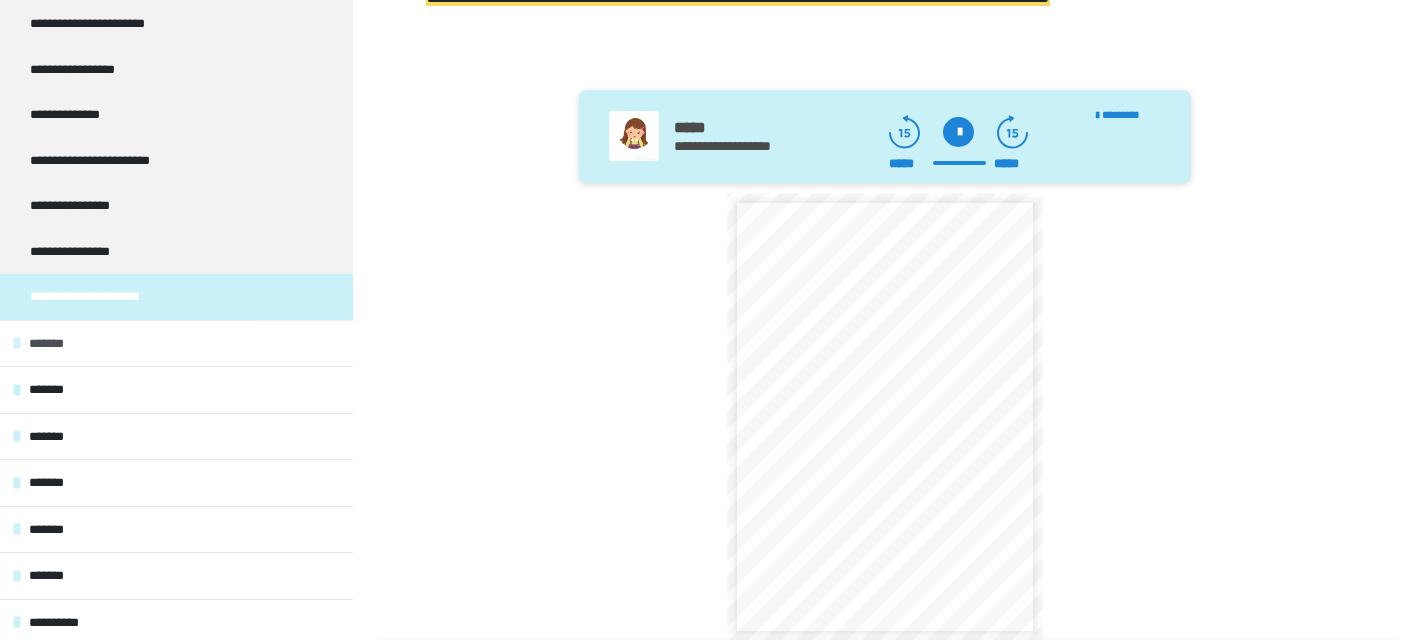 click on "*******" at bounding box center (56, 344) 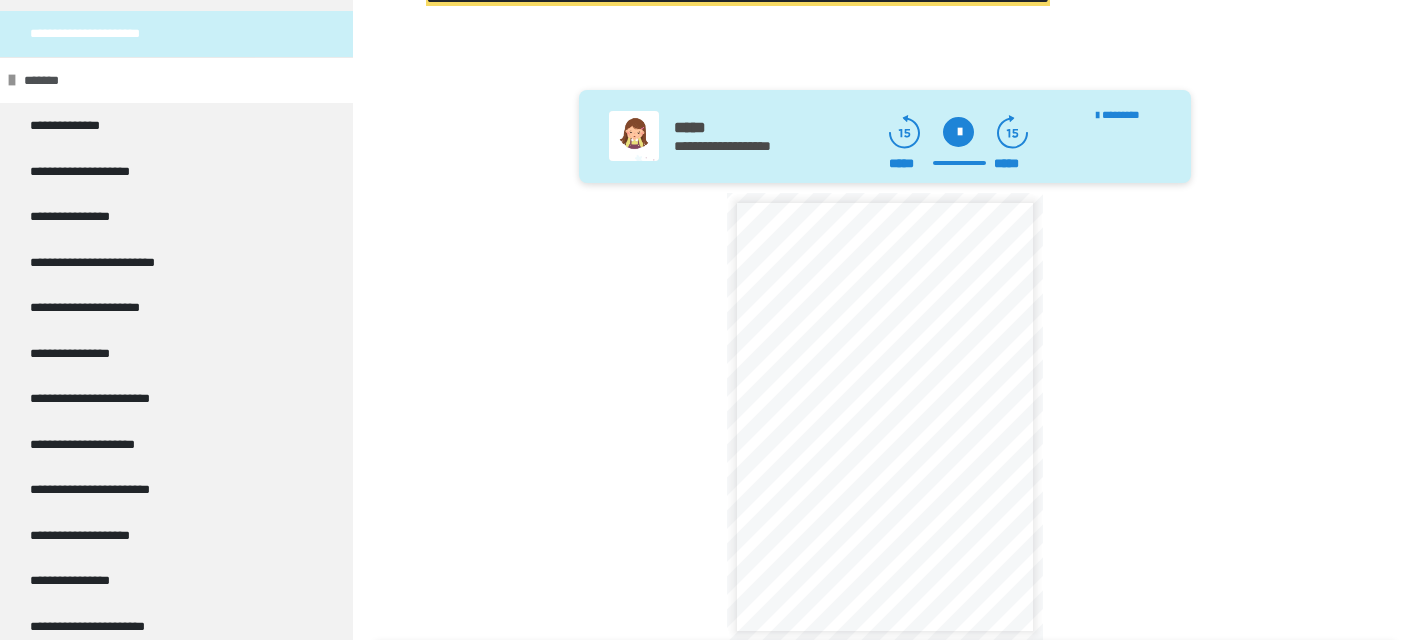 scroll, scrollTop: 786, scrollLeft: 0, axis: vertical 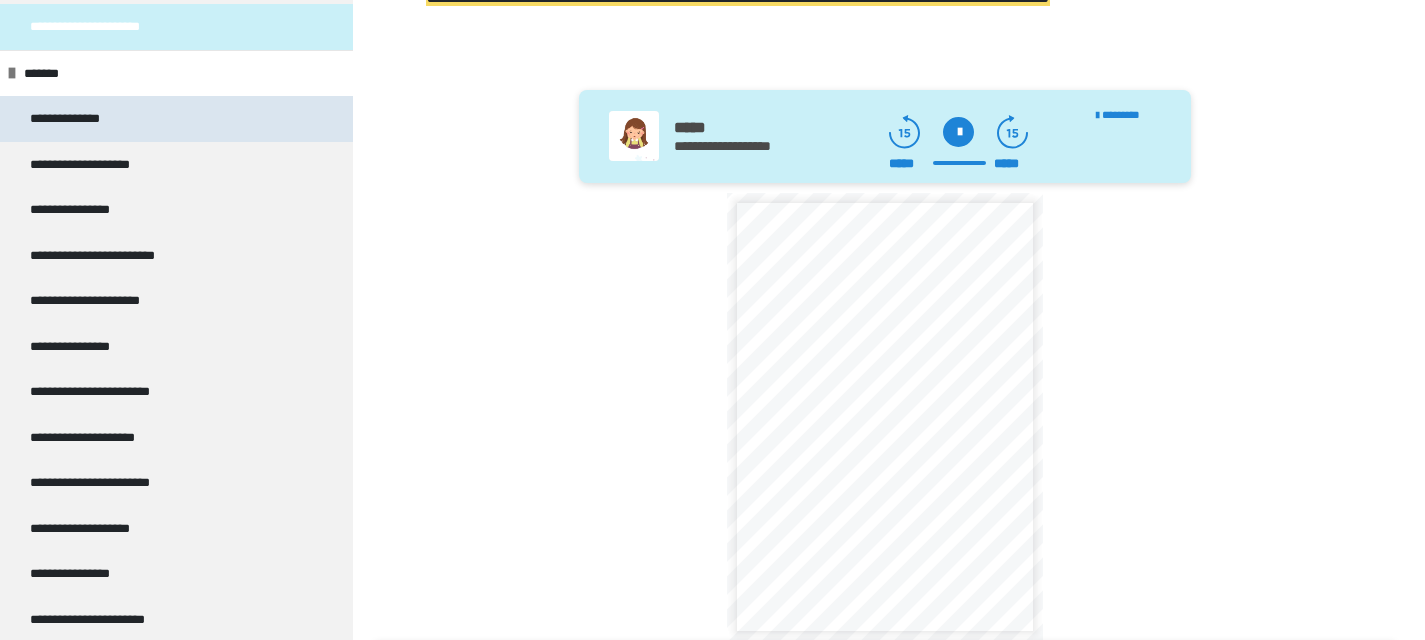 click on "**********" at bounding box center [76, 119] 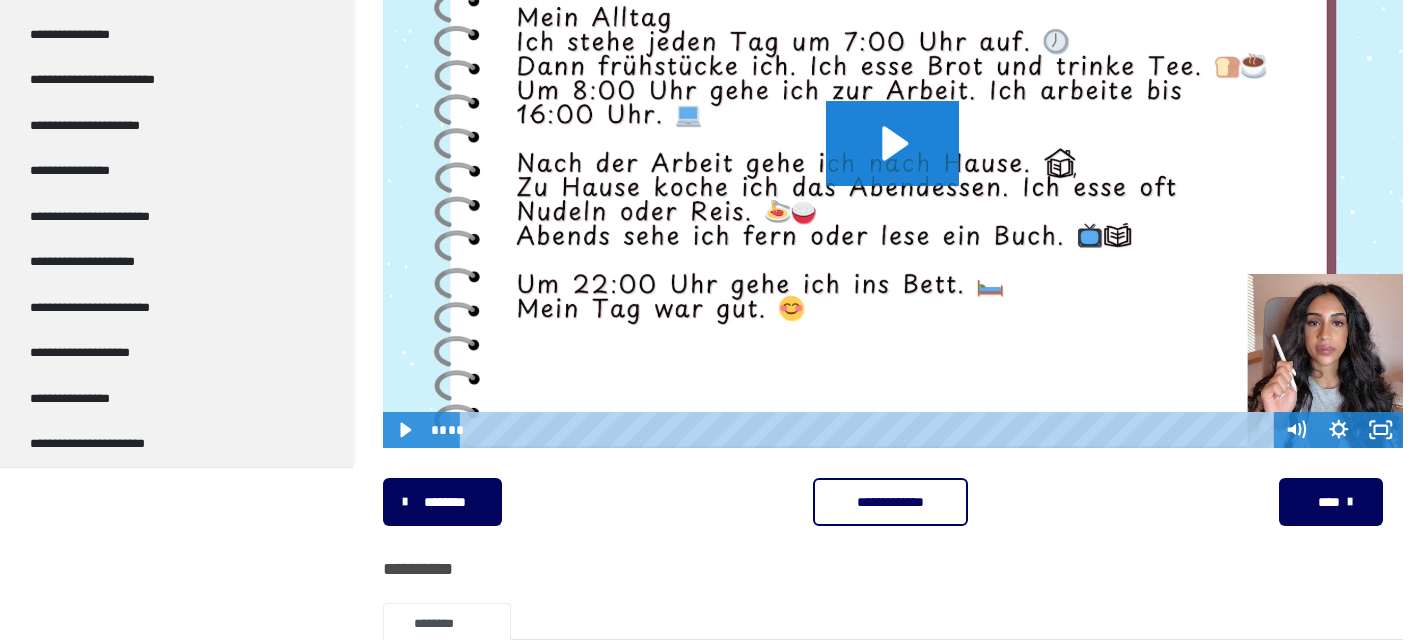 scroll, scrollTop: 112, scrollLeft: 0, axis: vertical 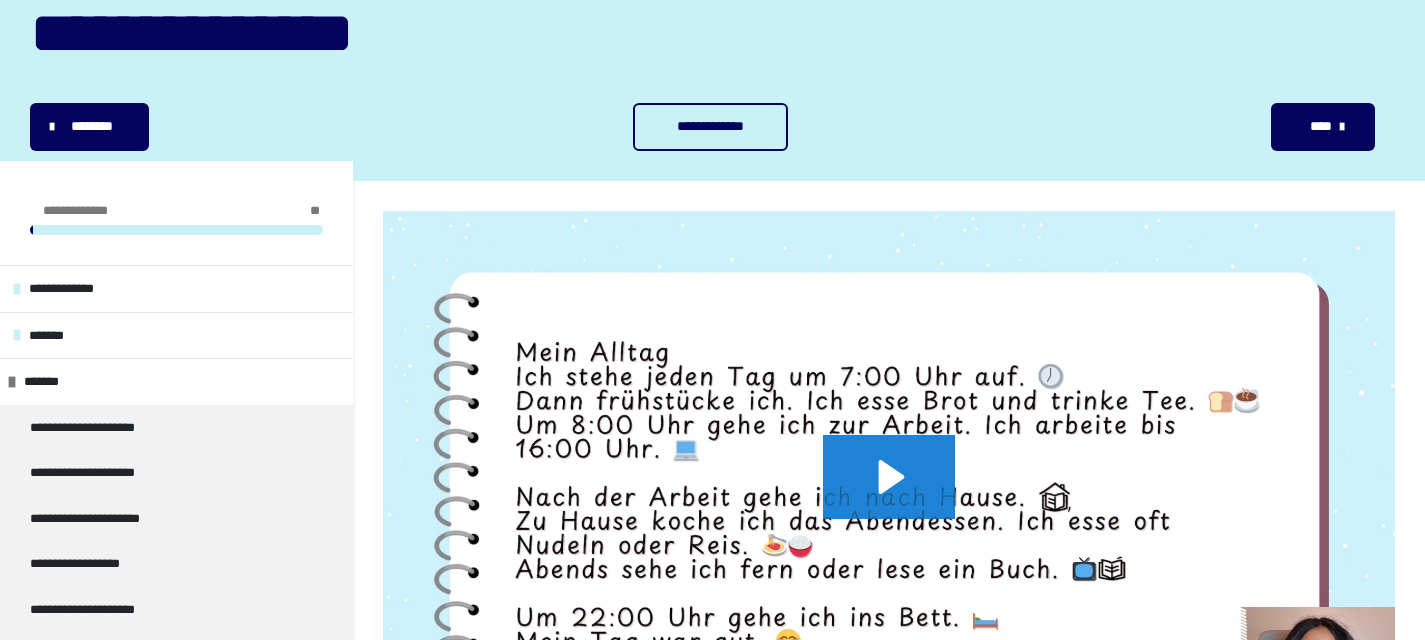 click at bounding box center [176, 230] 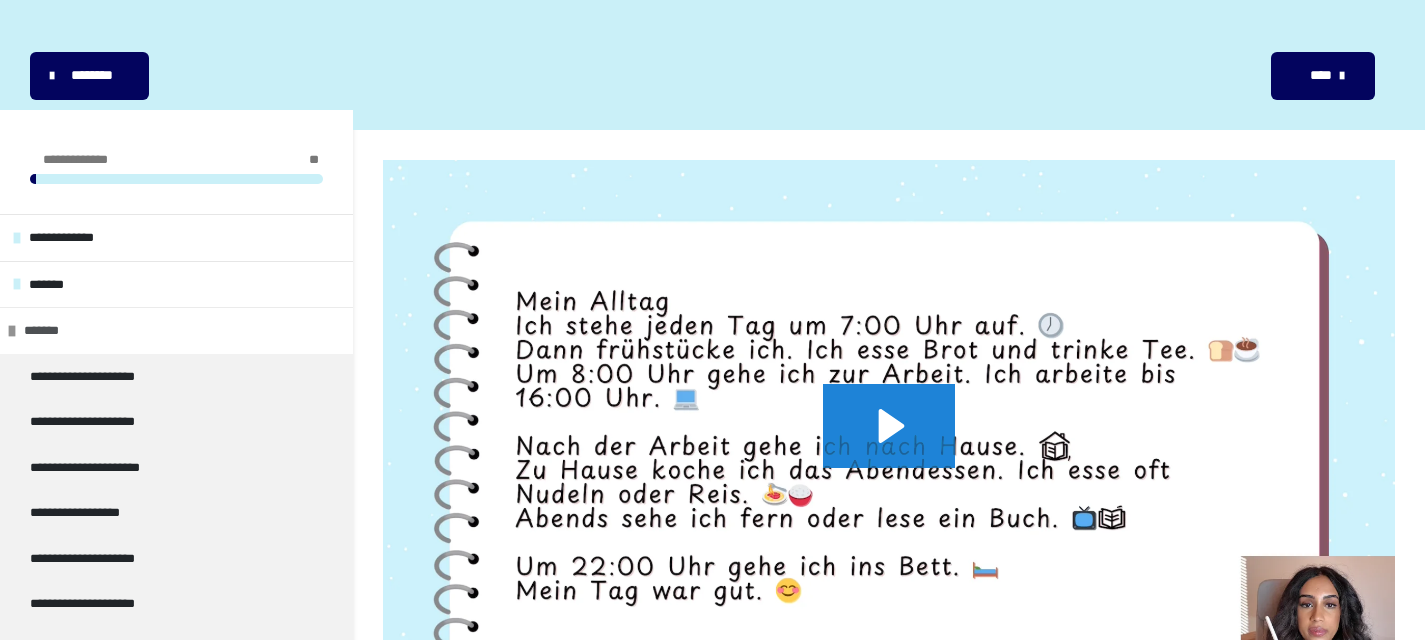 scroll, scrollTop: 486, scrollLeft: 0, axis: vertical 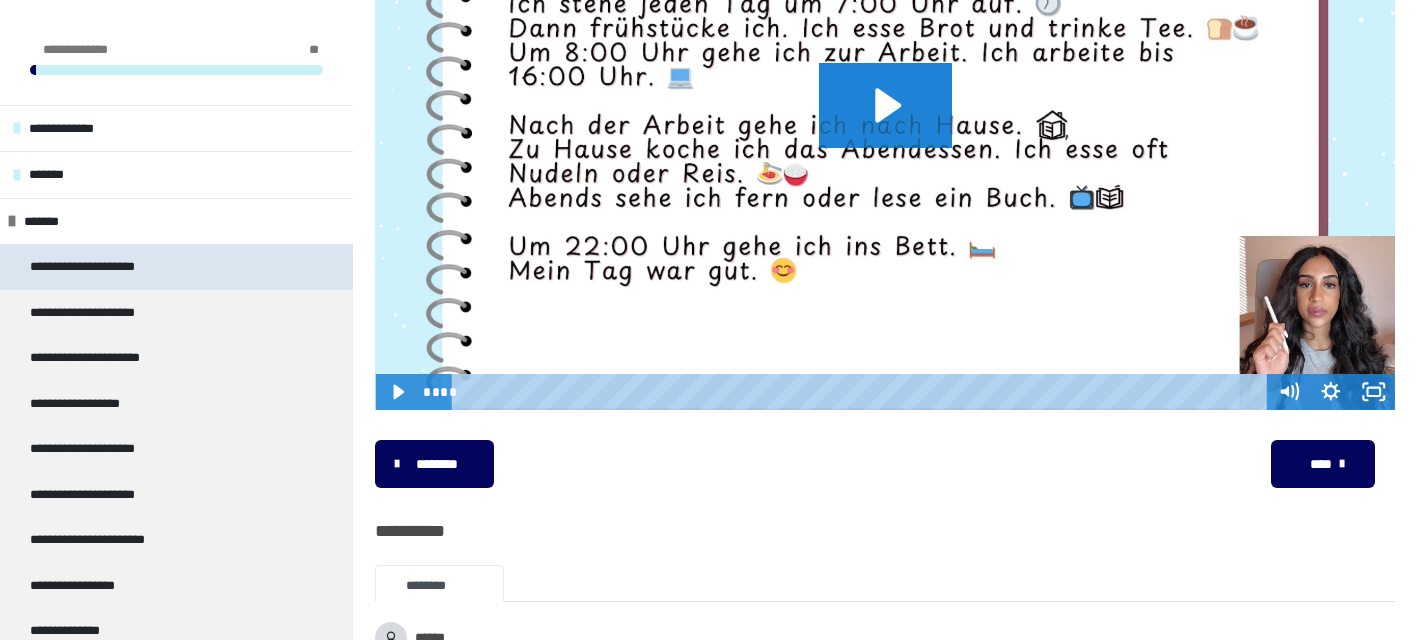click on "**********" at bounding box center [96, 267] 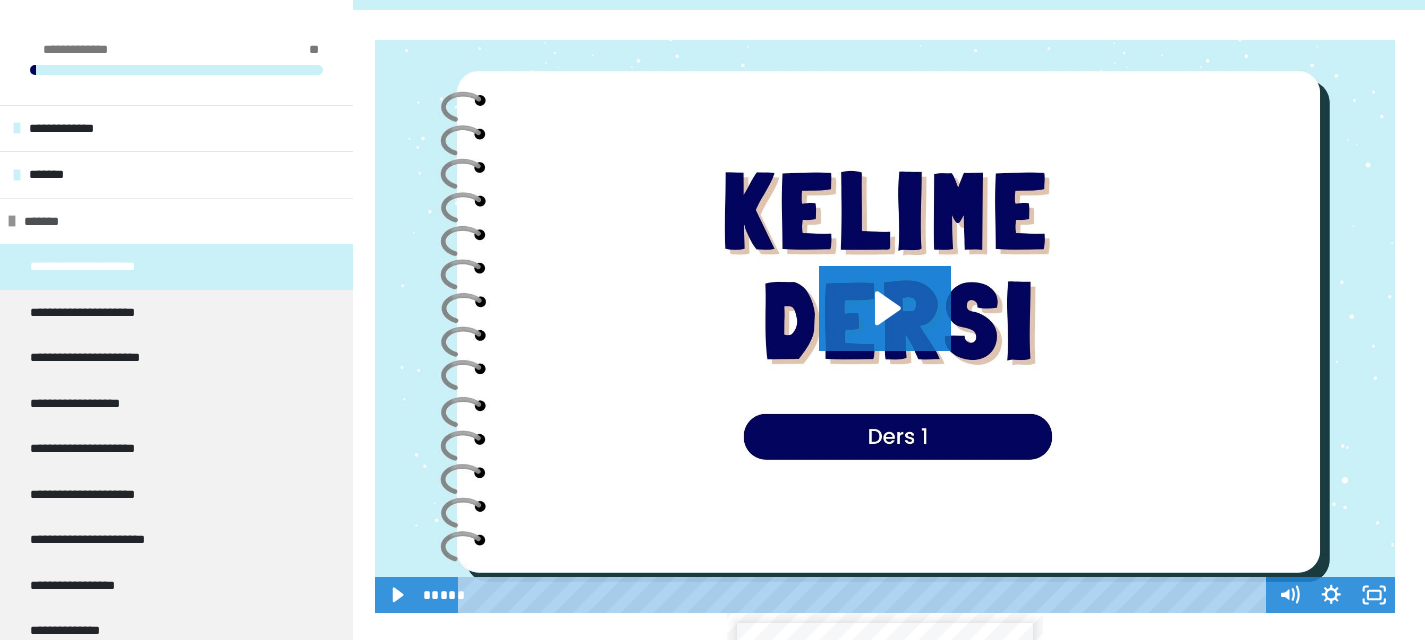 click on "*******" at bounding box center (176, 221) 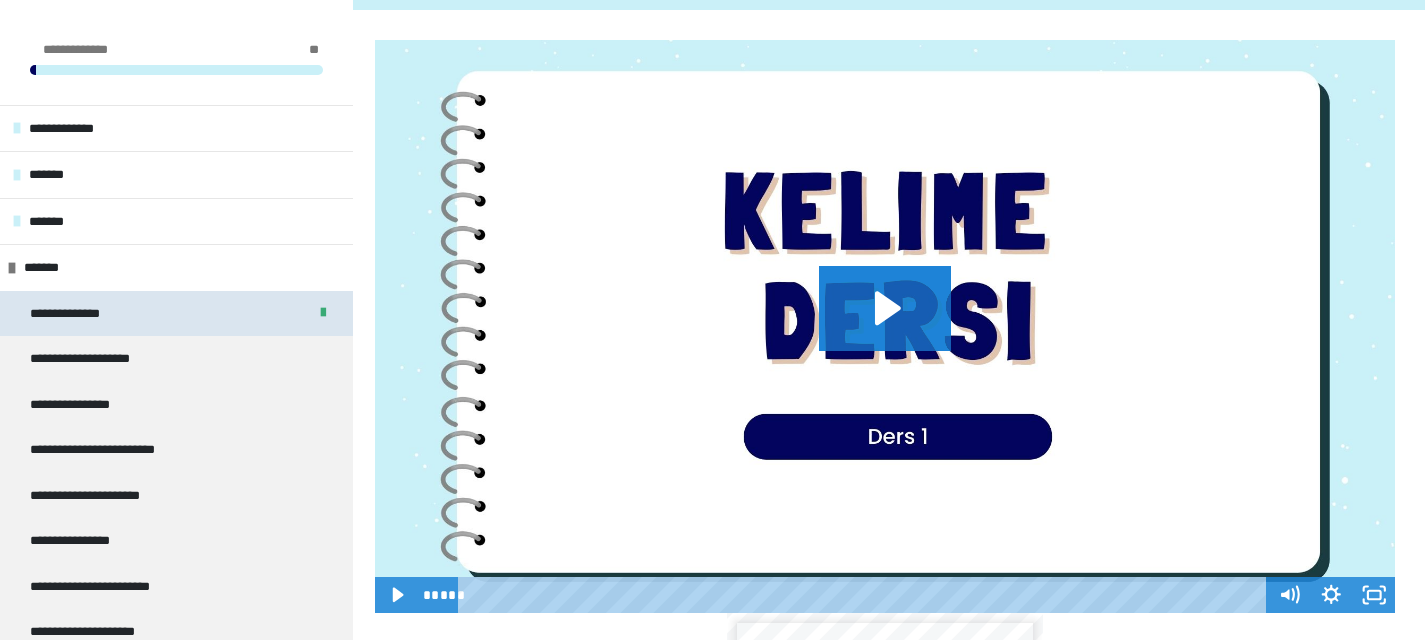click on "**********" at bounding box center [76, 314] 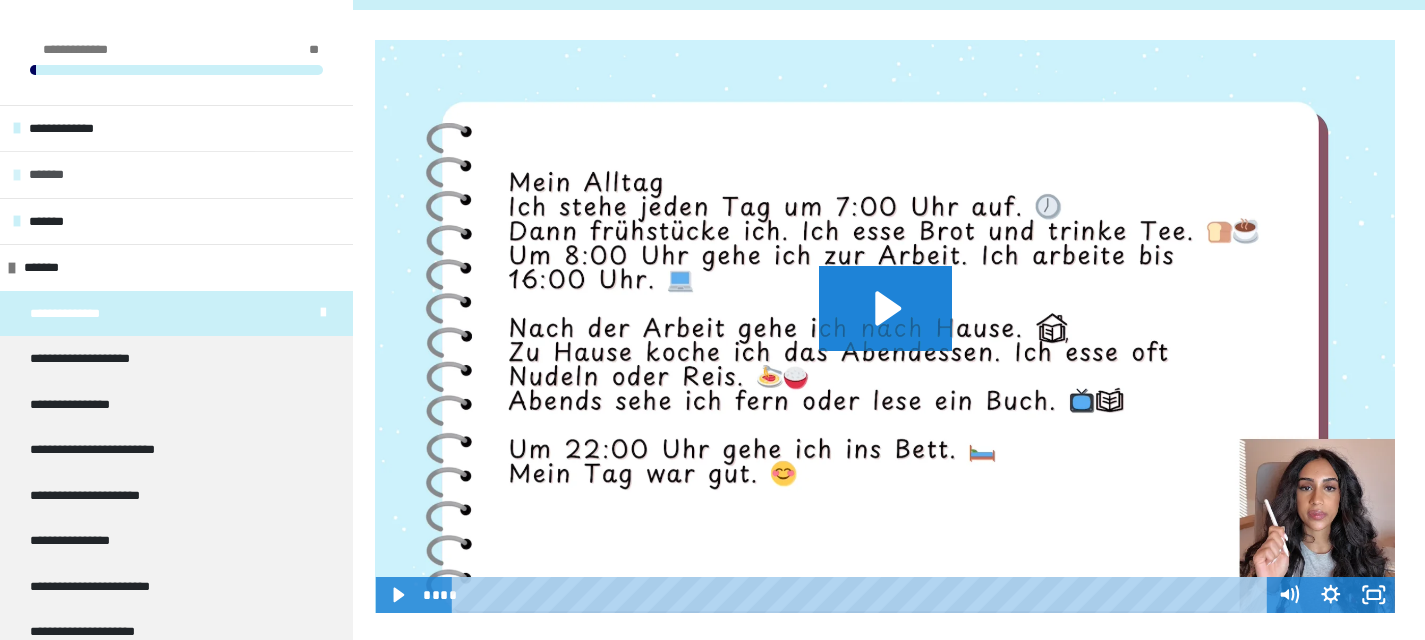 click on "*******" at bounding box center [176, 174] 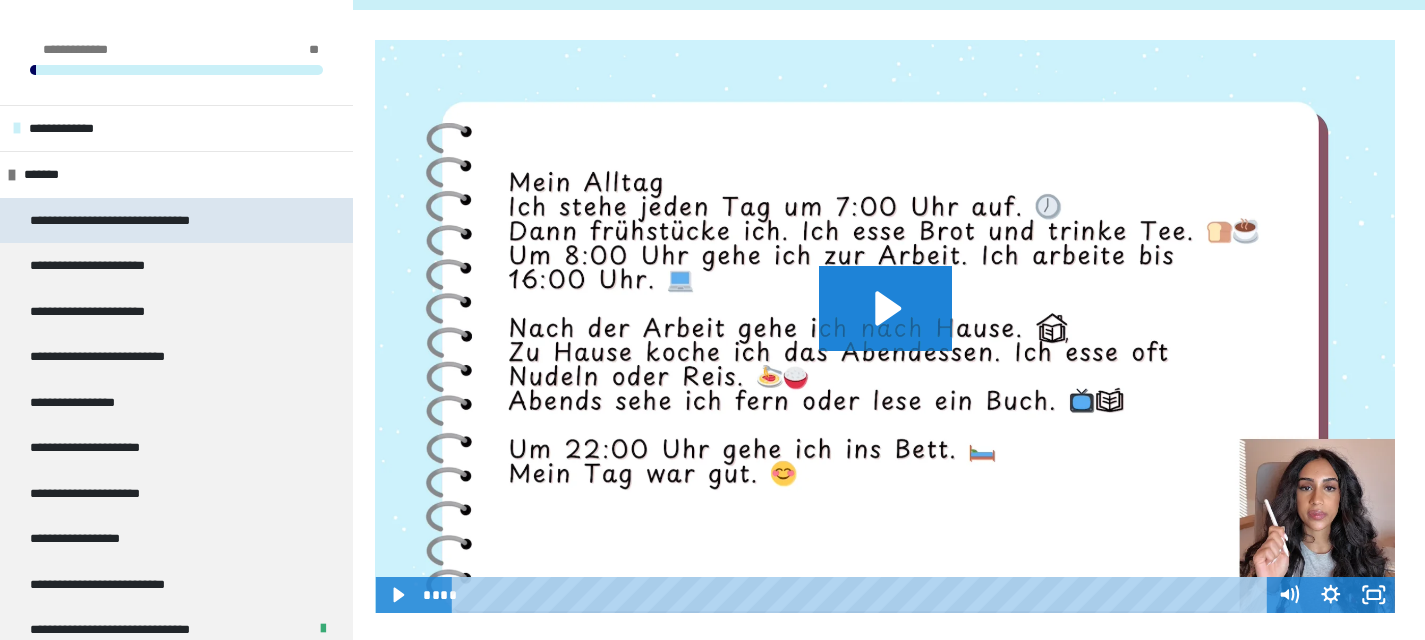 click on "**********" at bounding box center [134, 221] 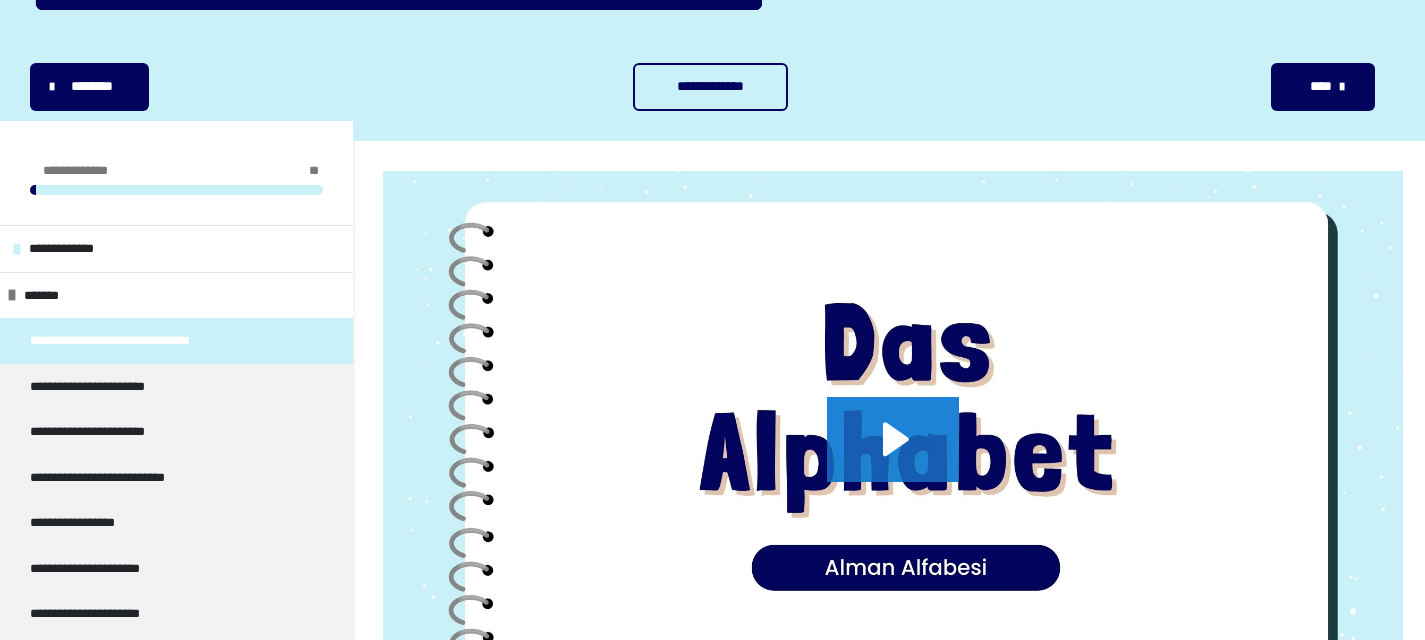 scroll, scrollTop: 0, scrollLeft: 0, axis: both 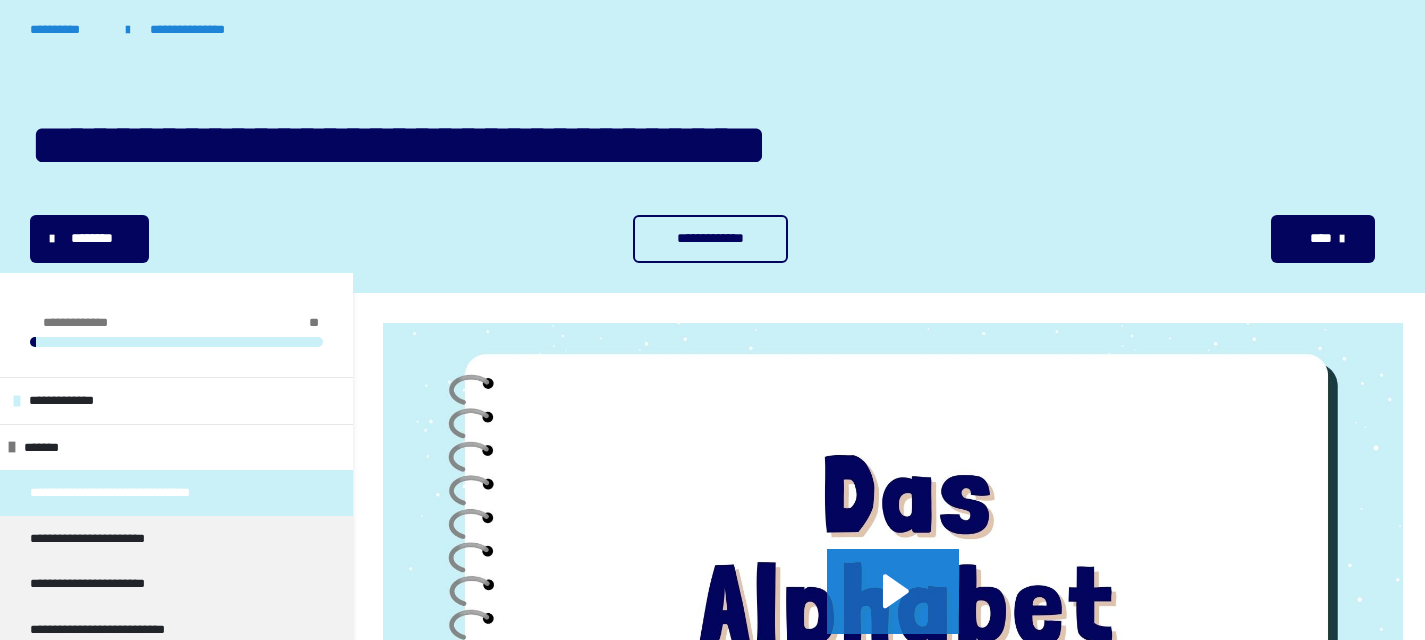 click on "**********" at bounding box center (710, 238) 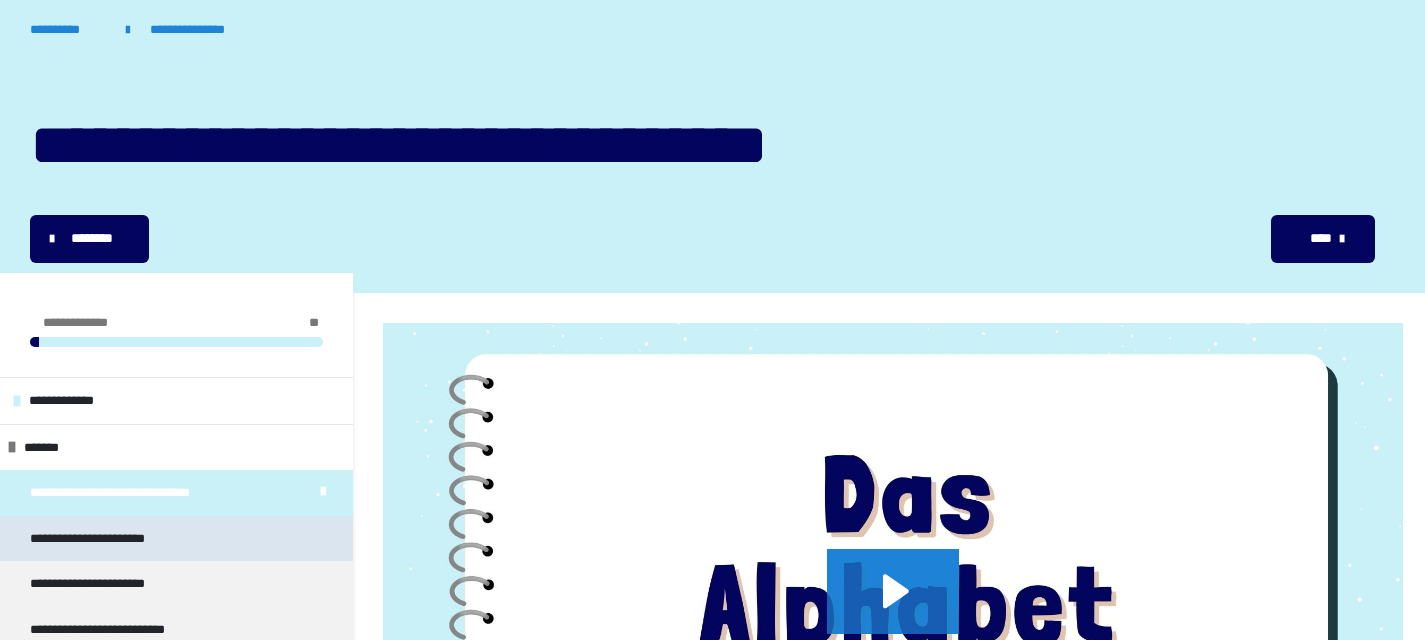 click on "**********" at bounding box center [101, 539] 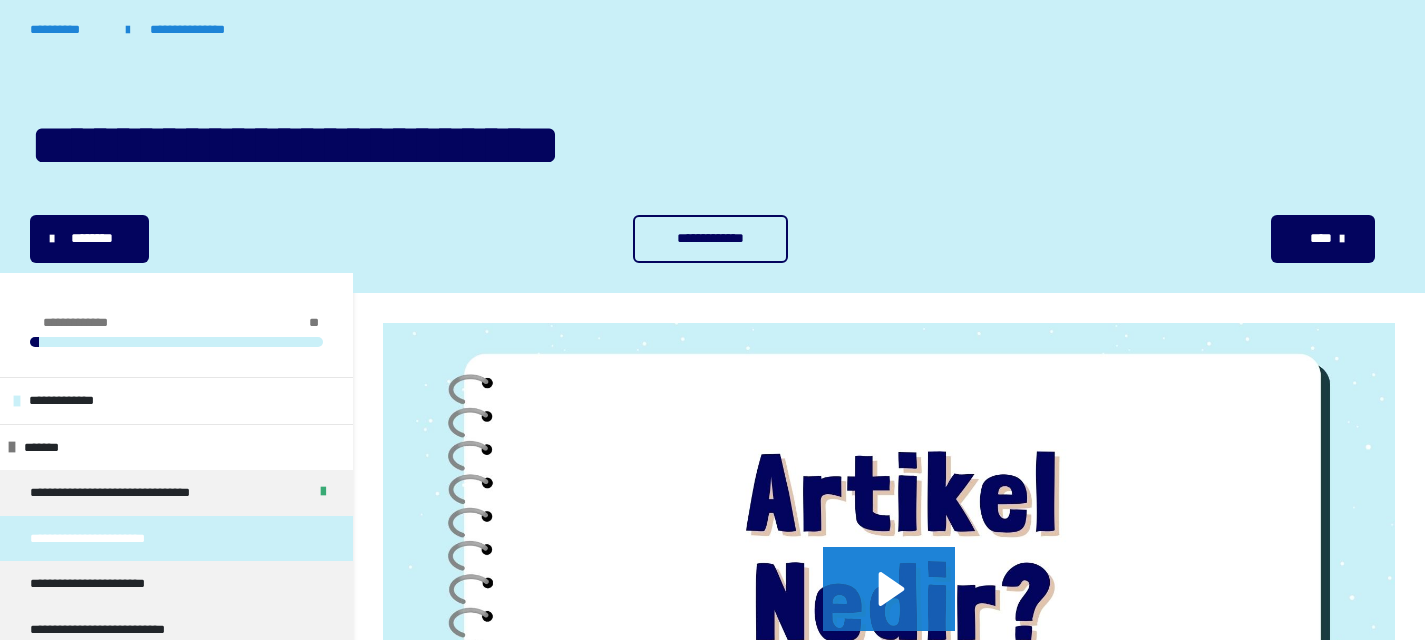 click on "**********" at bounding box center (710, 238) 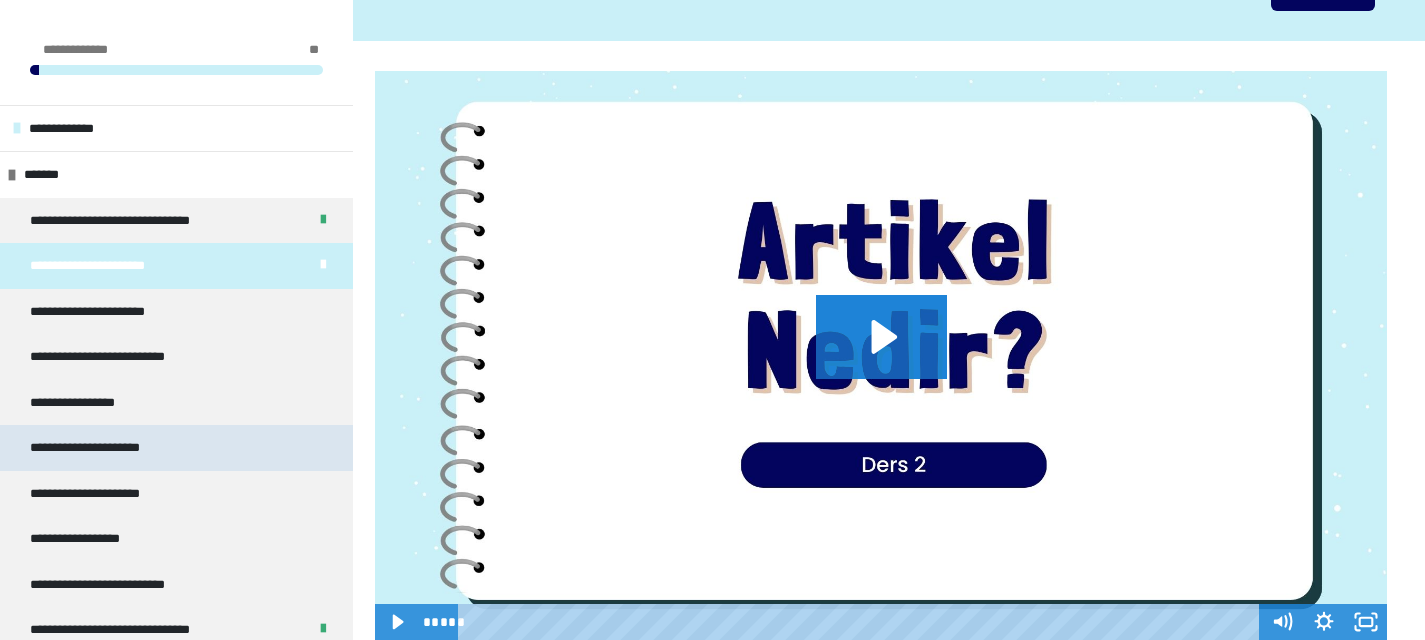 scroll, scrollTop: 280, scrollLeft: 0, axis: vertical 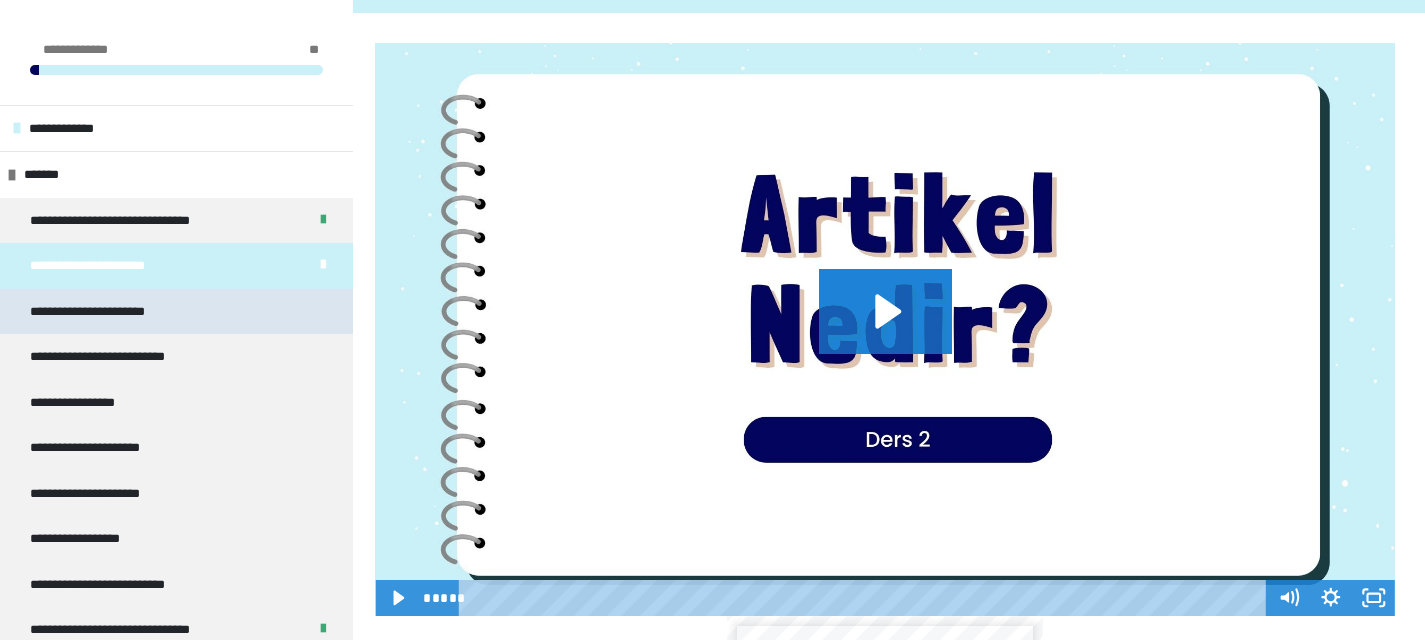 click on "**********" at bounding box center [104, 312] 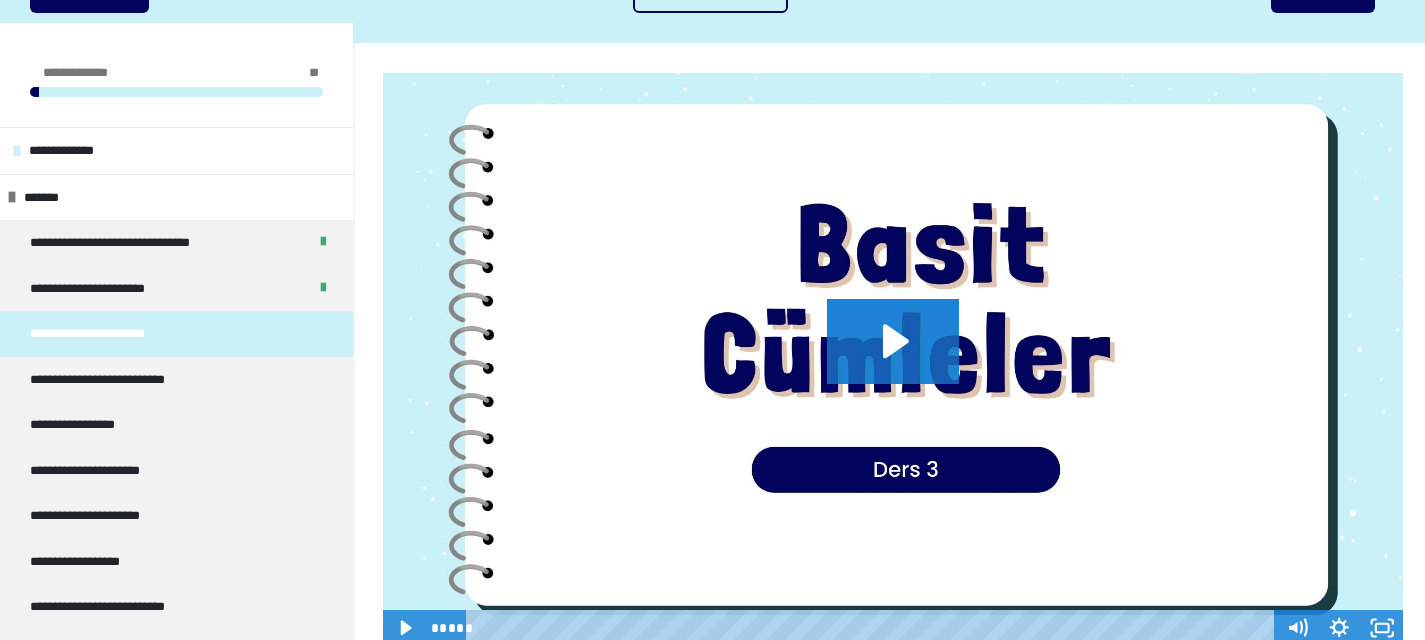 scroll, scrollTop: 0, scrollLeft: 0, axis: both 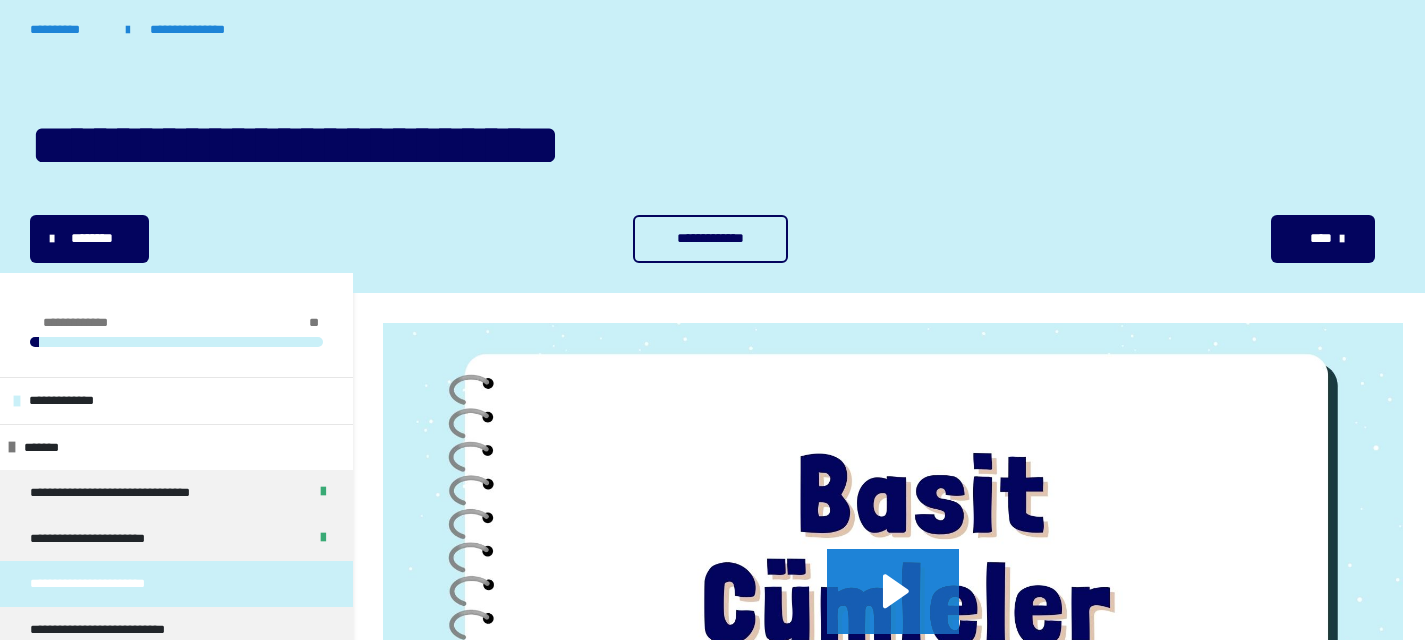 click on "**********" at bounding box center (710, 239) 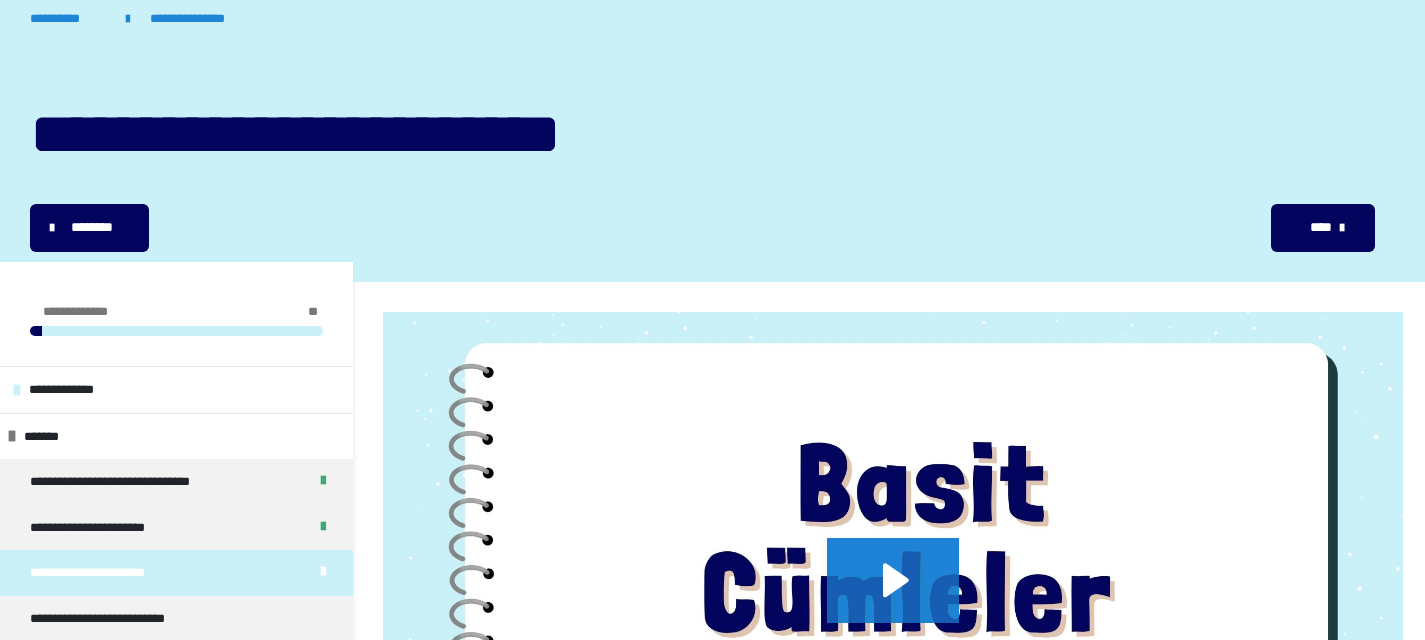 scroll, scrollTop: 25, scrollLeft: 0, axis: vertical 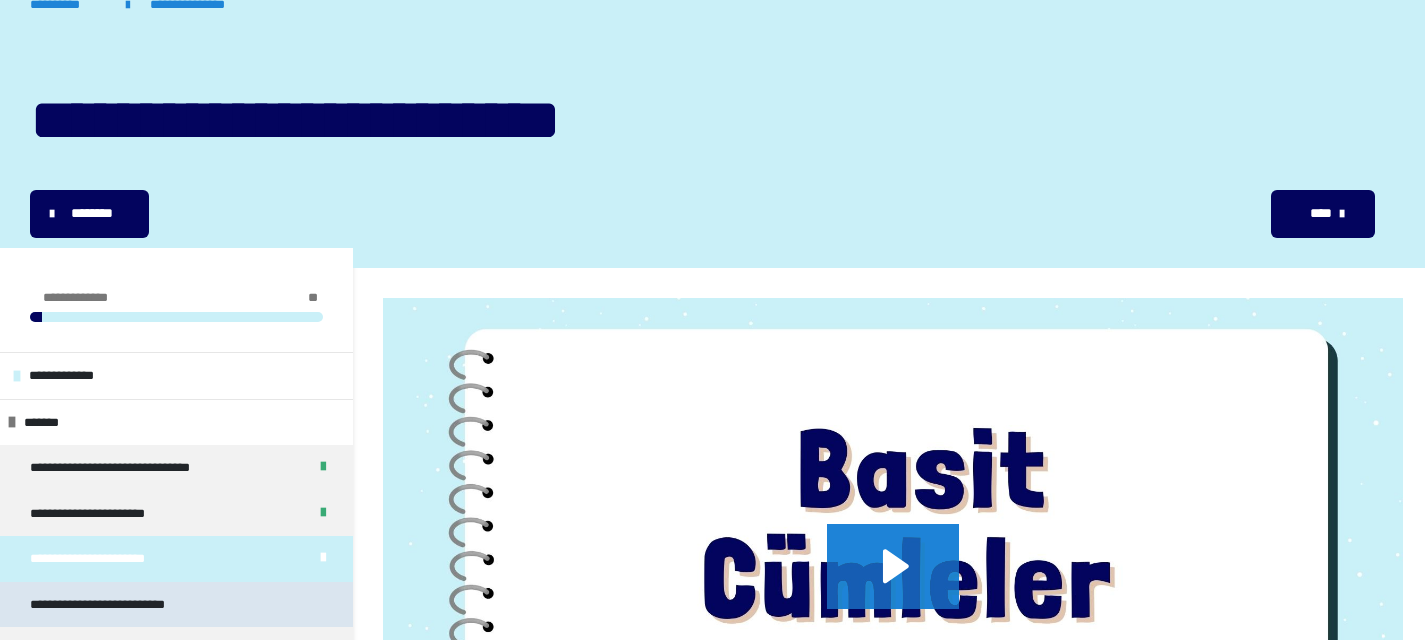 click on "**********" at bounding box center (176, 605) 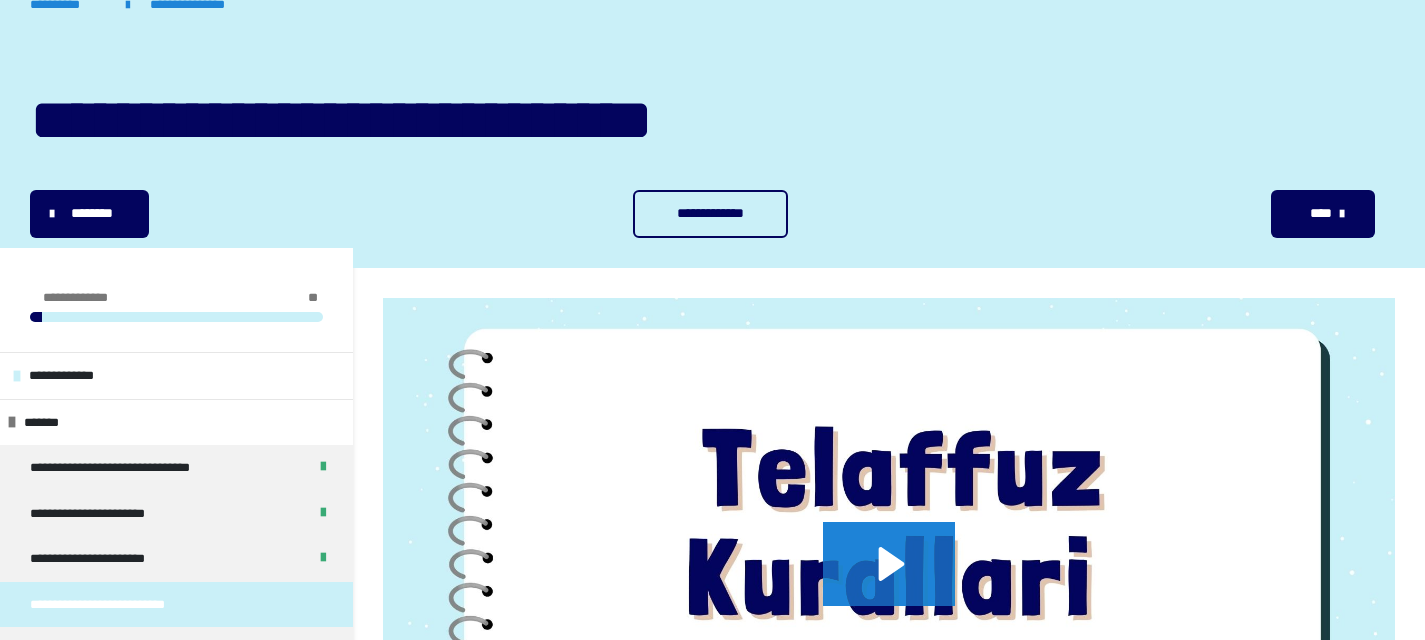 click on "**********" at bounding box center [710, 213] 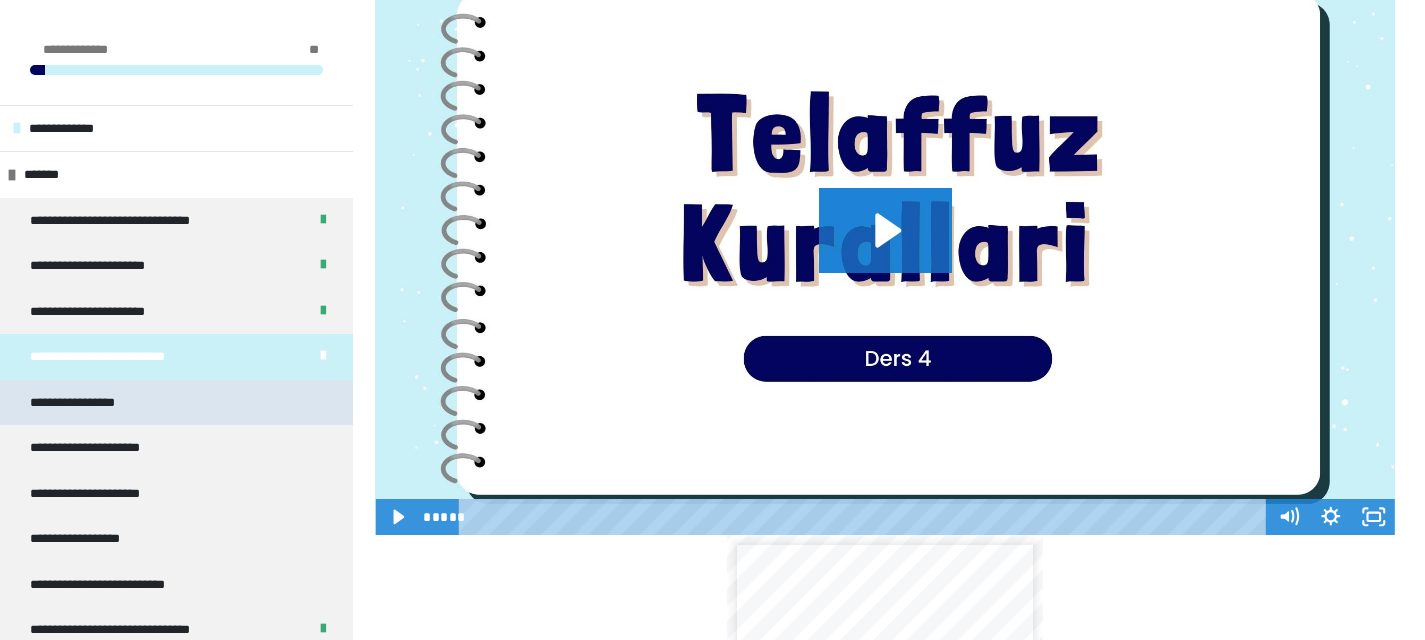click on "**********" at bounding box center (176, 403) 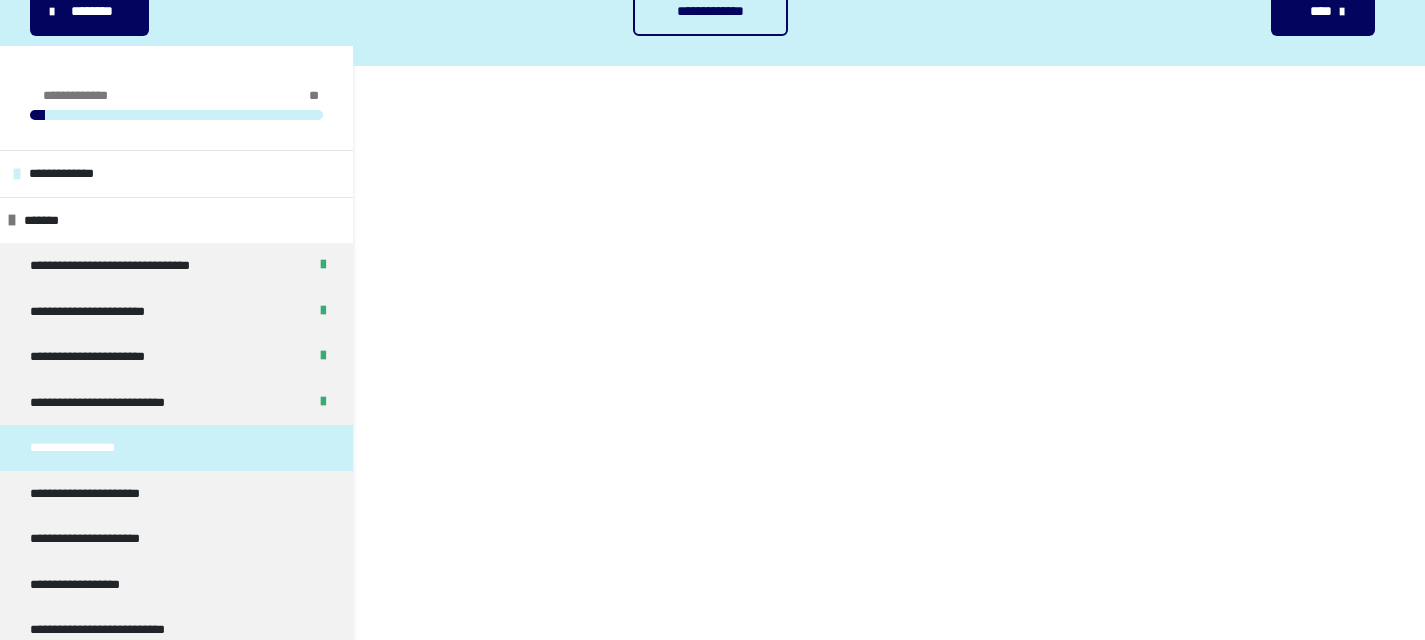 scroll, scrollTop: 0, scrollLeft: 0, axis: both 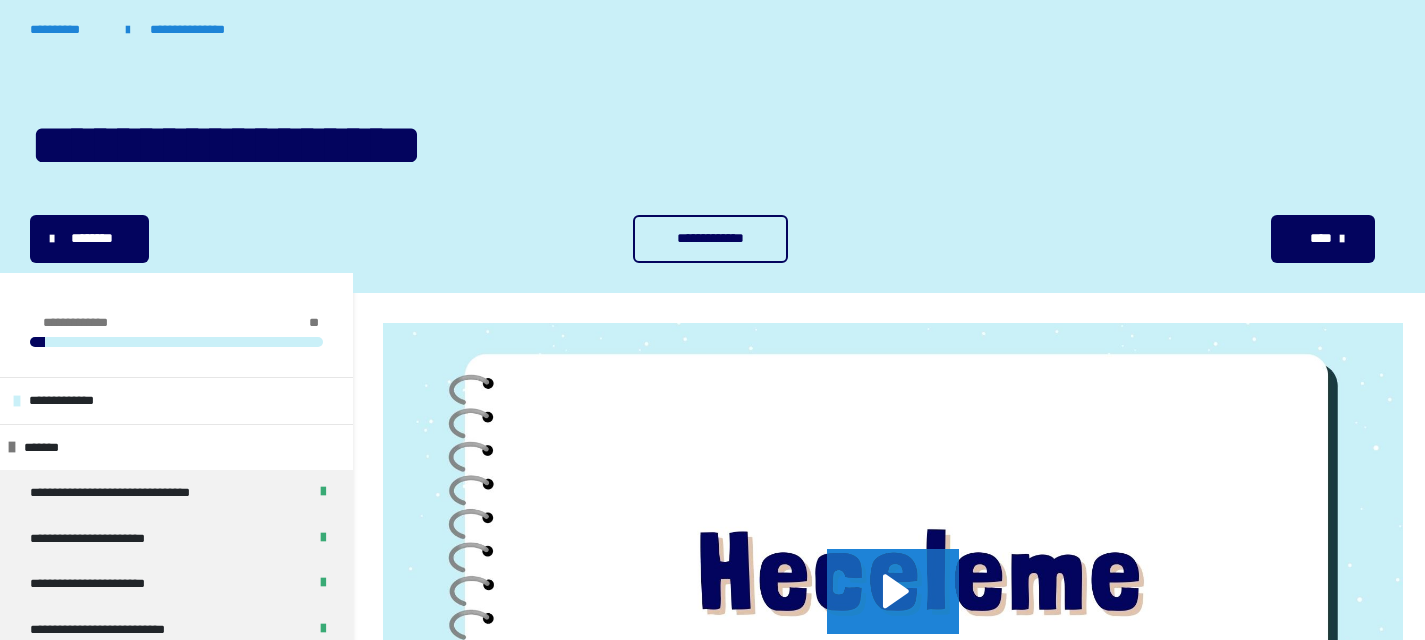 click on "**********" at bounding box center [710, 238] 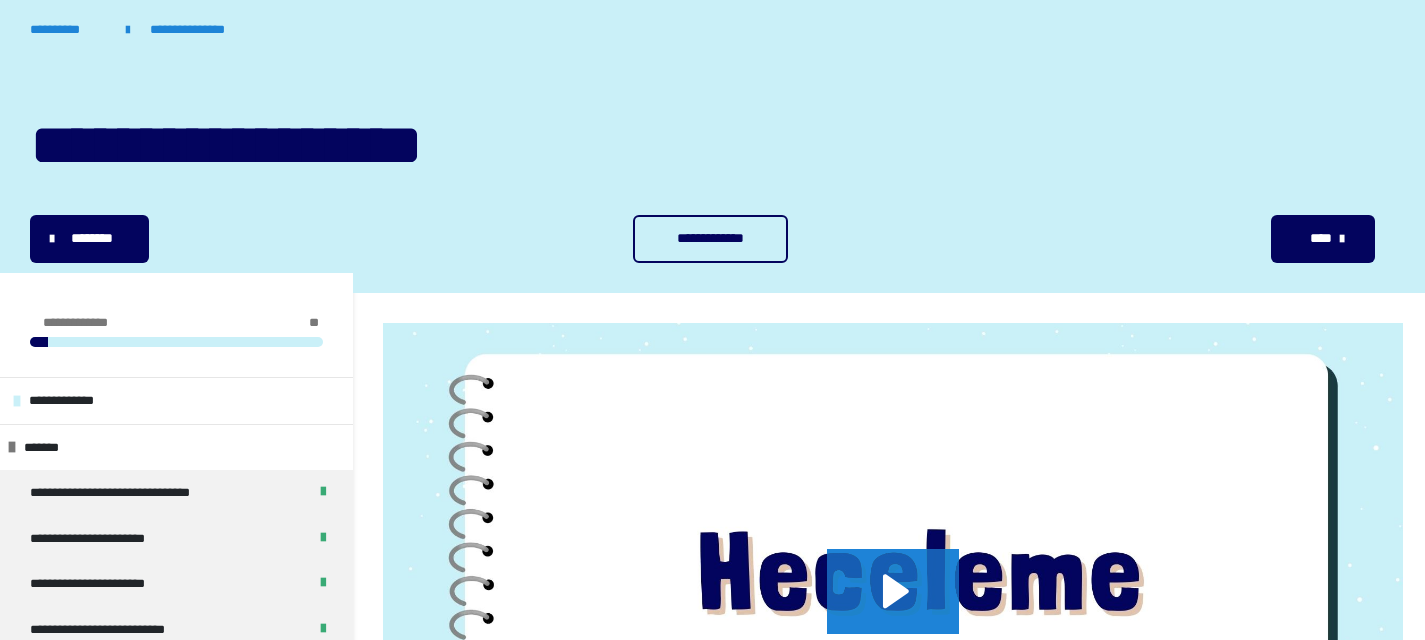 scroll, scrollTop: 442, scrollLeft: 0, axis: vertical 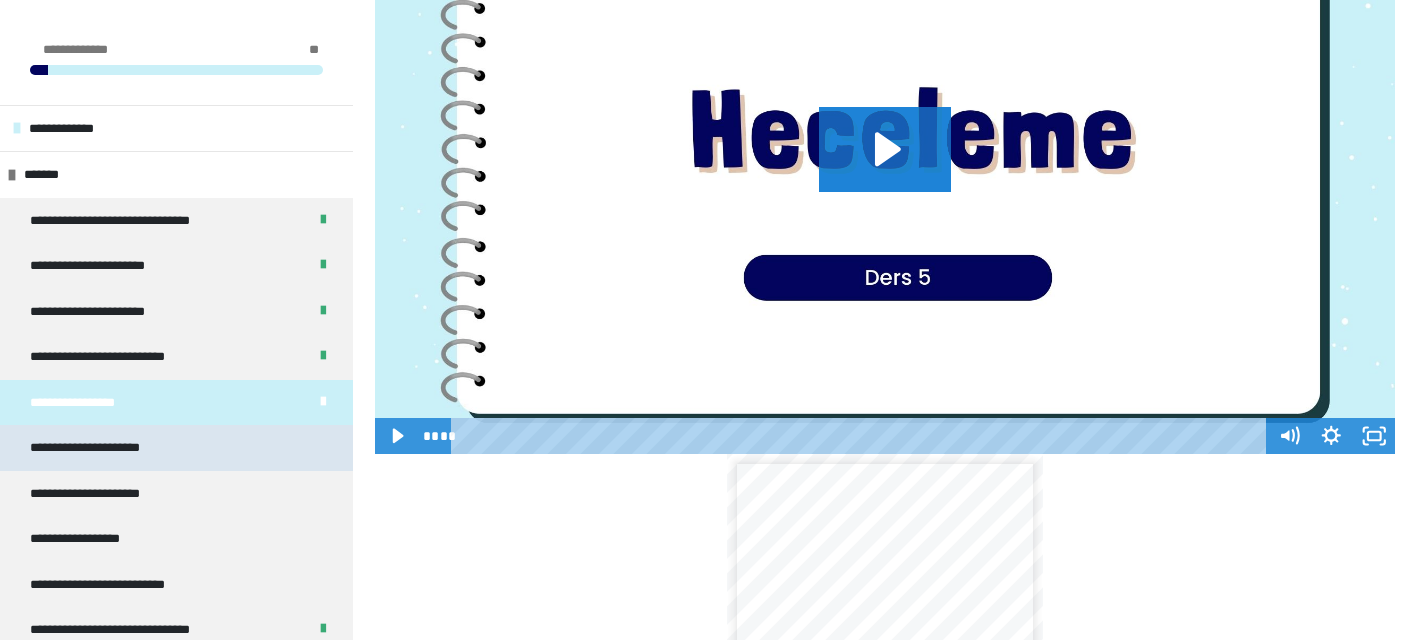 click on "**********" at bounding box center (99, 448) 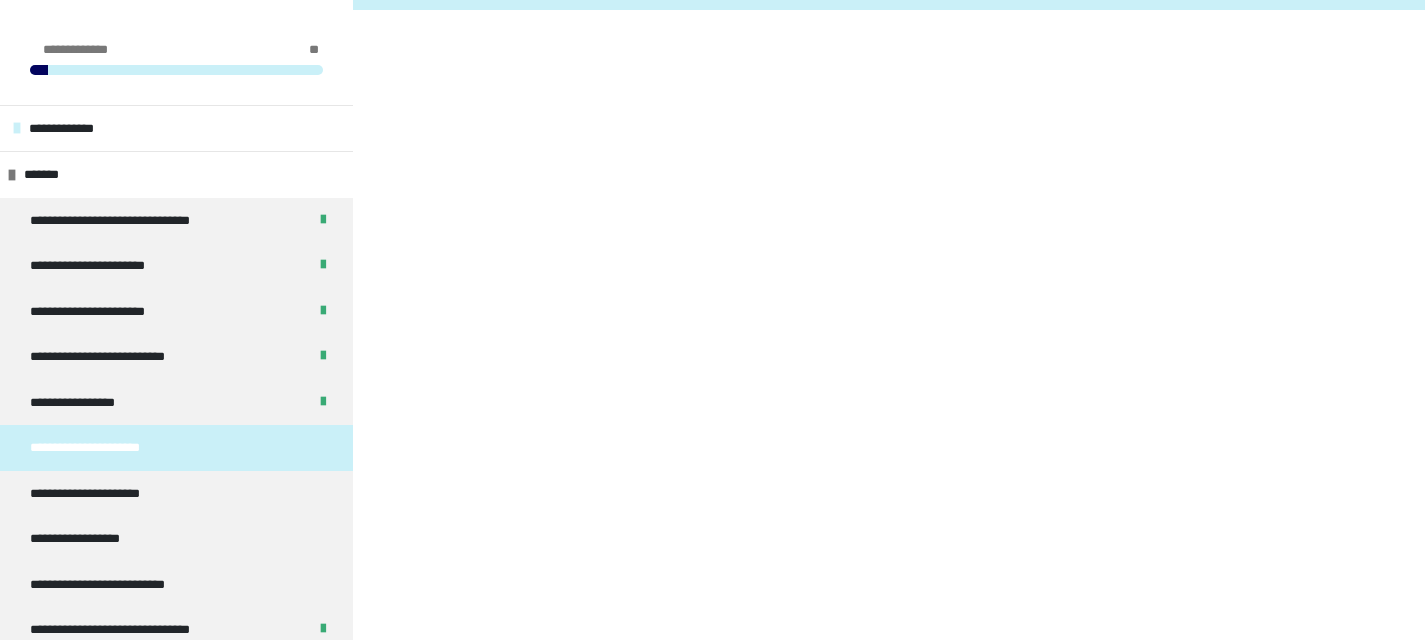 scroll, scrollTop: 0, scrollLeft: 0, axis: both 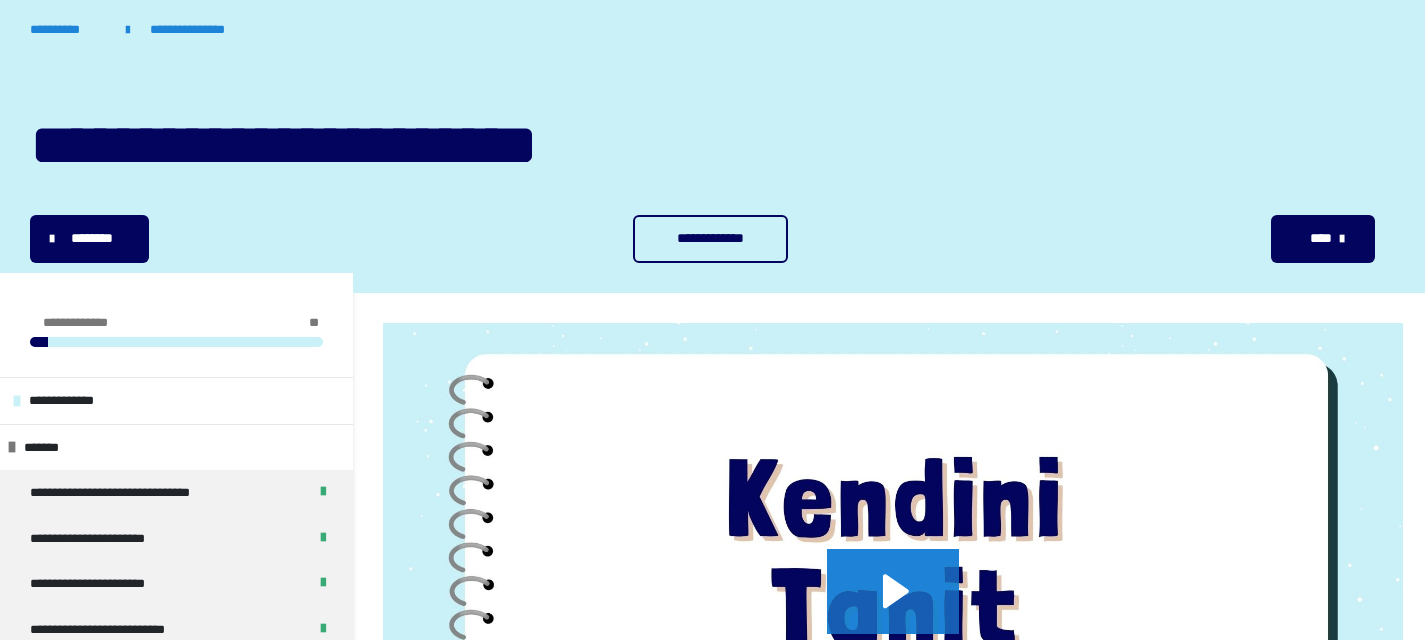 click on "**********" at bounding box center [710, 239] 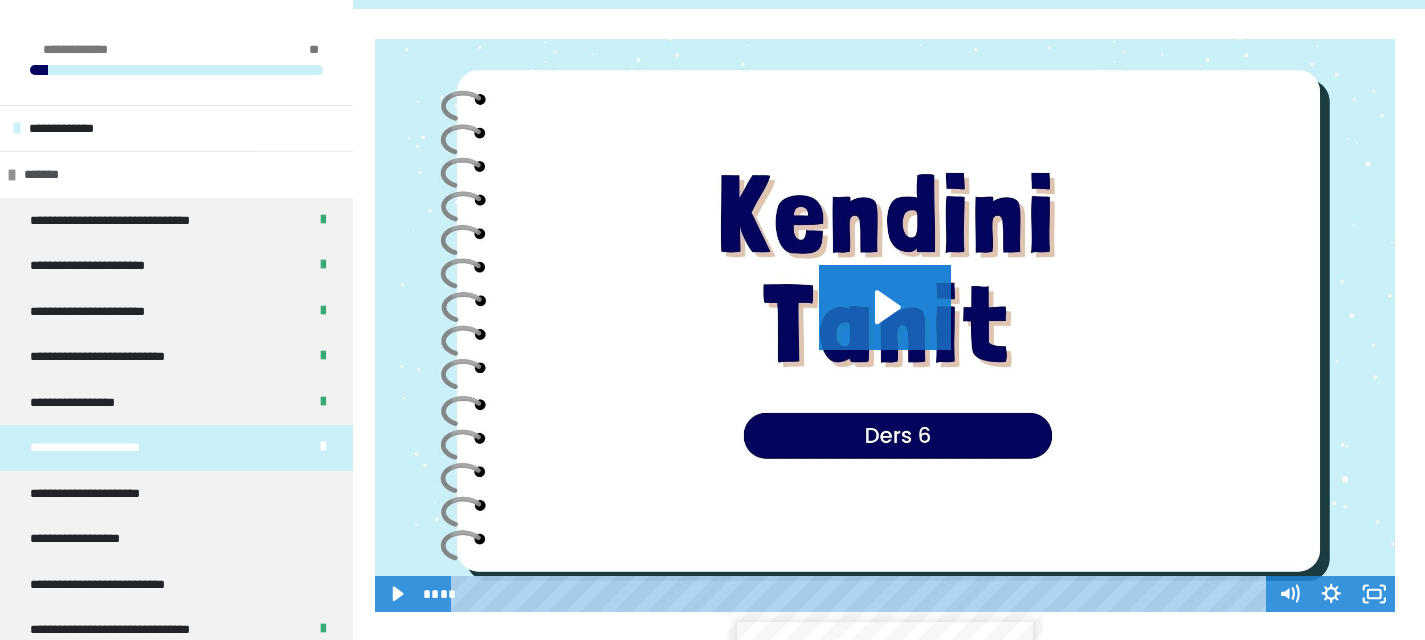 scroll, scrollTop: 345, scrollLeft: 0, axis: vertical 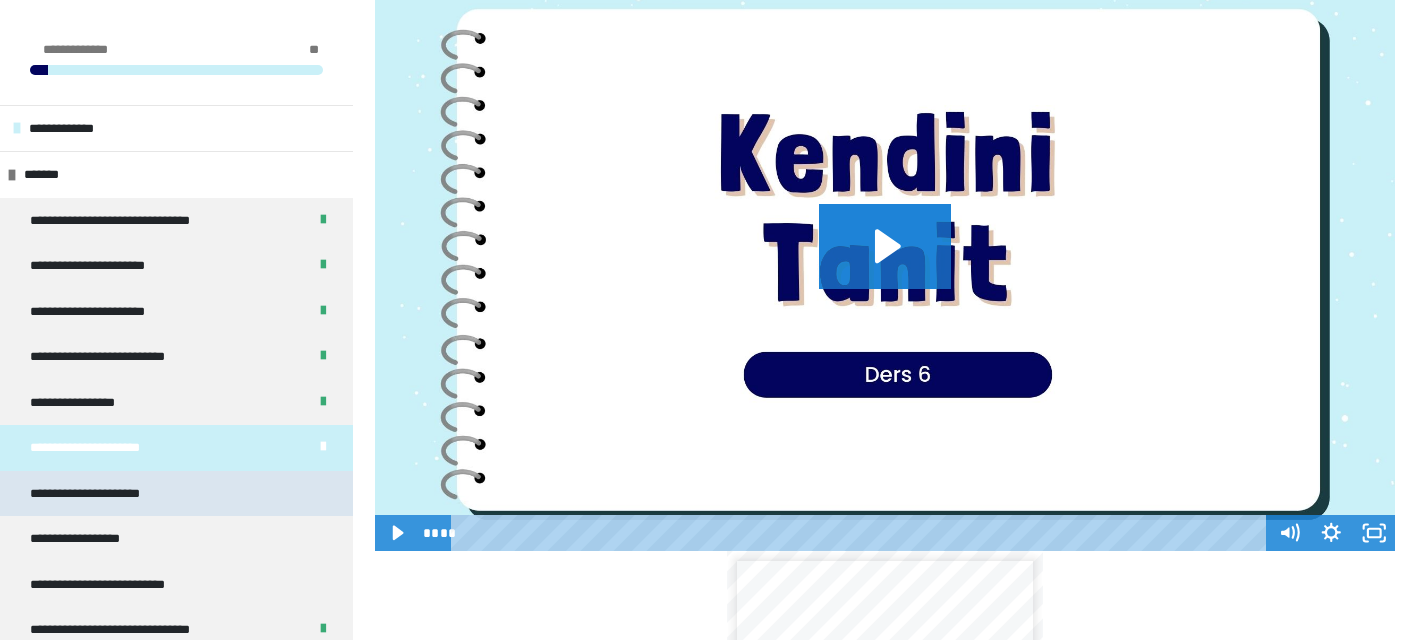 click on "**********" at bounding box center [104, 494] 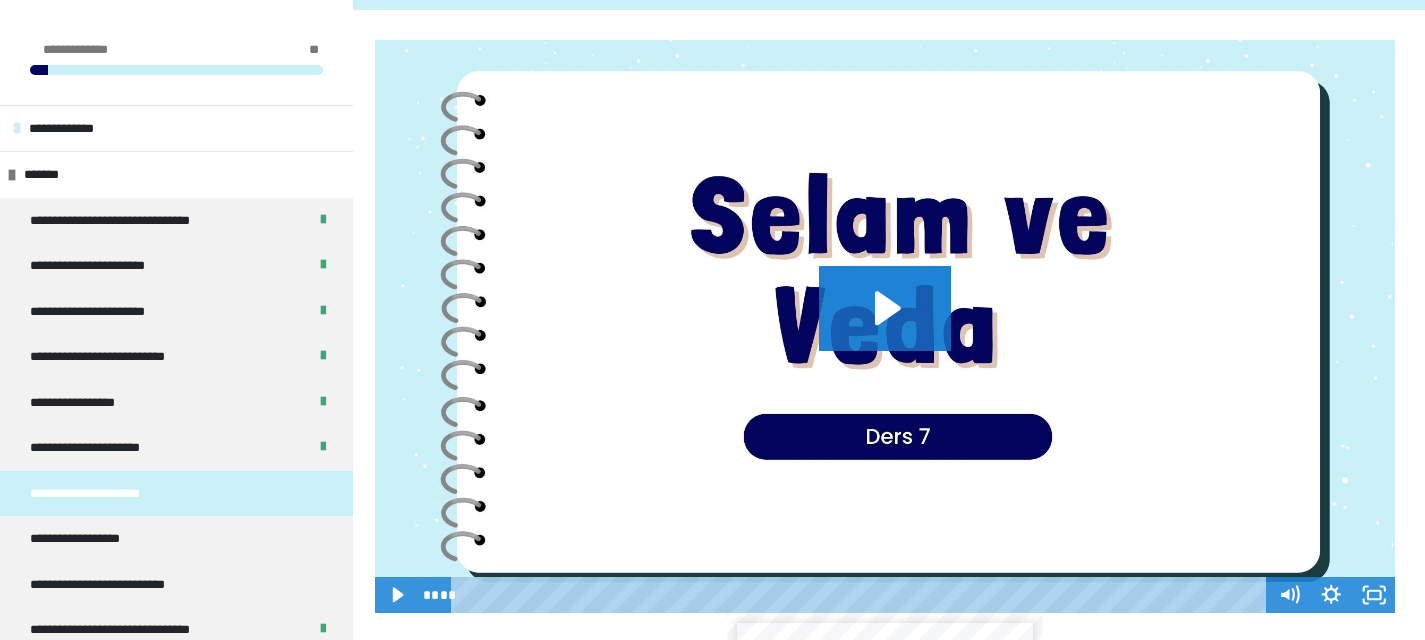 scroll, scrollTop: 0, scrollLeft: 0, axis: both 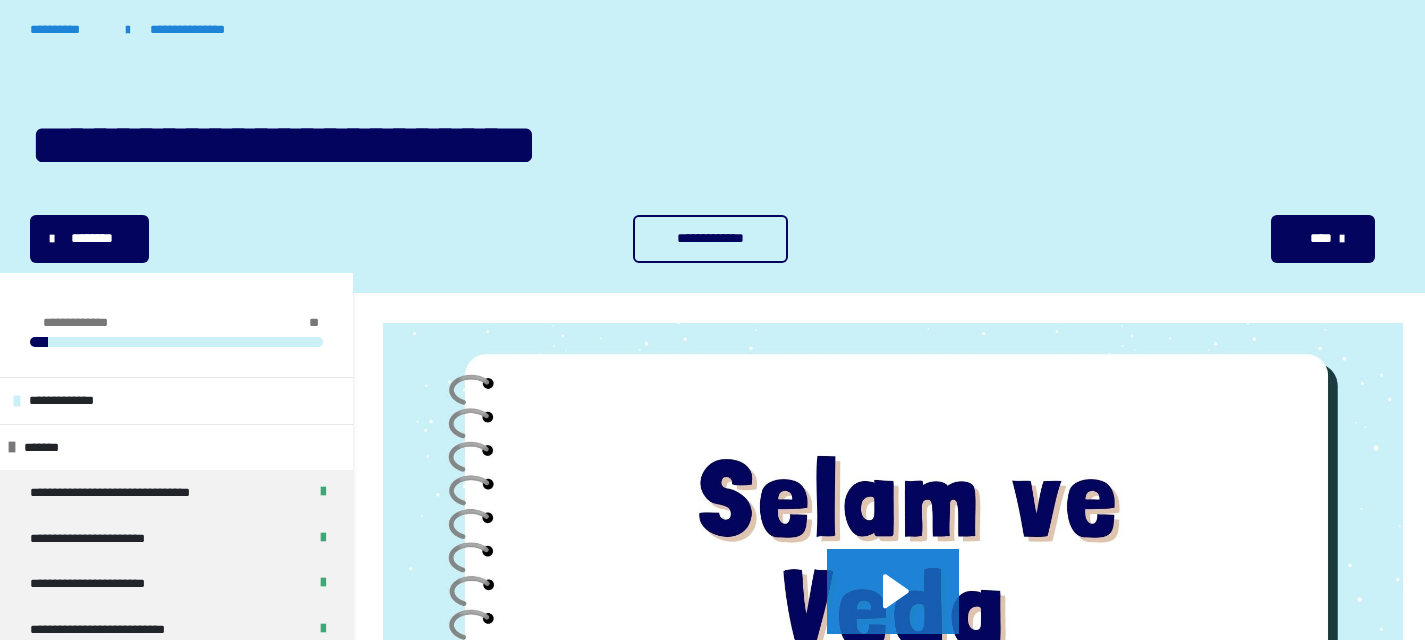 click on "**********" at bounding box center [710, 238] 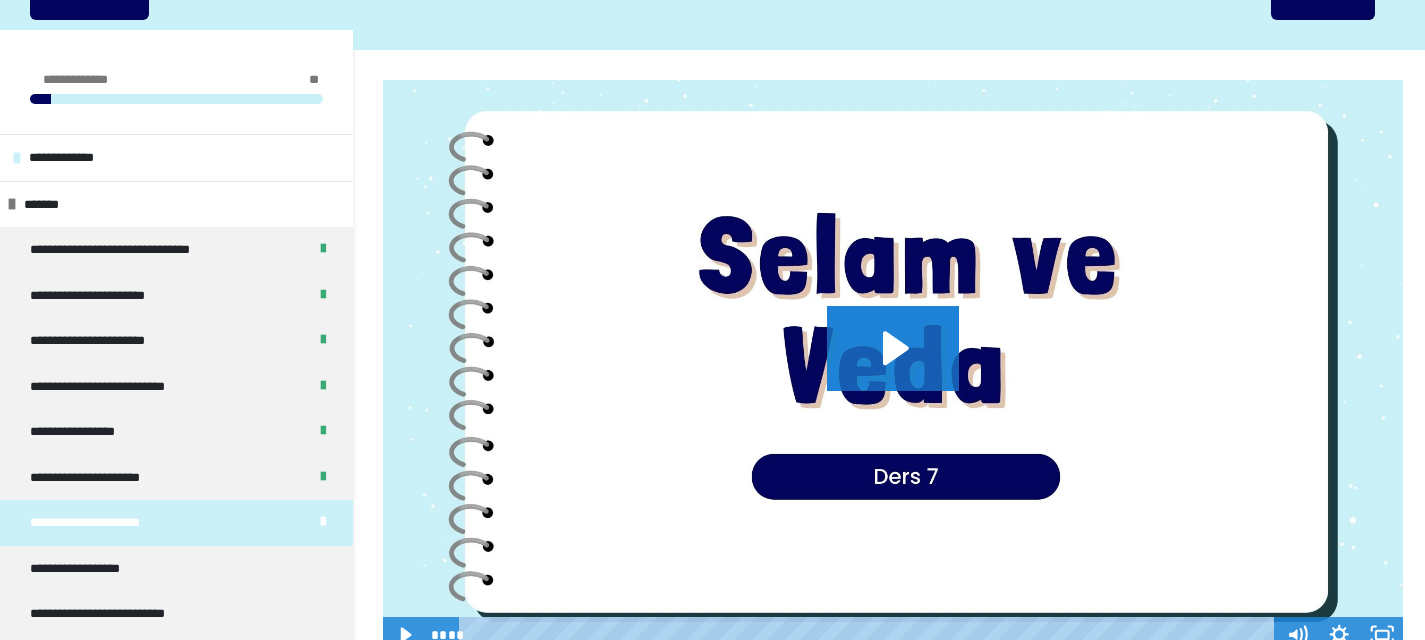 scroll, scrollTop: 248, scrollLeft: 0, axis: vertical 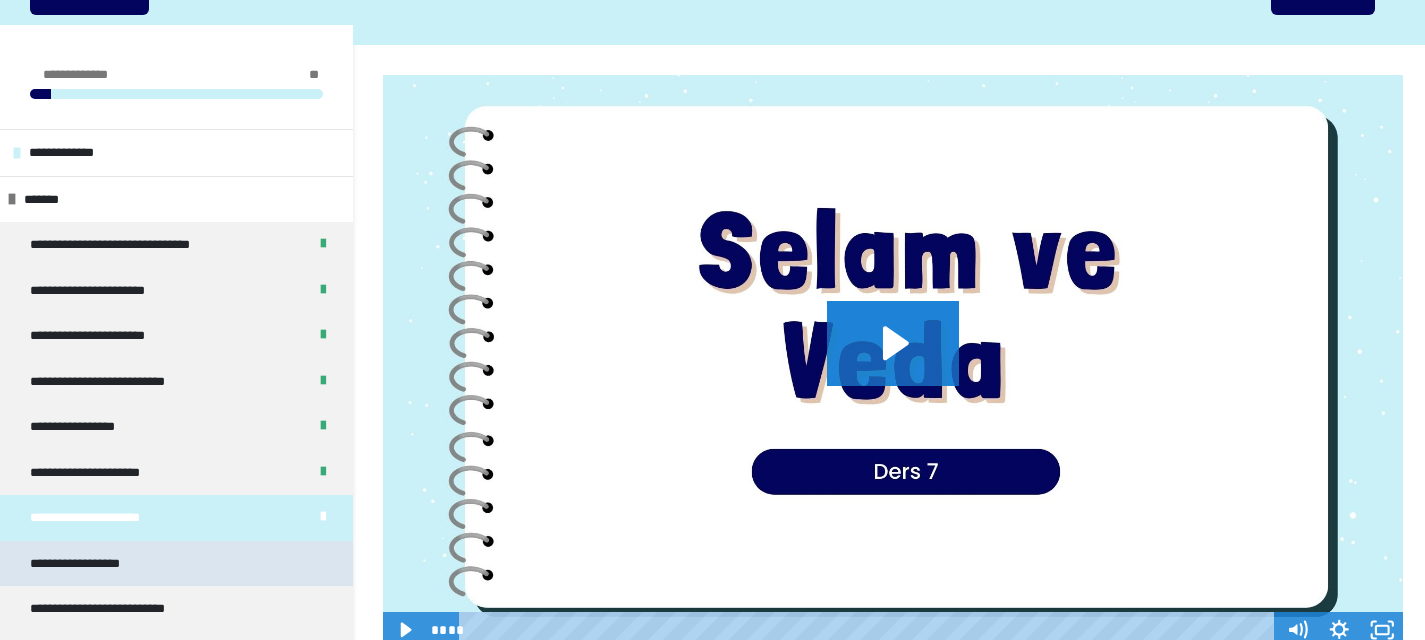 click on "**********" at bounding box center [176, 564] 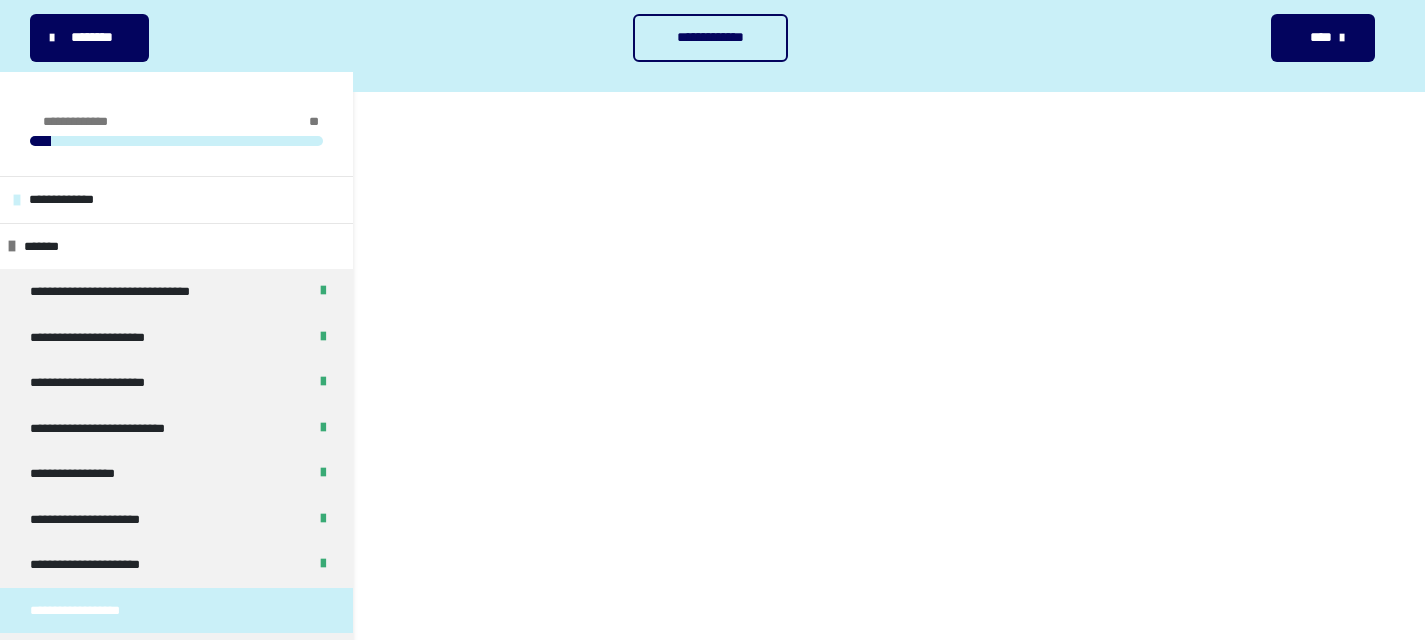 scroll, scrollTop: 0, scrollLeft: 0, axis: both 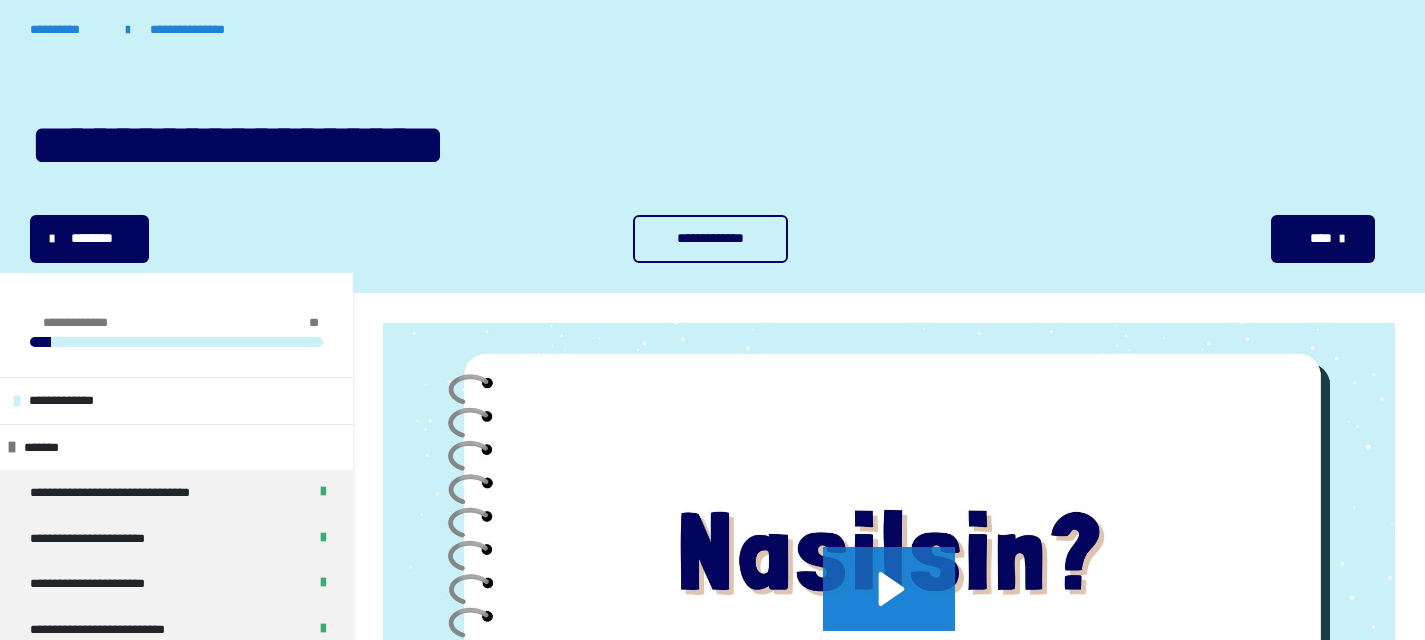 click on "**********" at bounding box center (710, 238) 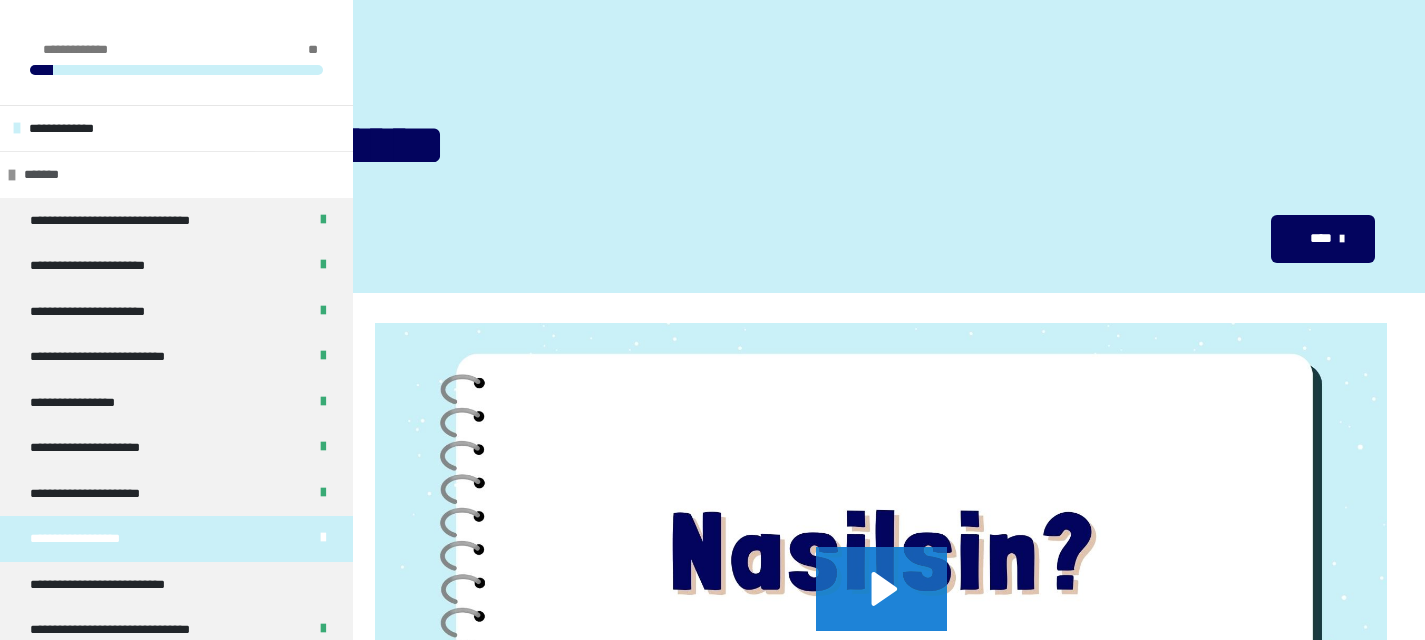 scroll, scrollTop: 713, scrollLeft: 0, axis: vertical 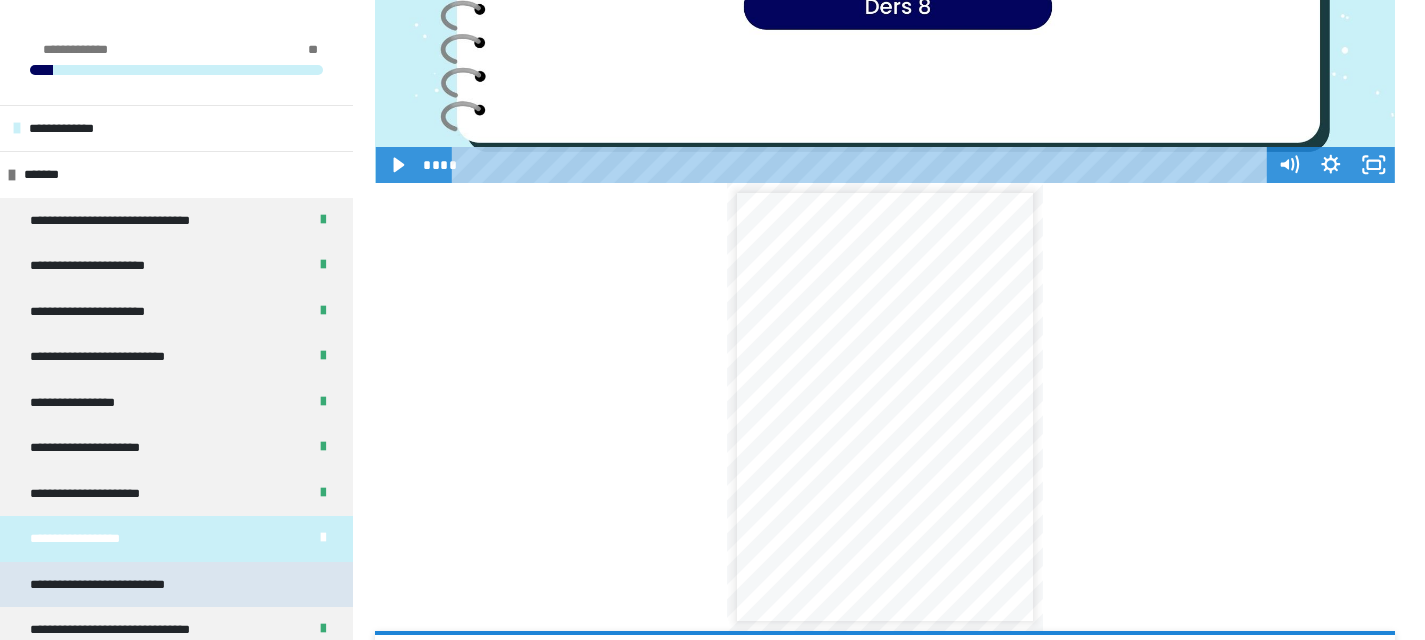 click on "**********" at bounding box center [122, 585] 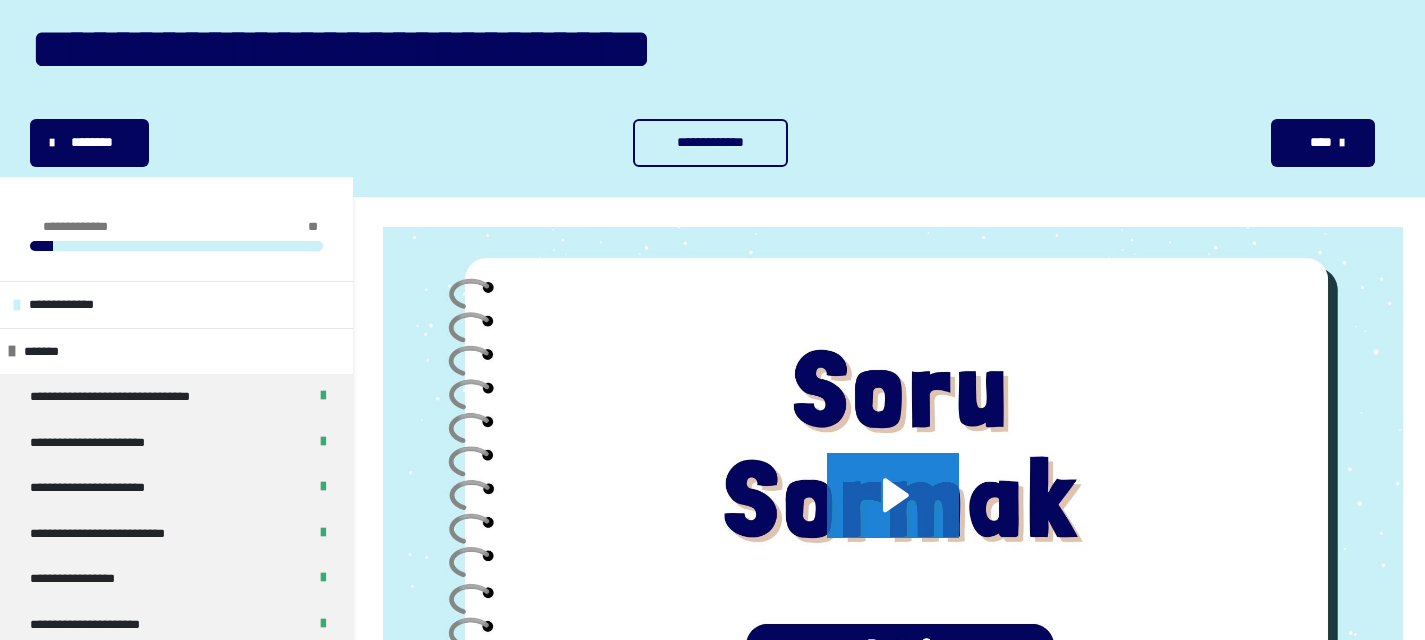 scroll, scrollTop: 0, scrollLeft: 0, axis: both 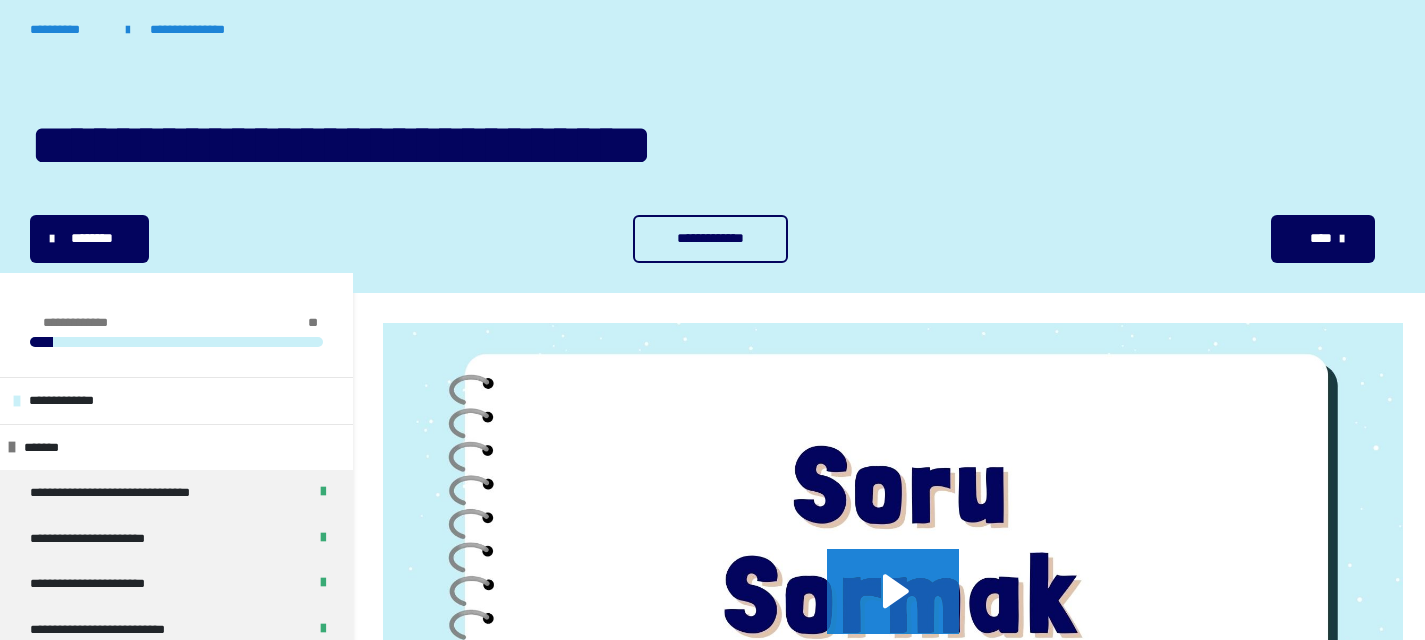 click on "**********" at bounding box center [710, 238] 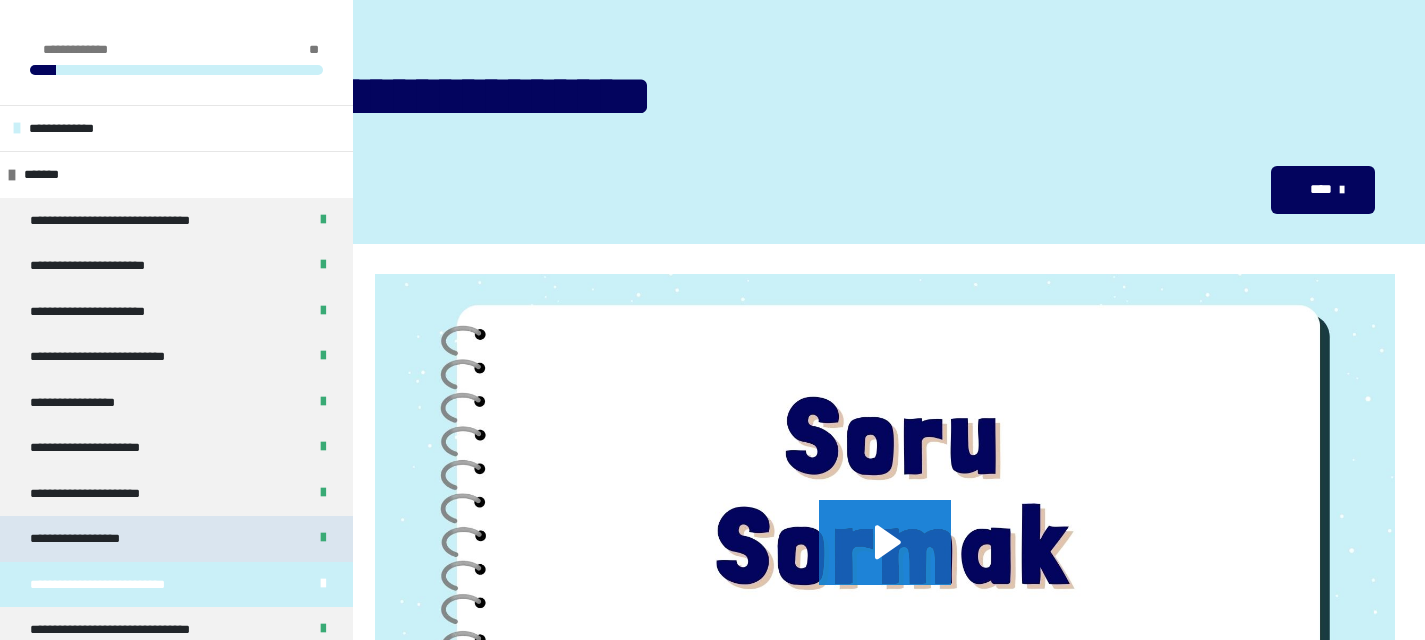 scroll, scrollTop: 421, scrollLeft: 0, axis: vertical 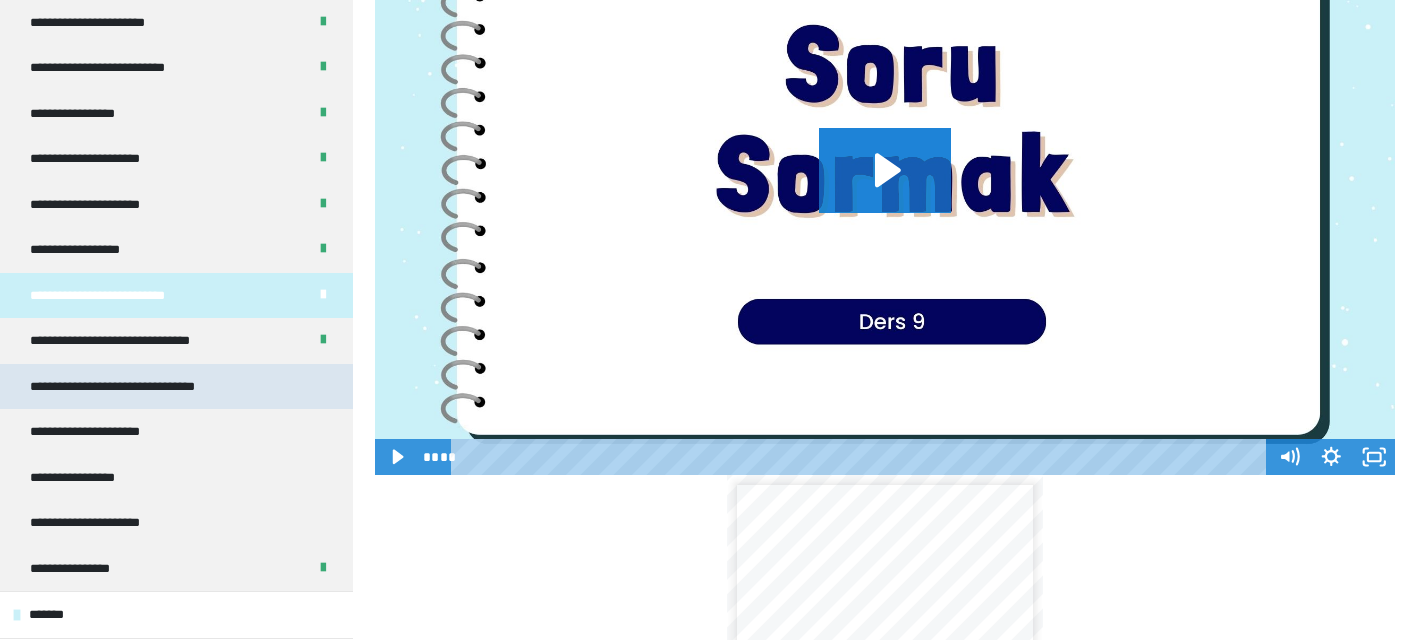 click on "**********" at bounding box center [134, 387] 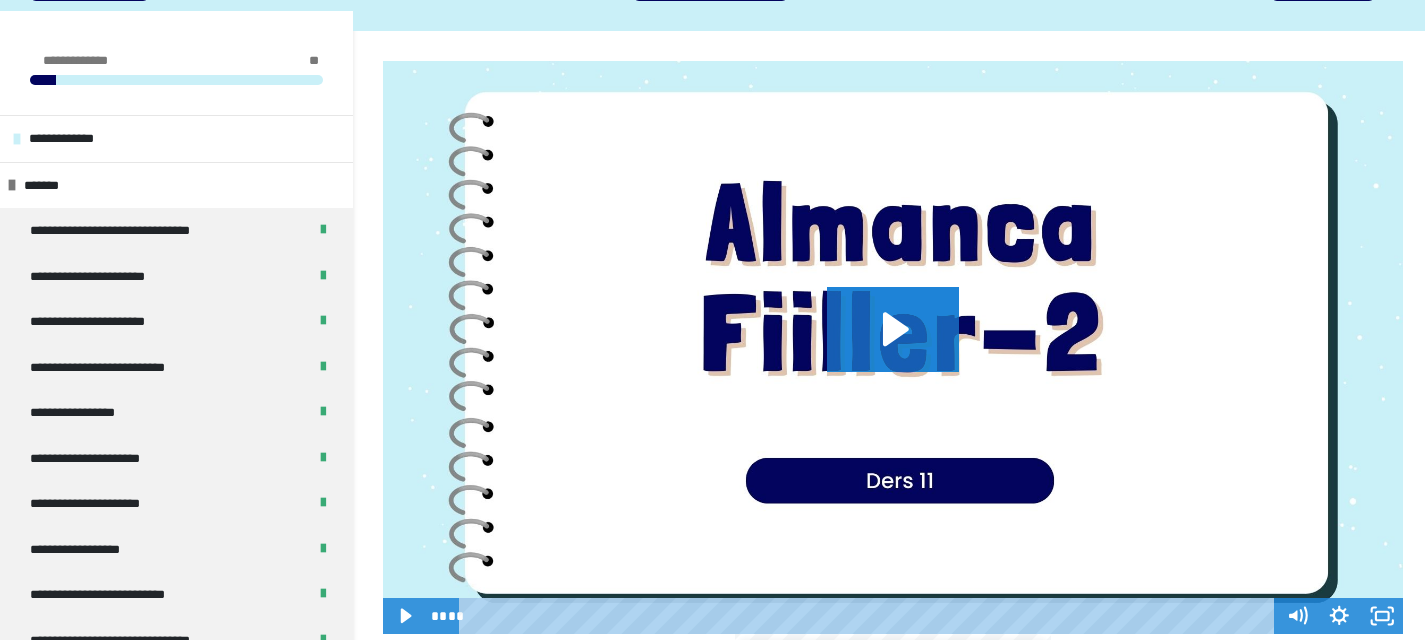 scroll, scrollTop: 57, scrollLeft: 0, axis: vertical 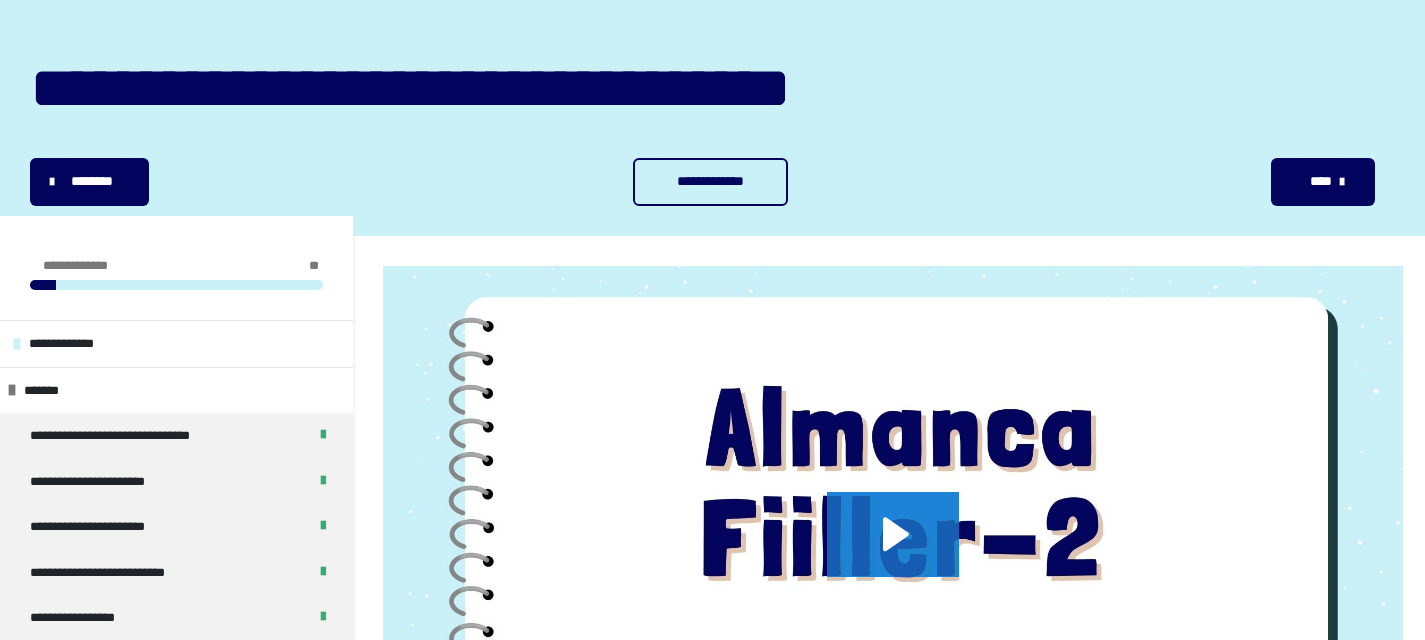 click on "**********" at bounding box center [710, 181] 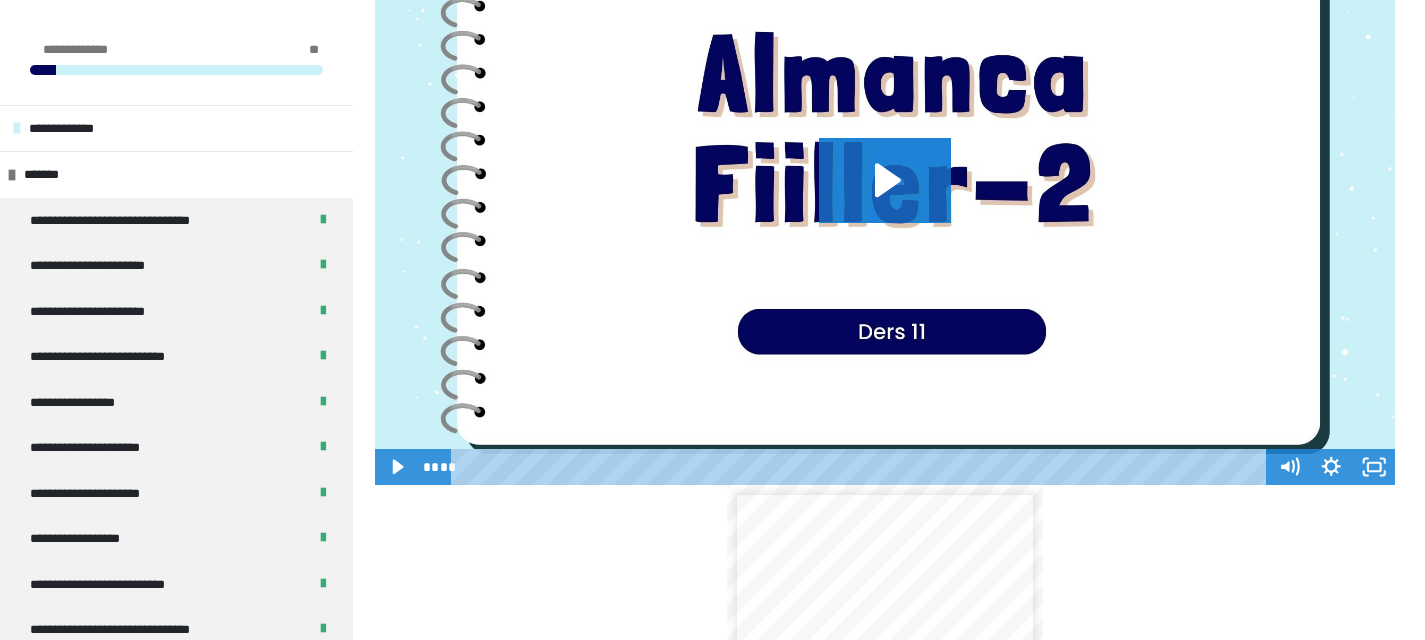 scroll 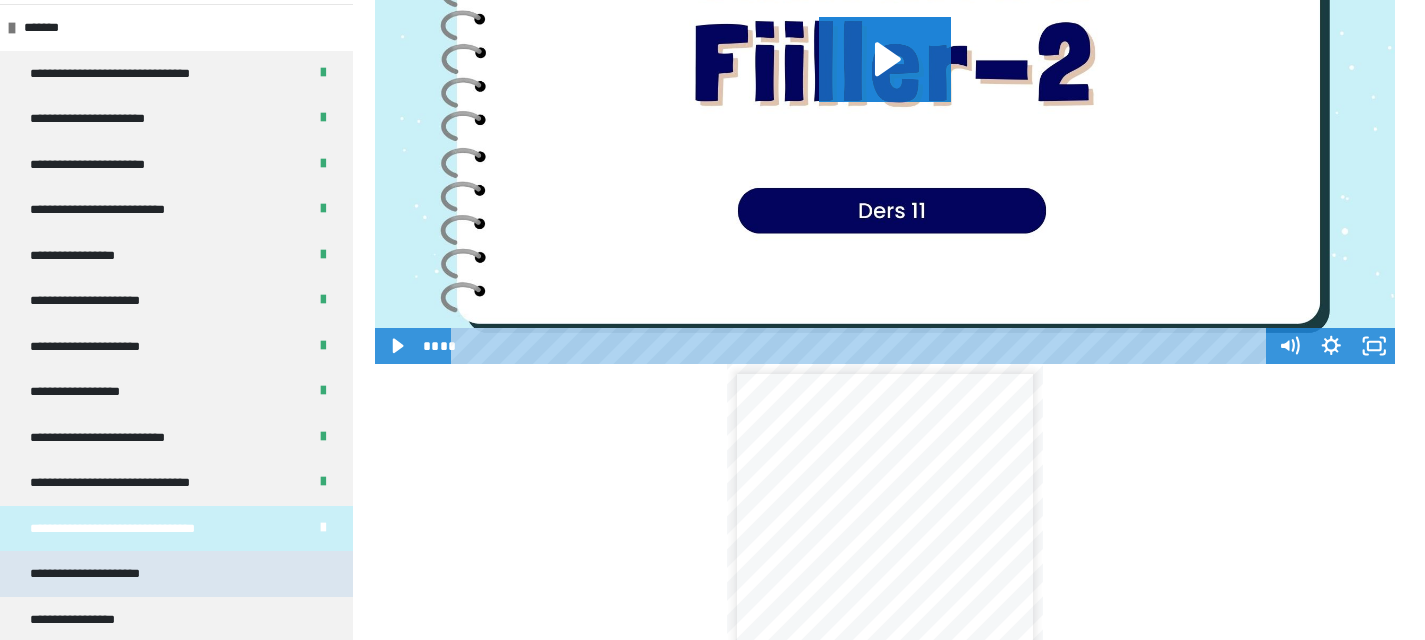 click on "**********" at bounding box center (176, 574) 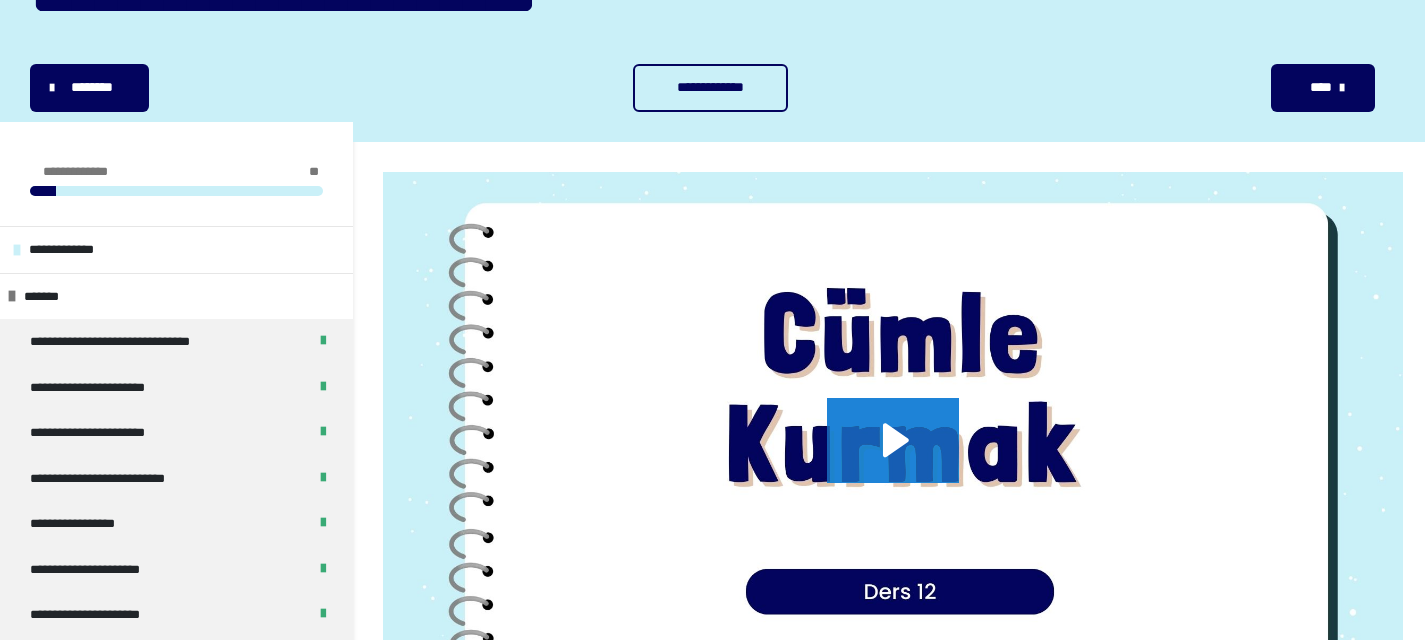 click on "**********" at bounding box center (710, 87) 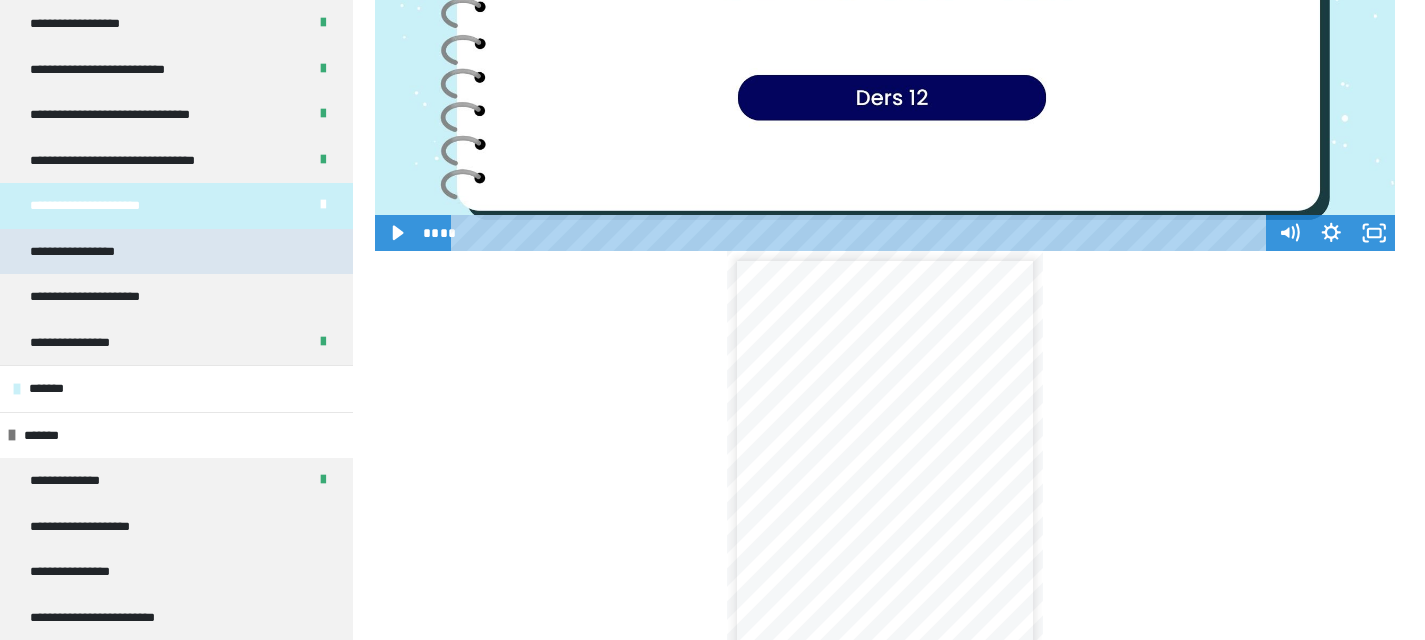 click on "**********" at bounding box center [176, 252] 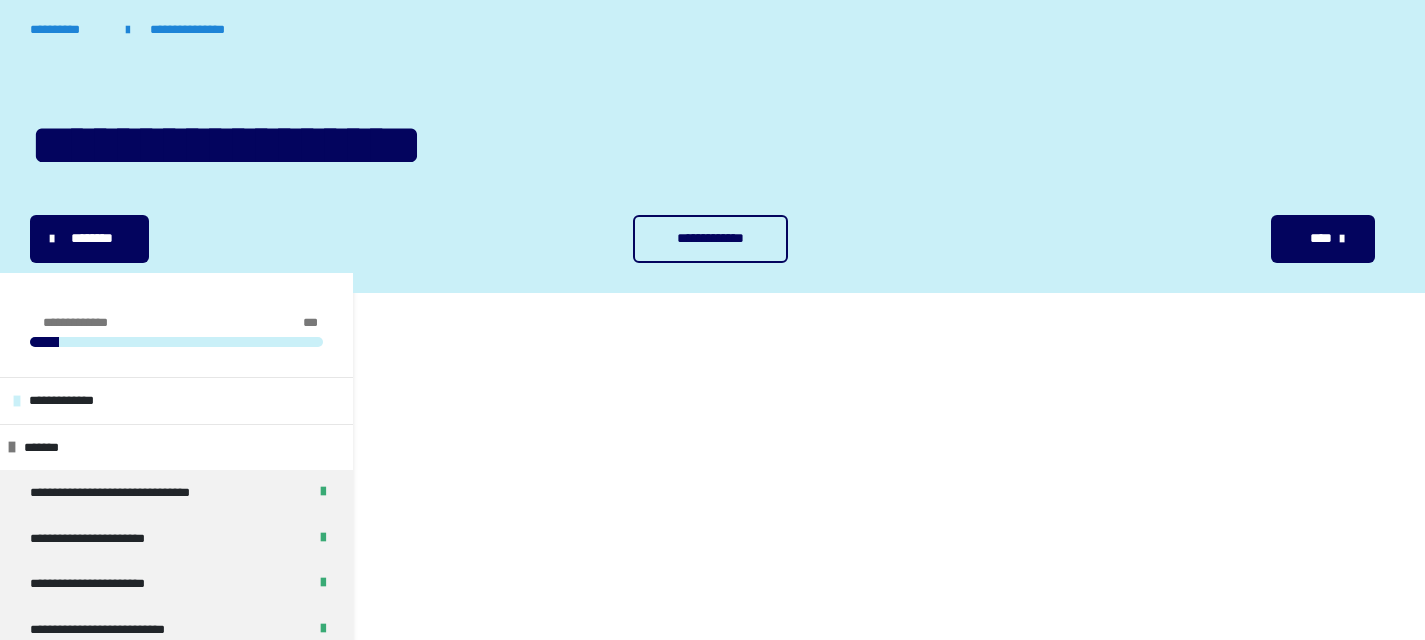 click on "**********" at bounding box center [710, 239] 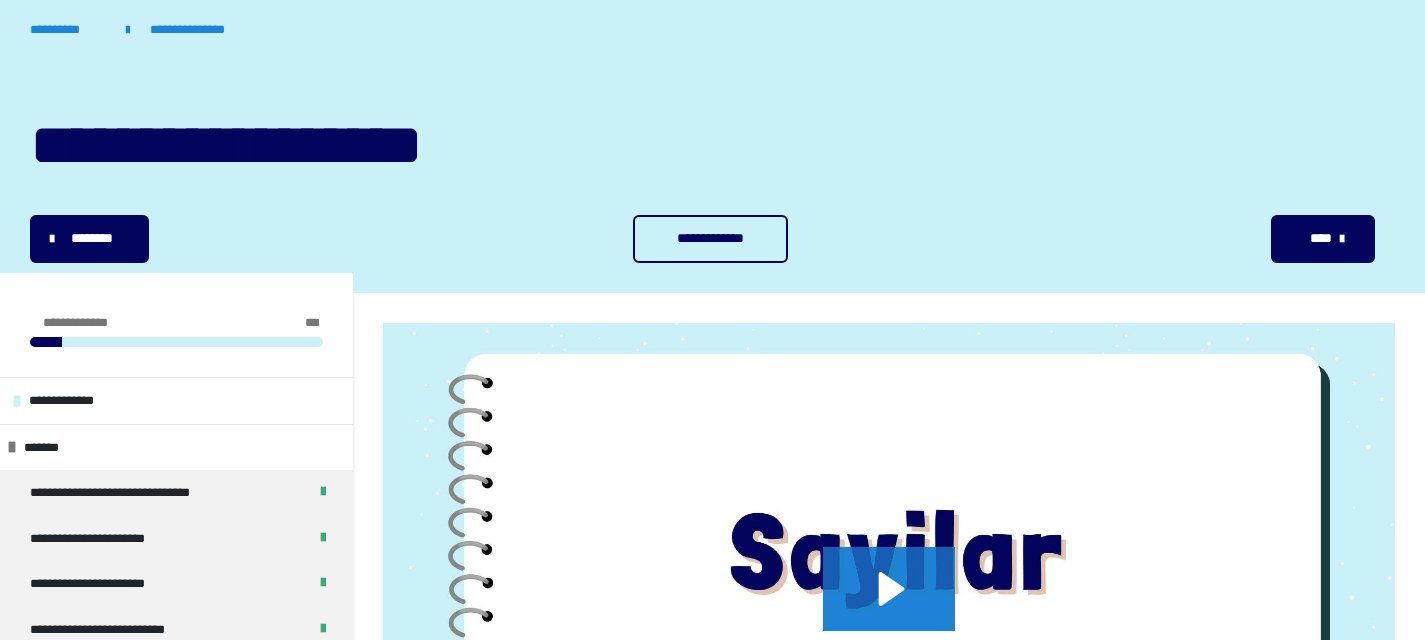 click on "**********" at bounding box center (712, 239) 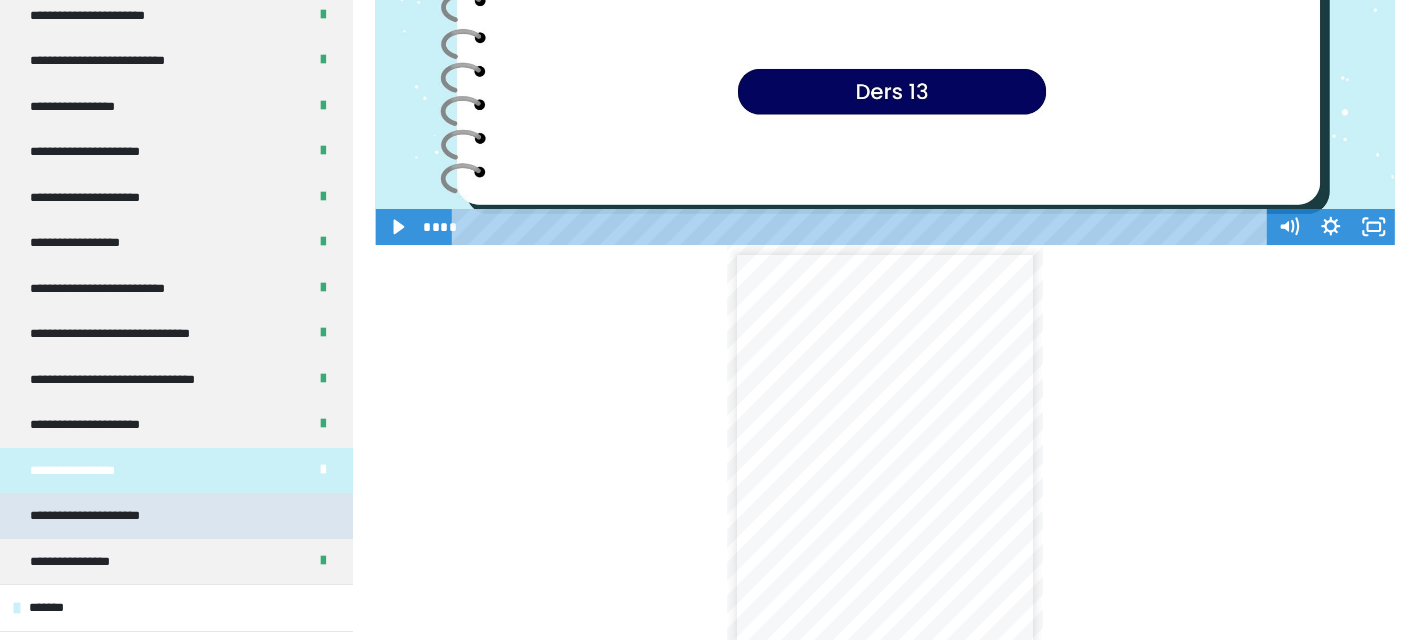 click on "**********" at bounding box center [176, 516] 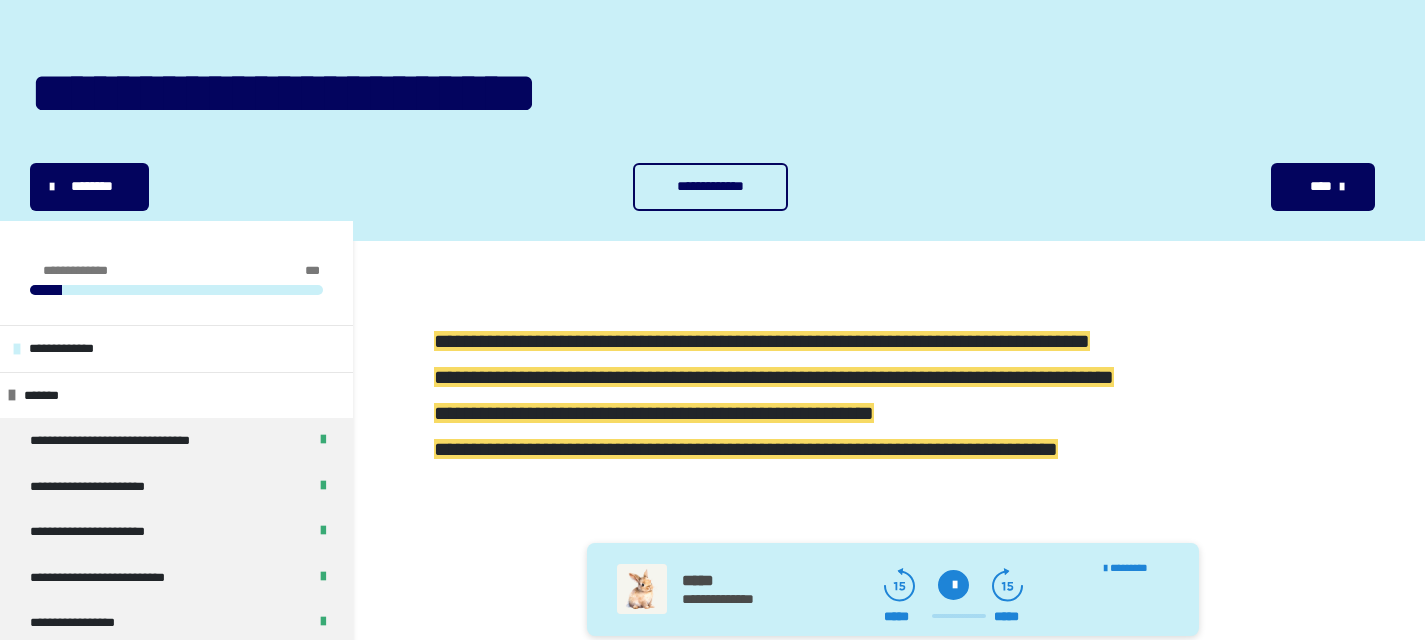 click on "**********" at bounding box center [710, 187] 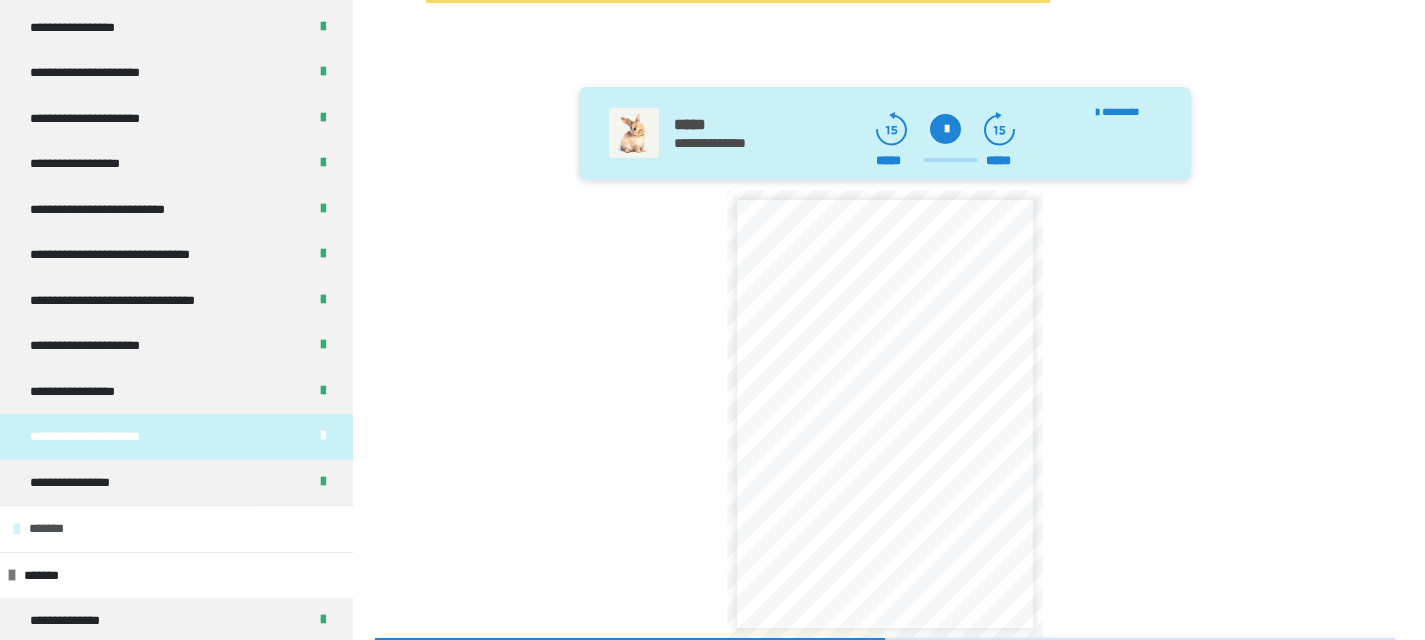 click on "*******" at bounding box center (176, 528) 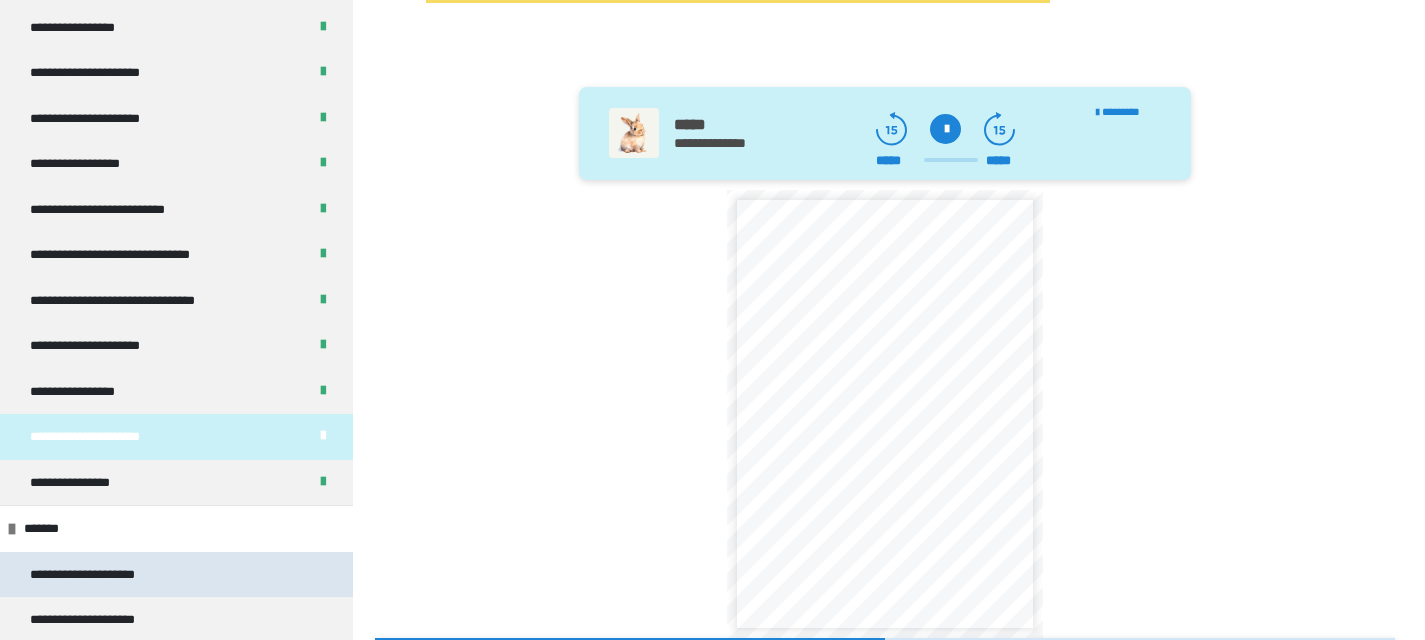 click on "**********" at bounding box center [176, 575] 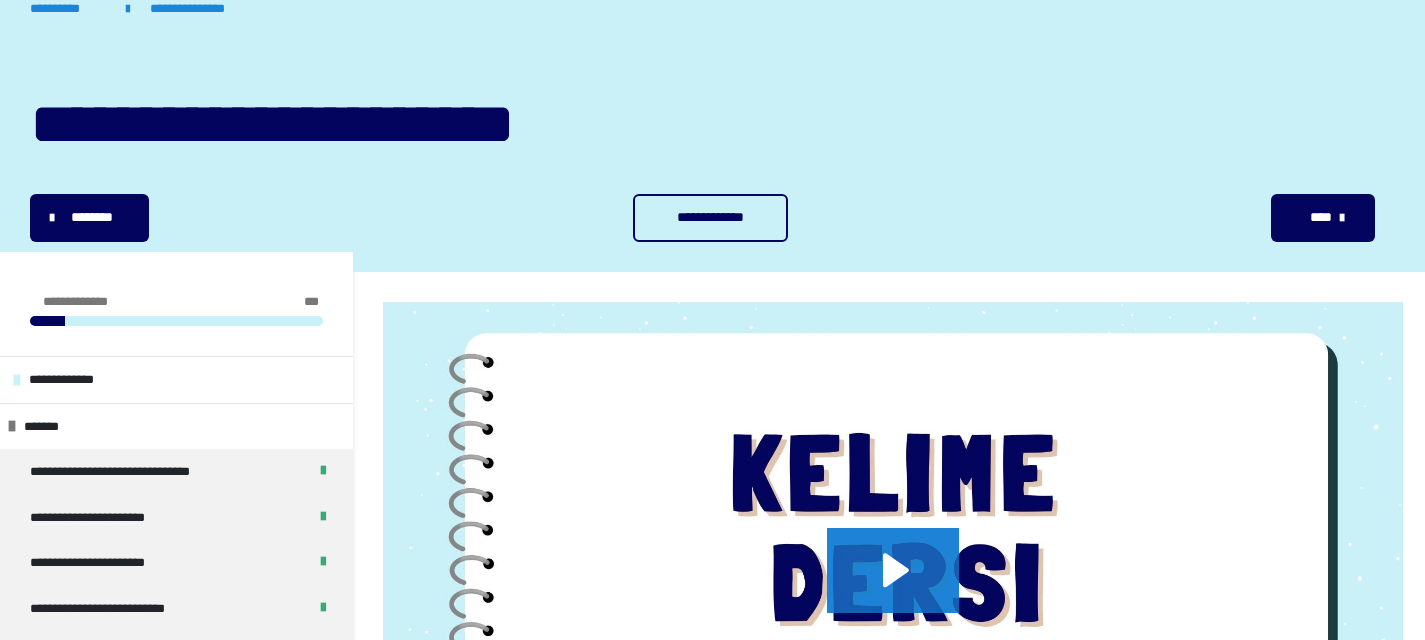 click on "**********" at bounding box center [710, 218] 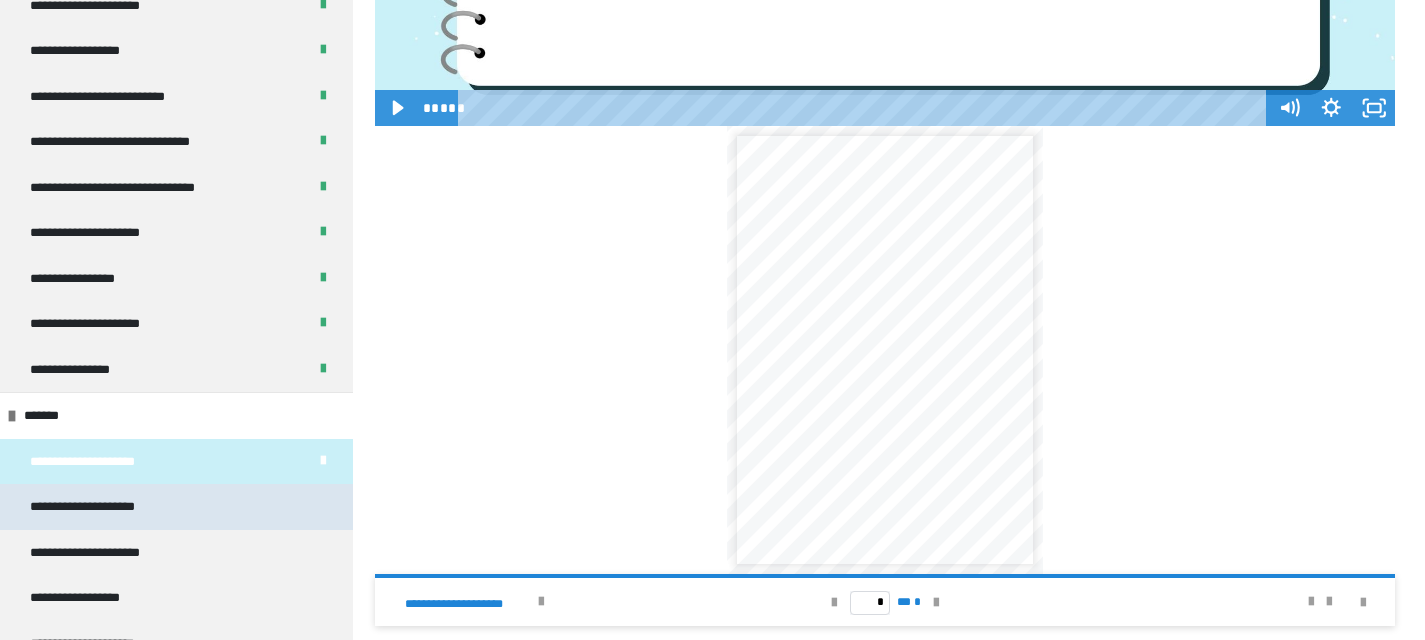 click on "**********" at bounding box center [97, 507] 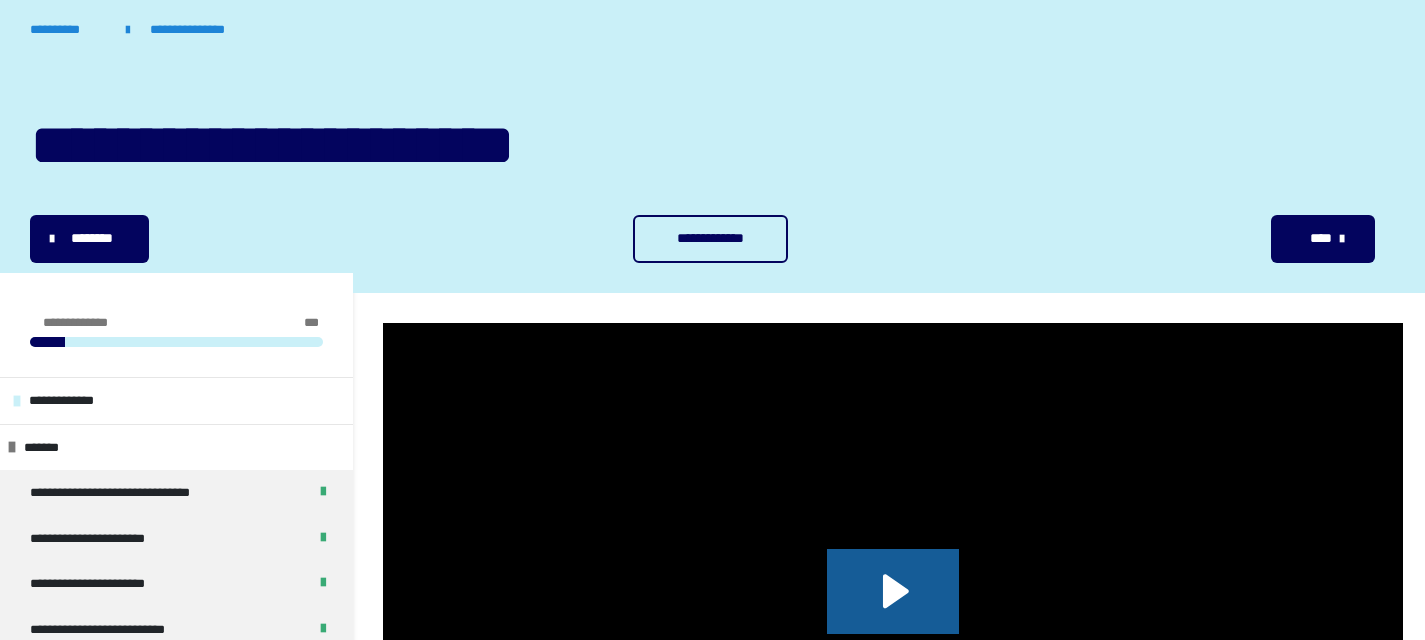 click on "**********" at bounding box center [710, 238] 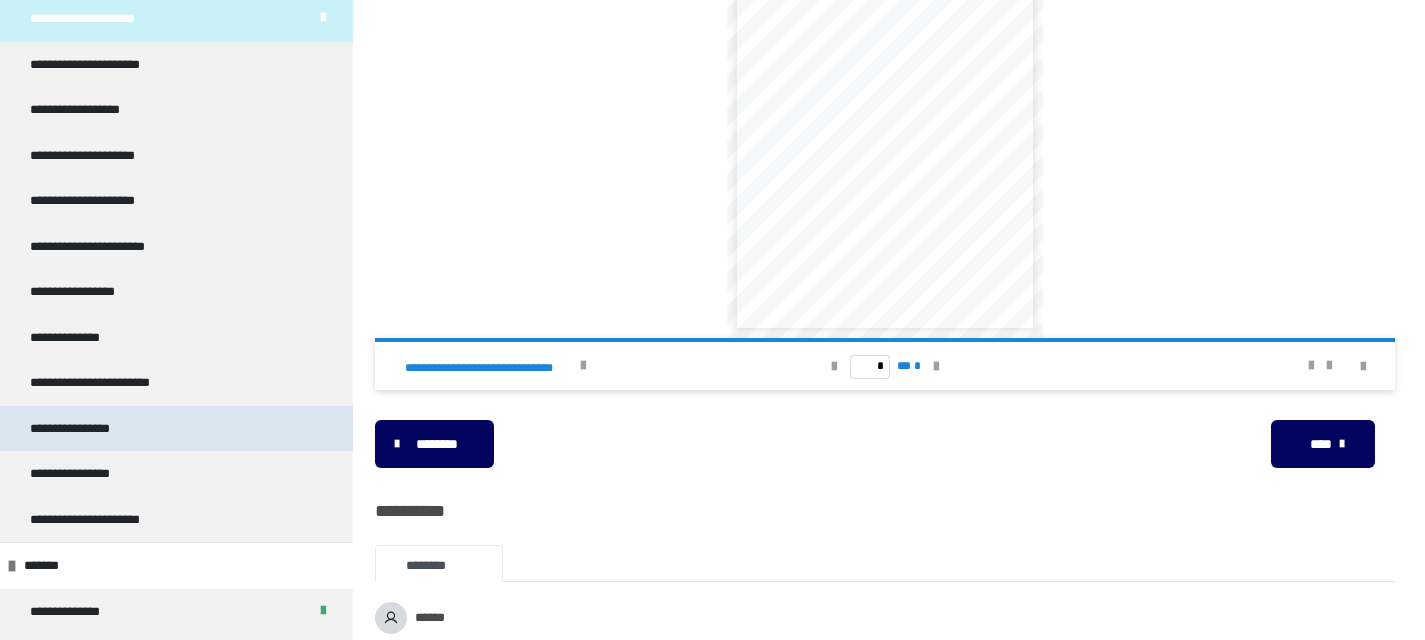 click on "**********" at bounding box center (82, 429) 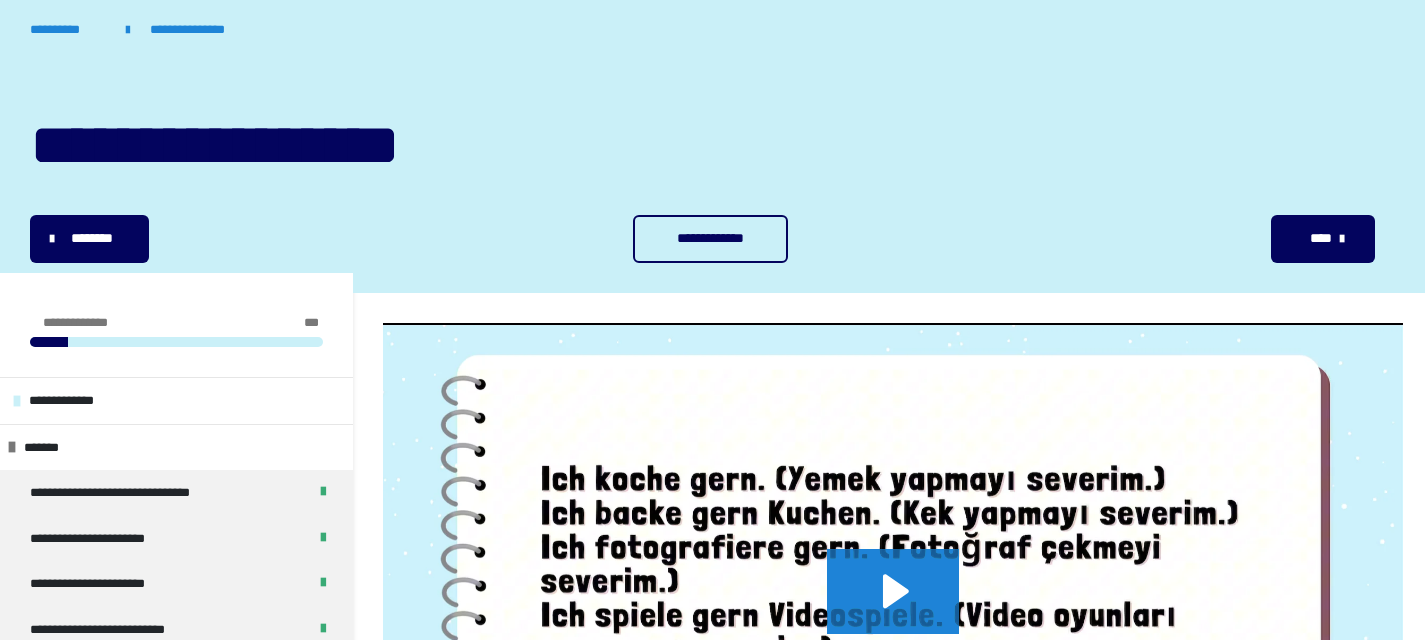 click on "**********" at bounding box center (710, 238) 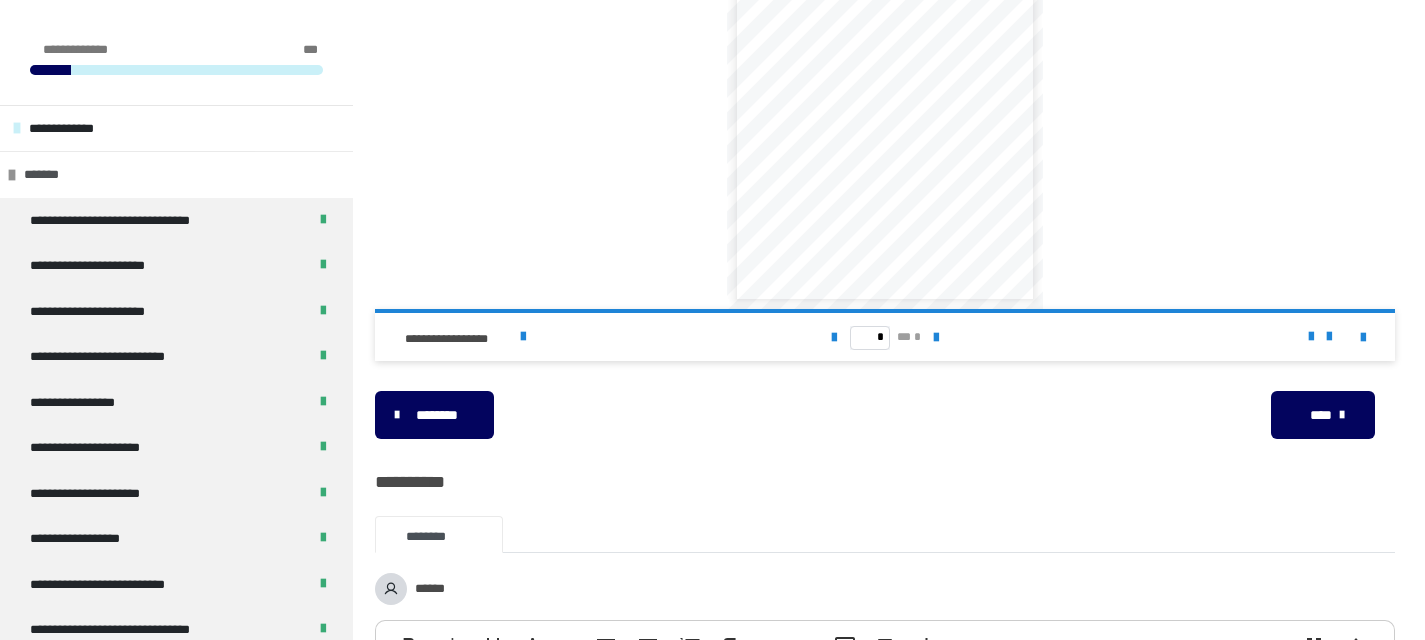 click on "*******" at bounding box center (176, 174) 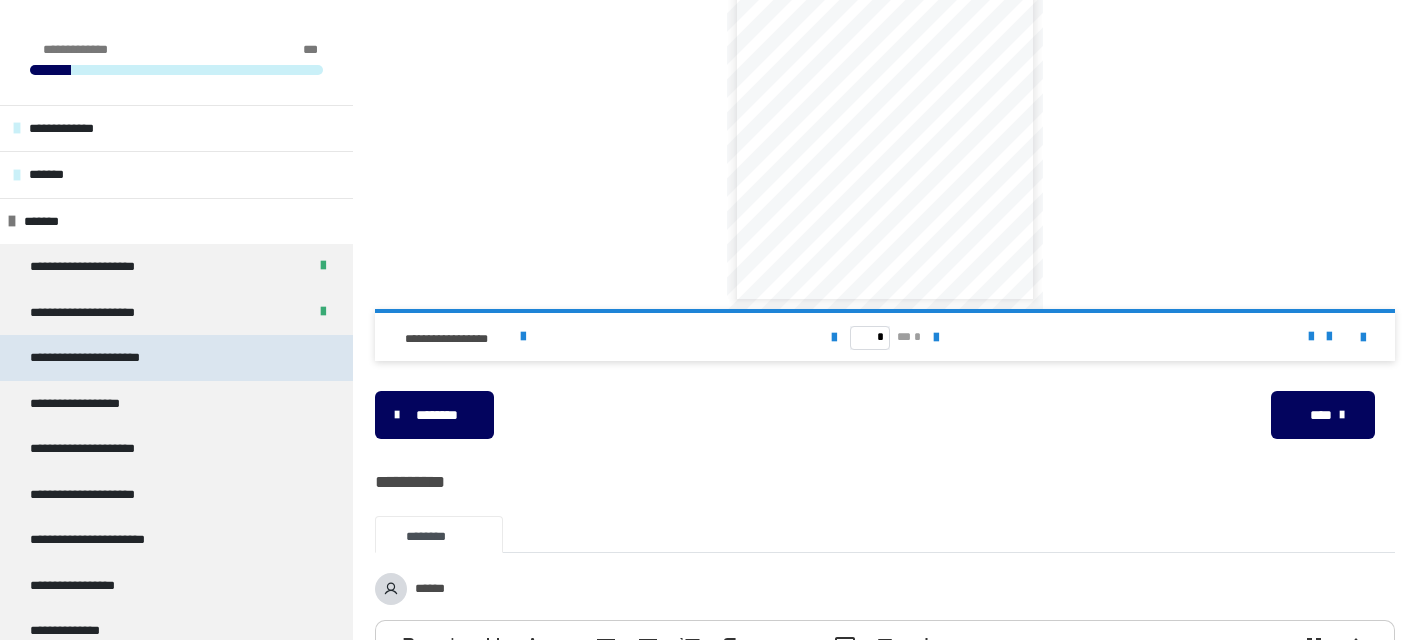 click on "**********" at bounding box center (103, 358) 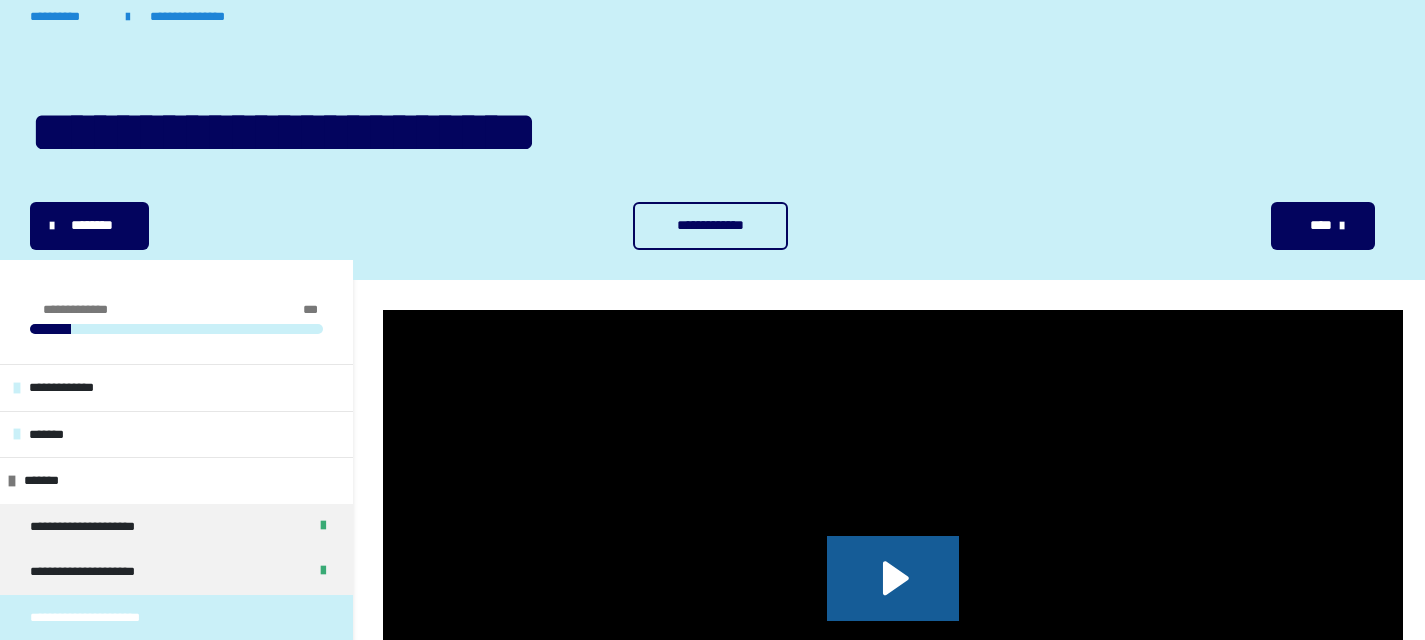 click on "**********" at bounding box center (710, 226) 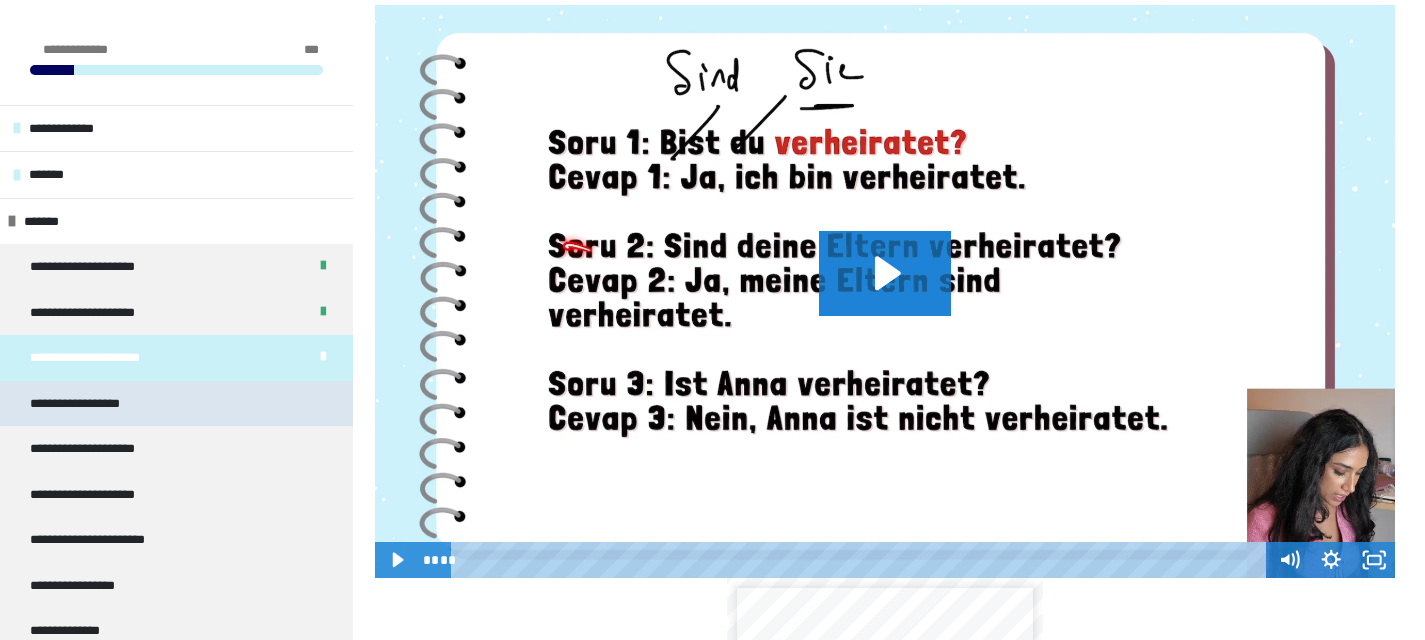 click on "**********" at bounding box center [176, 404] 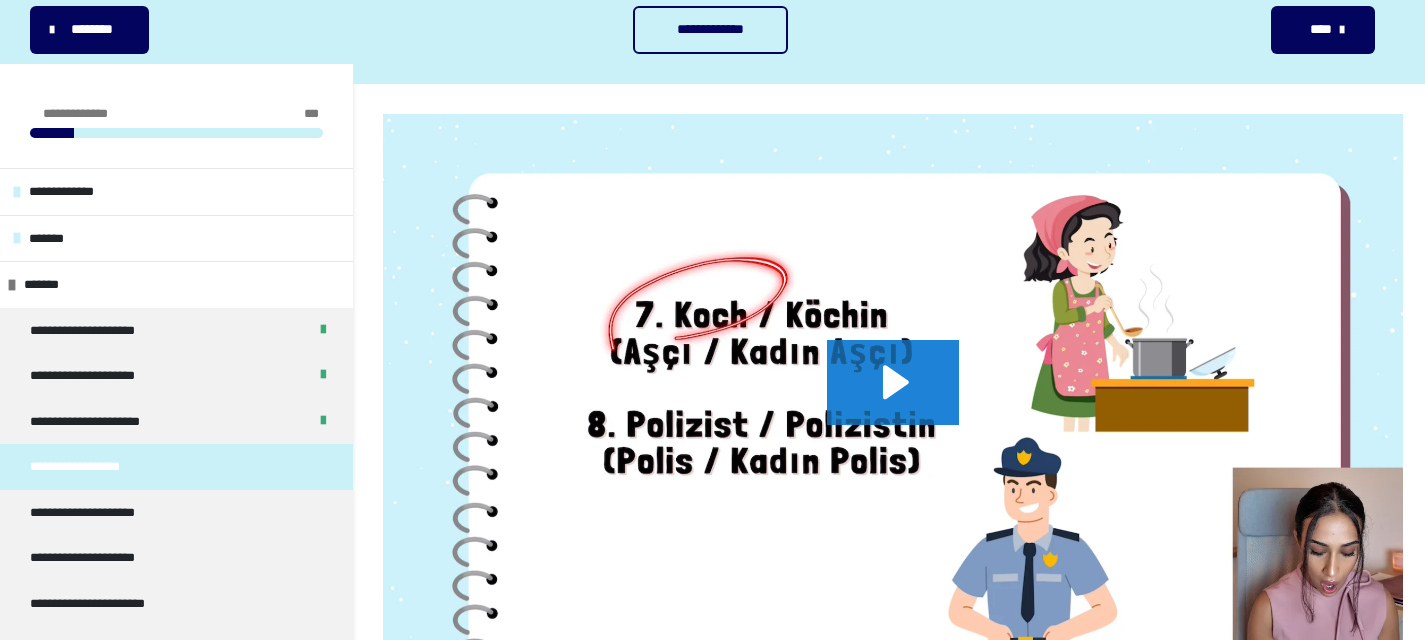 click on "**********" at bounding box center [710, 30] 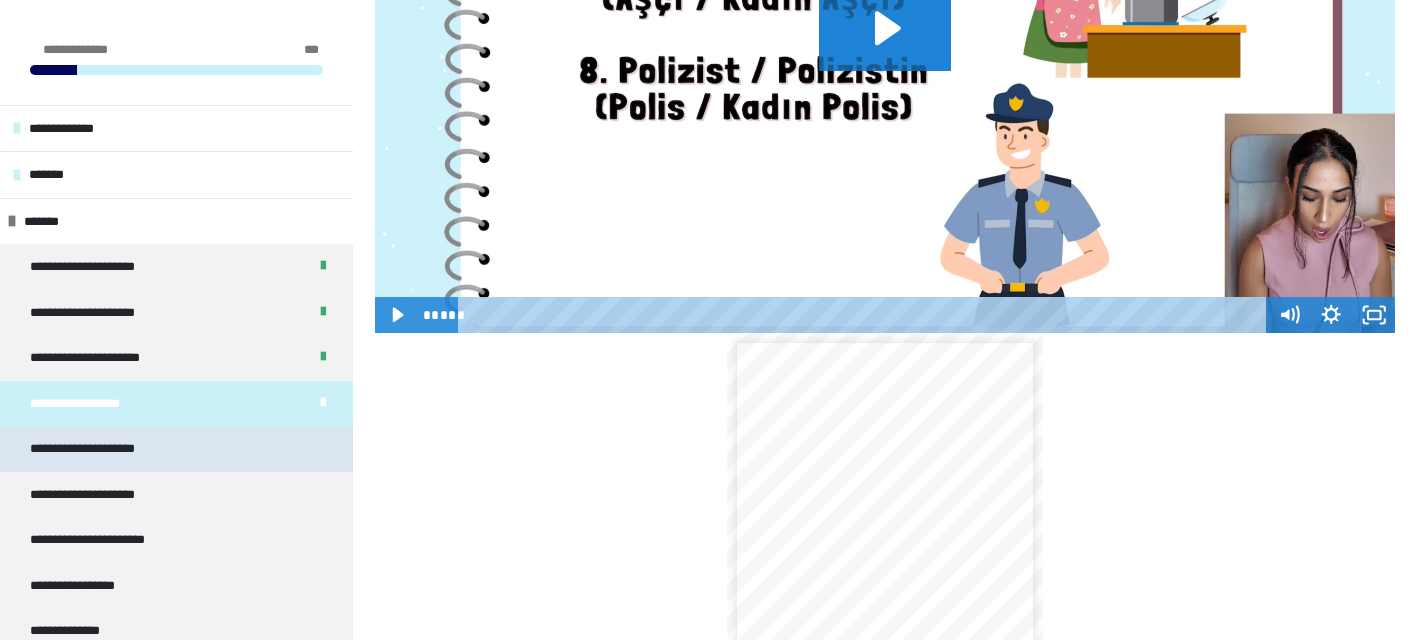 click on "**********" at bounding box center (176, 449) 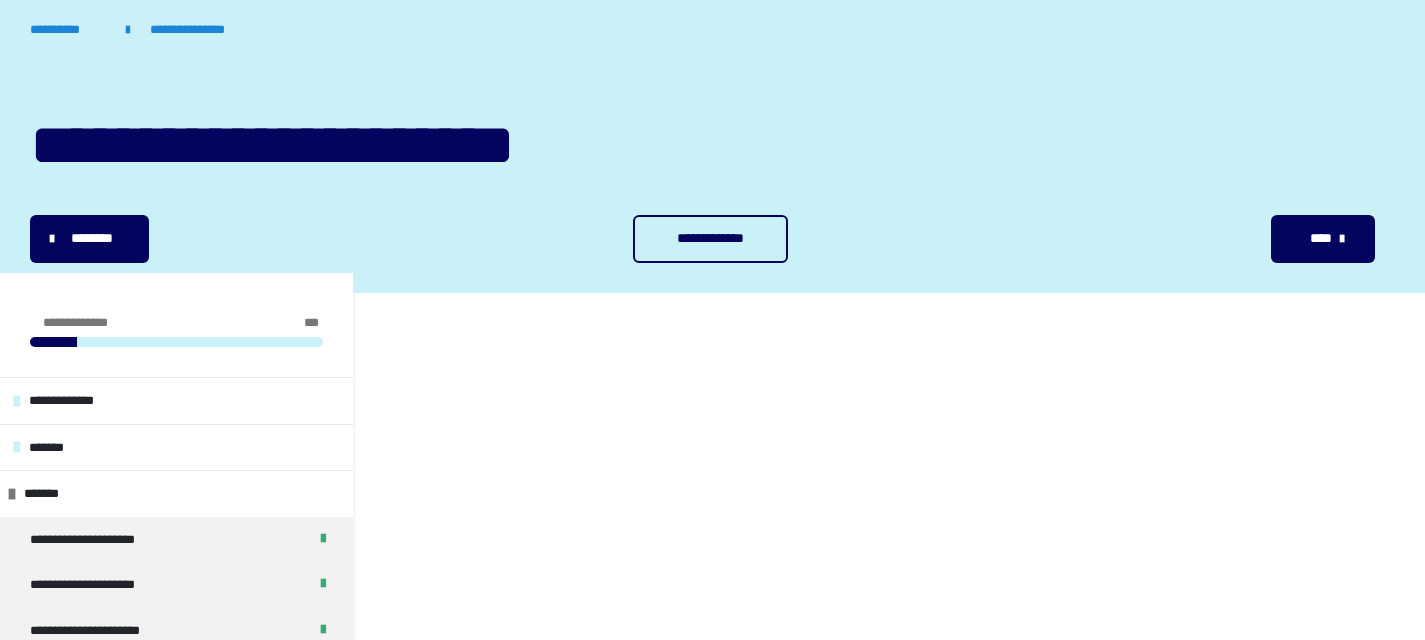 click on "**********" at bounding box center [710, 238] 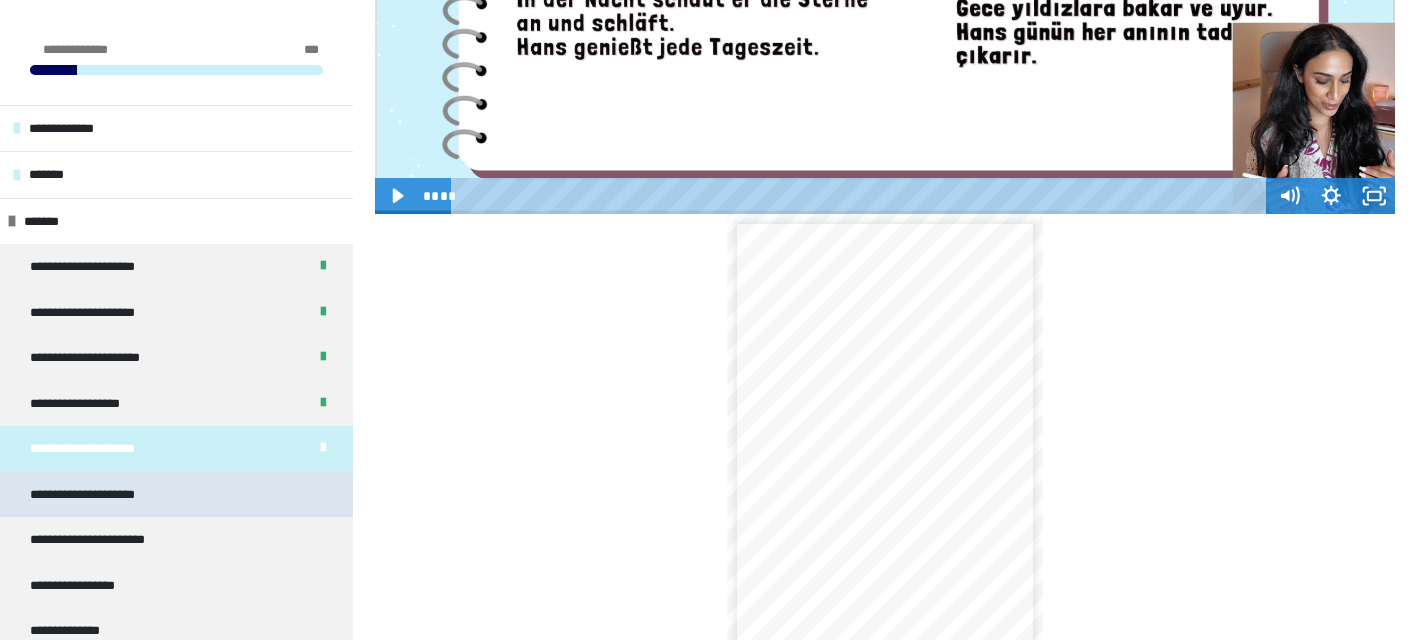 click on "**********" at bounding box center [176, 495] 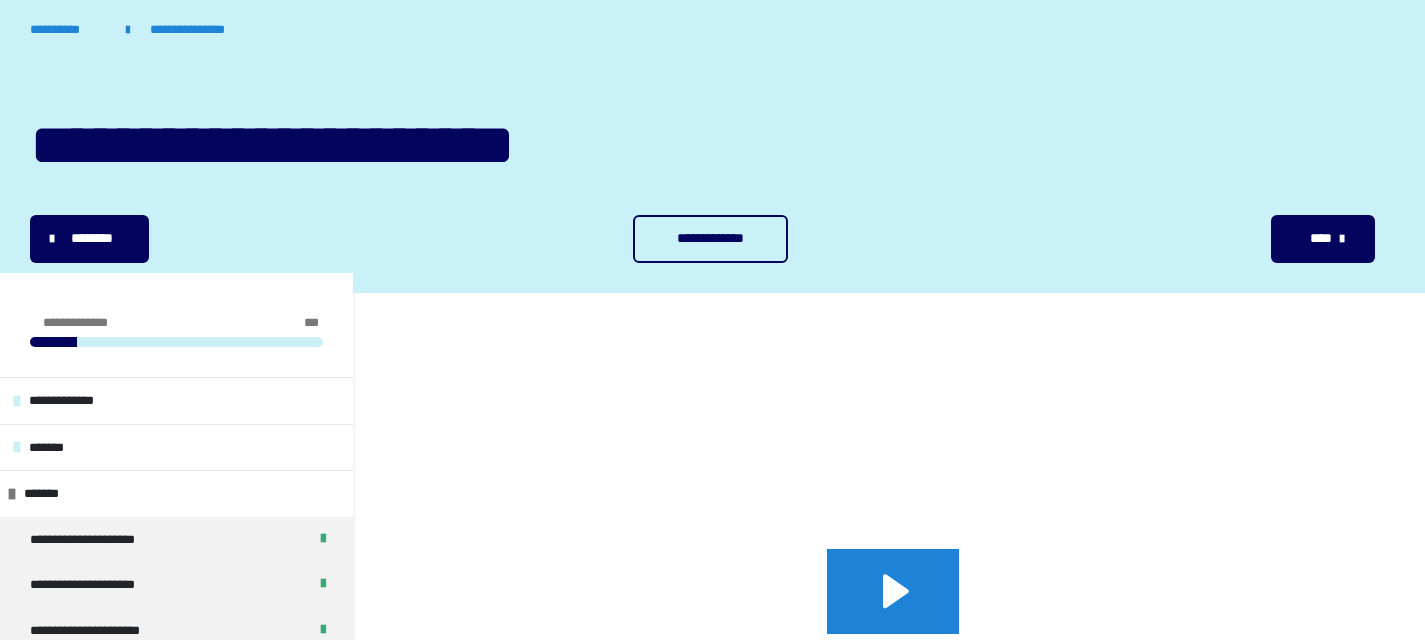 click on "**********" at bounding box center [710, 239] 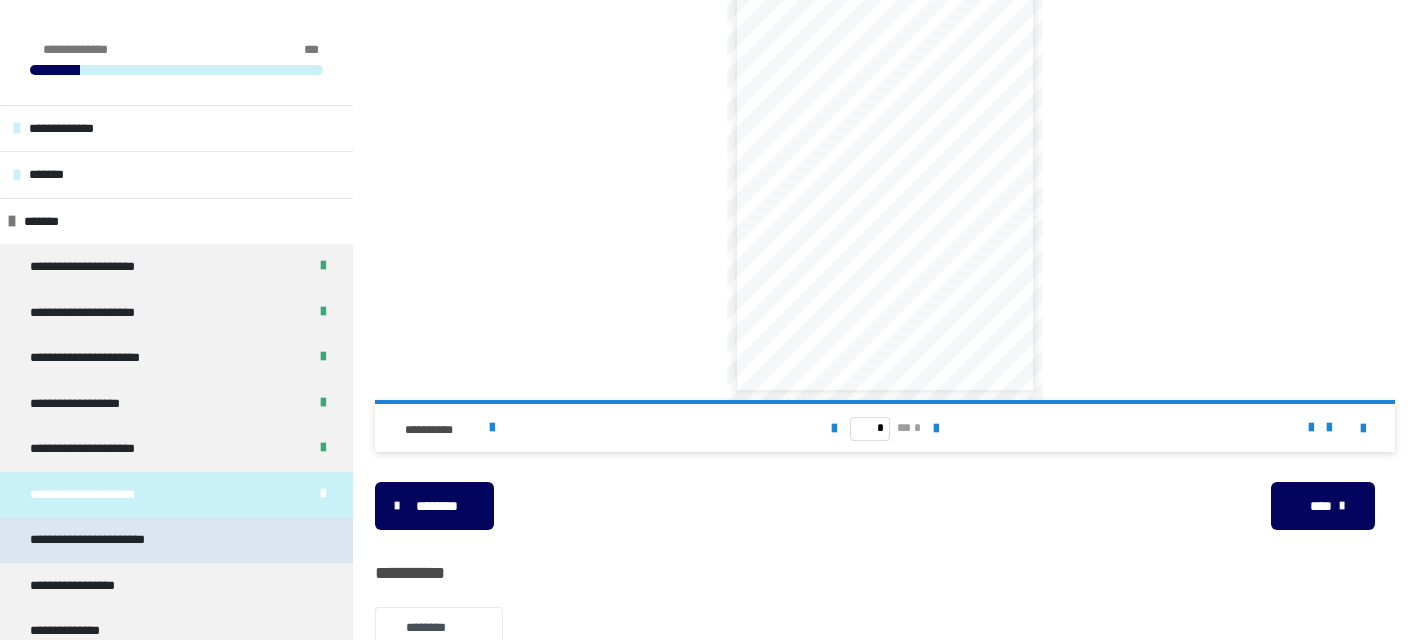 click on "**********" at bounding box center (176, 540) 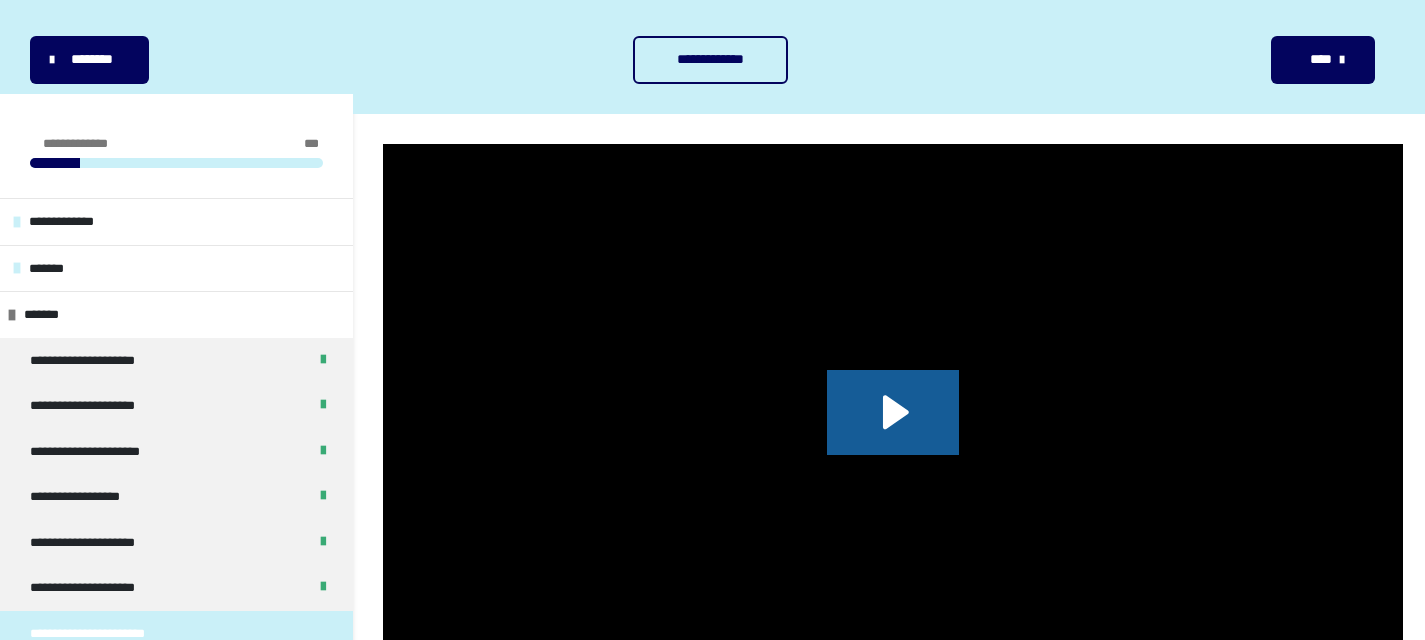 click on "**********" at bounding box center [710, 60] 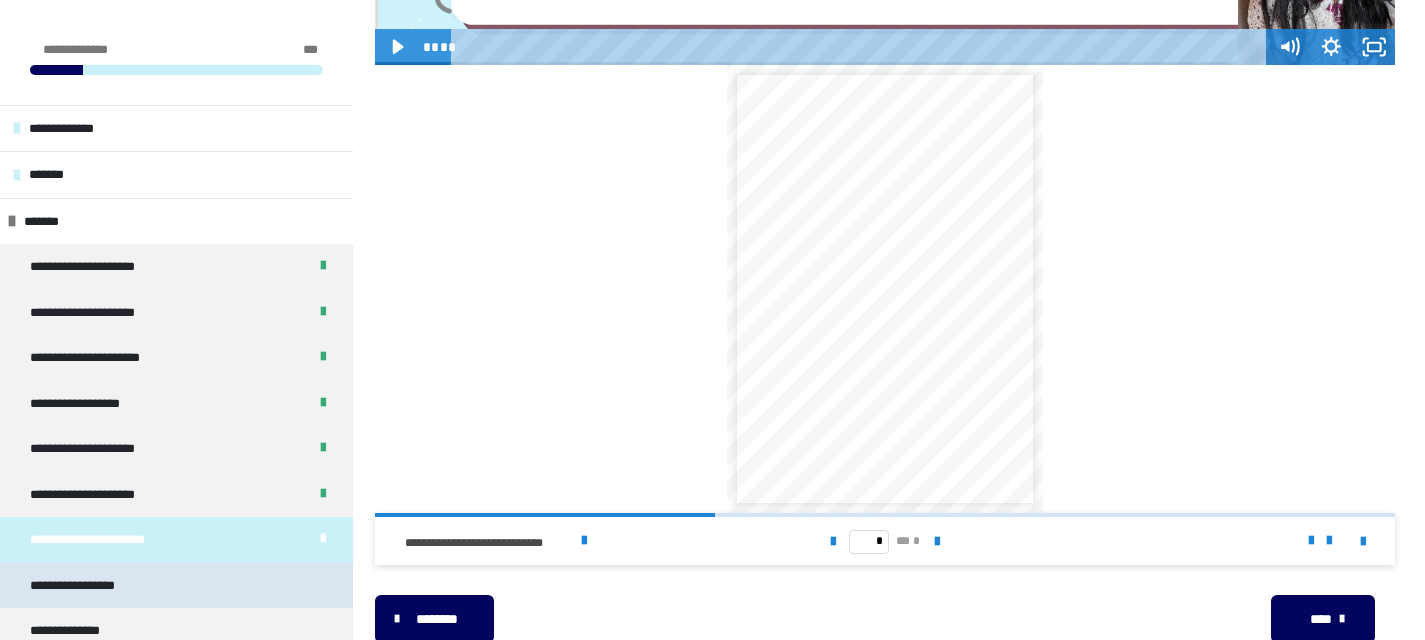 click on "**********" at bounding box center [176, 586] 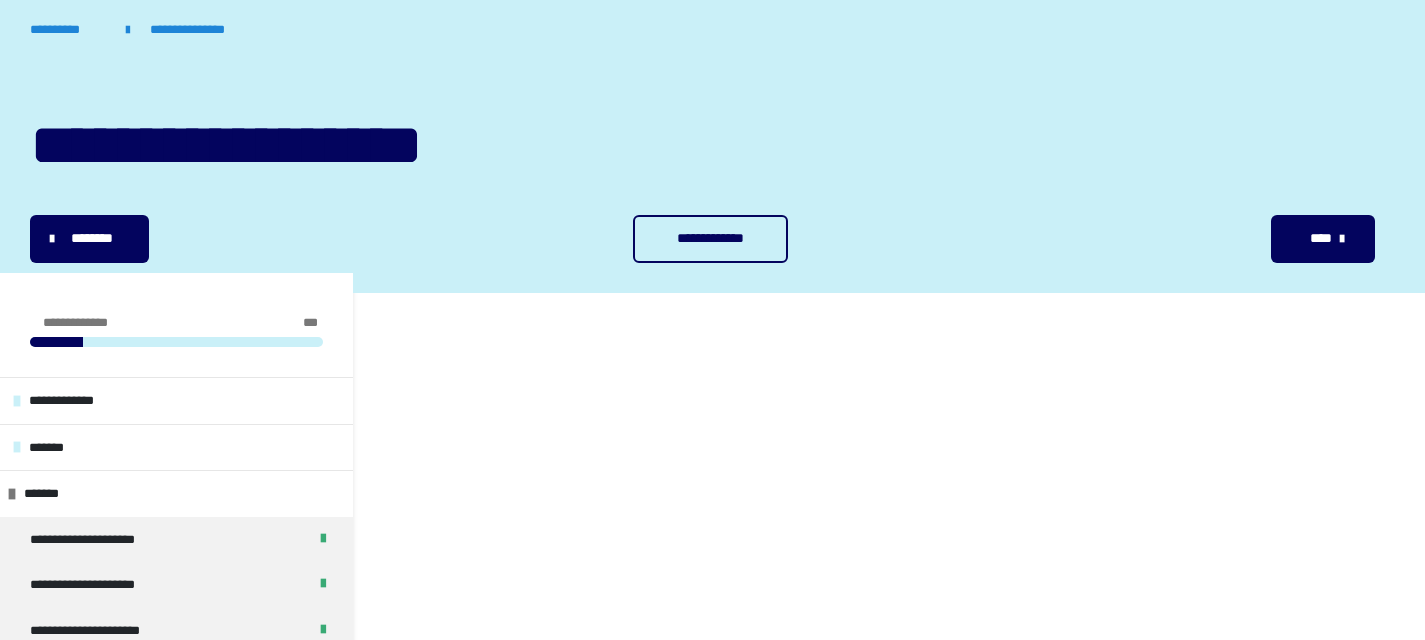 click on "**********" at bounding box center [710, 239] 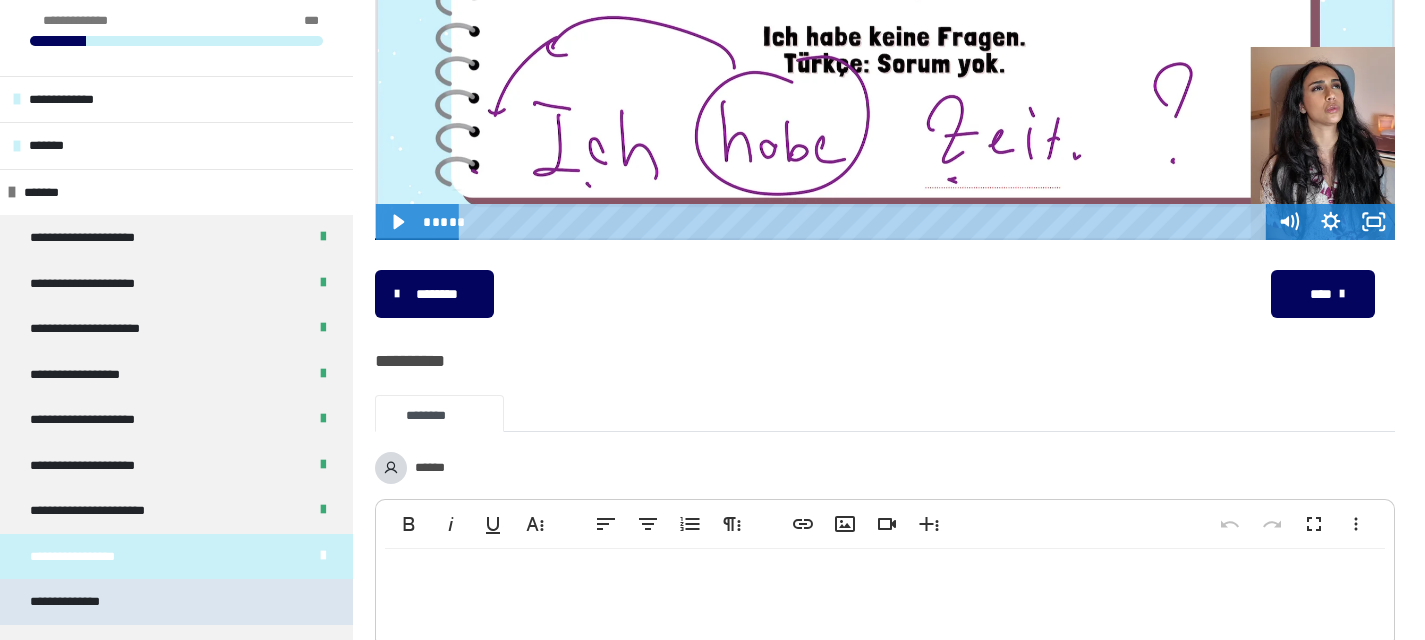 click on "**********" at bounding box center (176, 602) 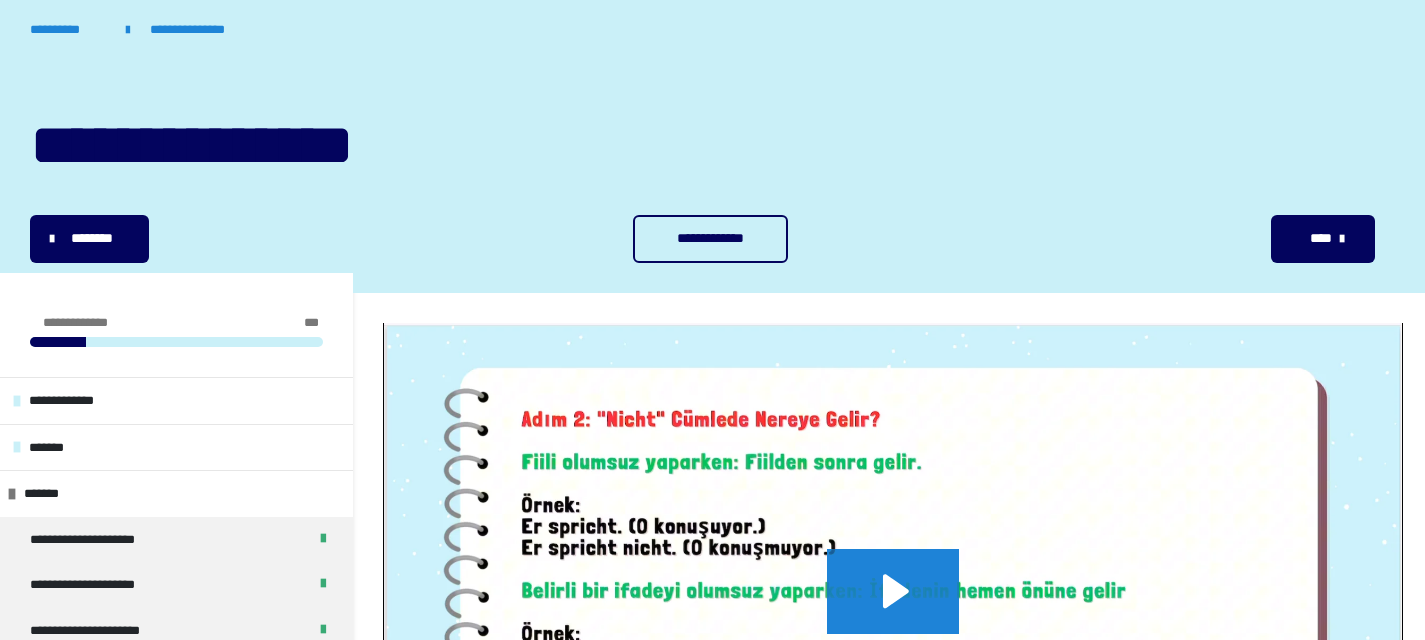 click on "**********" at bounding box center (710, 238) 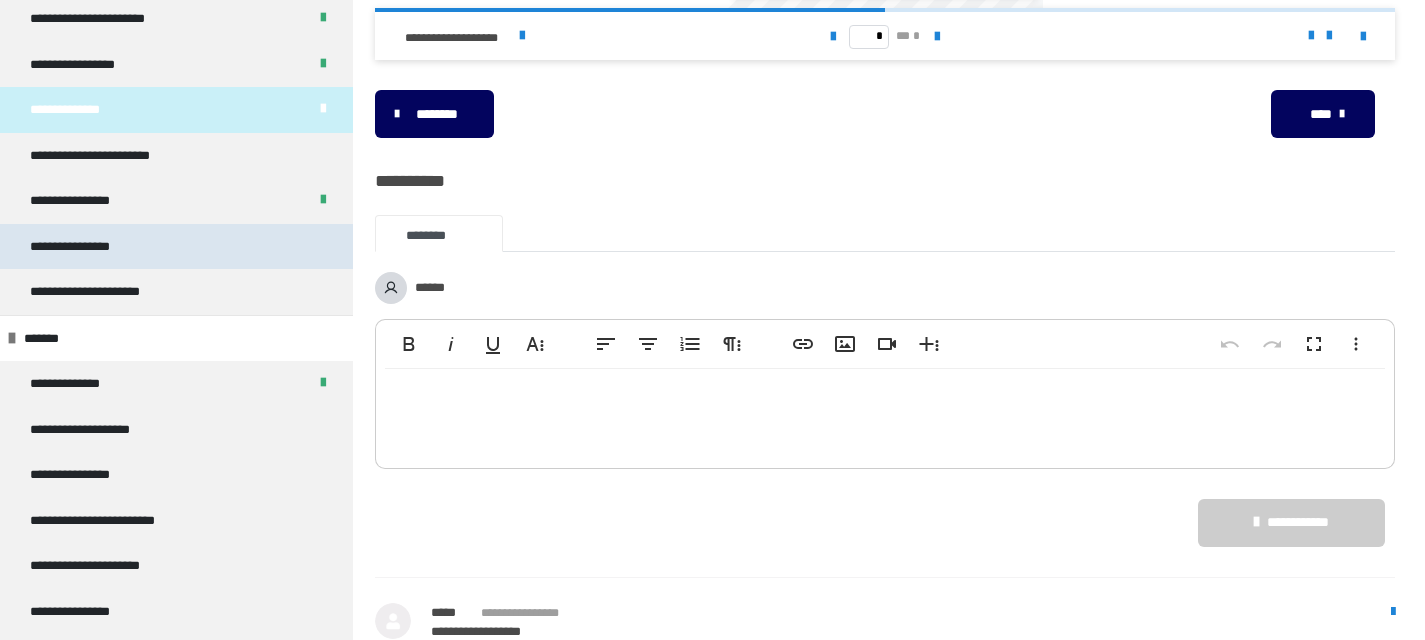 click on "**********" at bounding box center (79, 247) 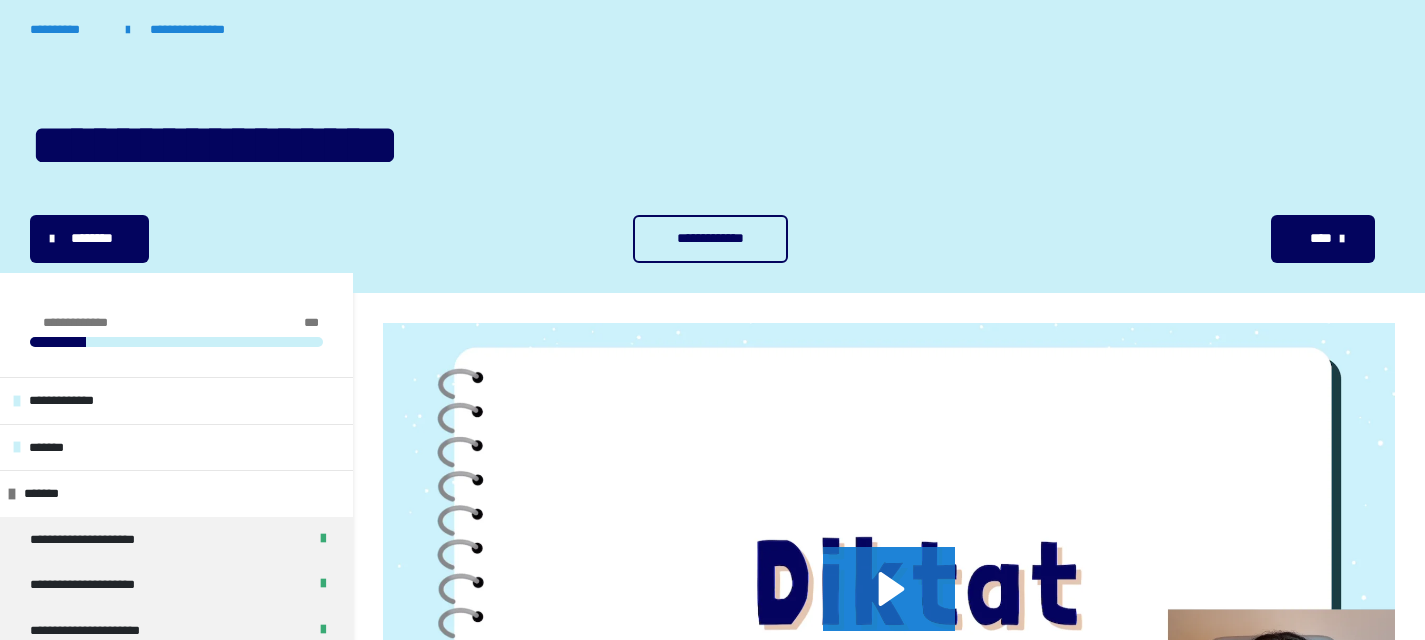 click on "**********" at bounding box center (710, 238) 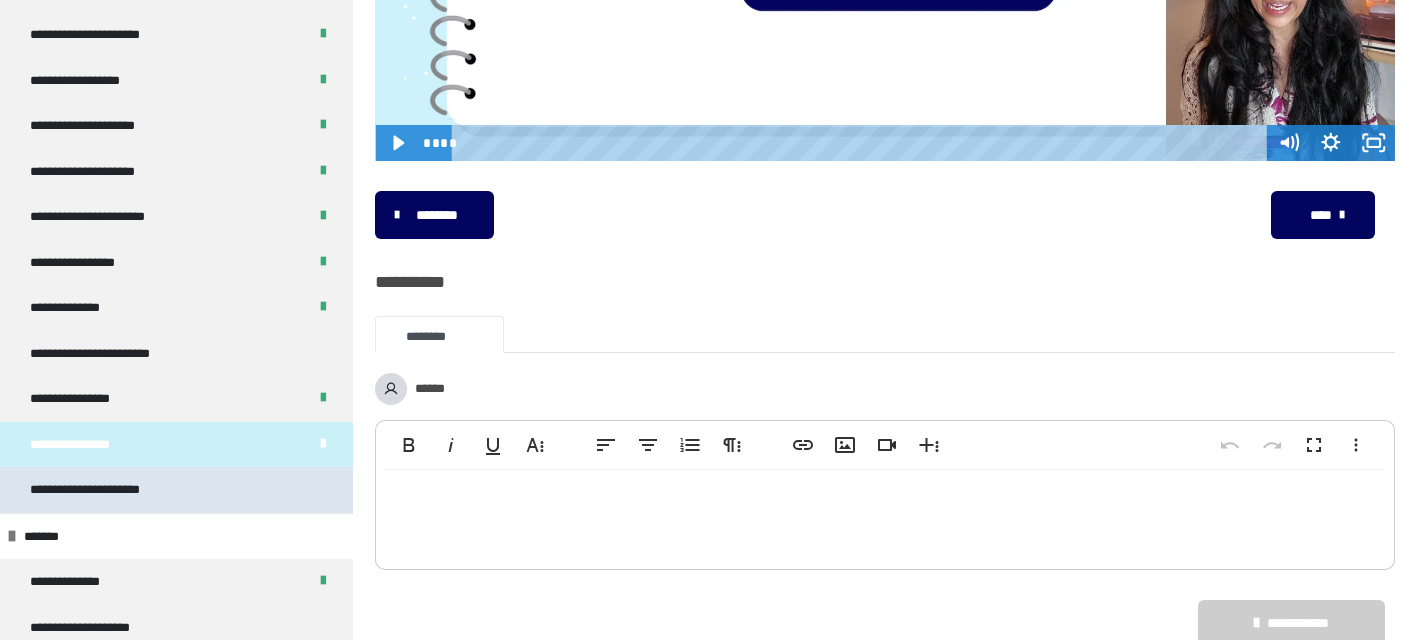 click on "**********" at bounding box center [176, 490] 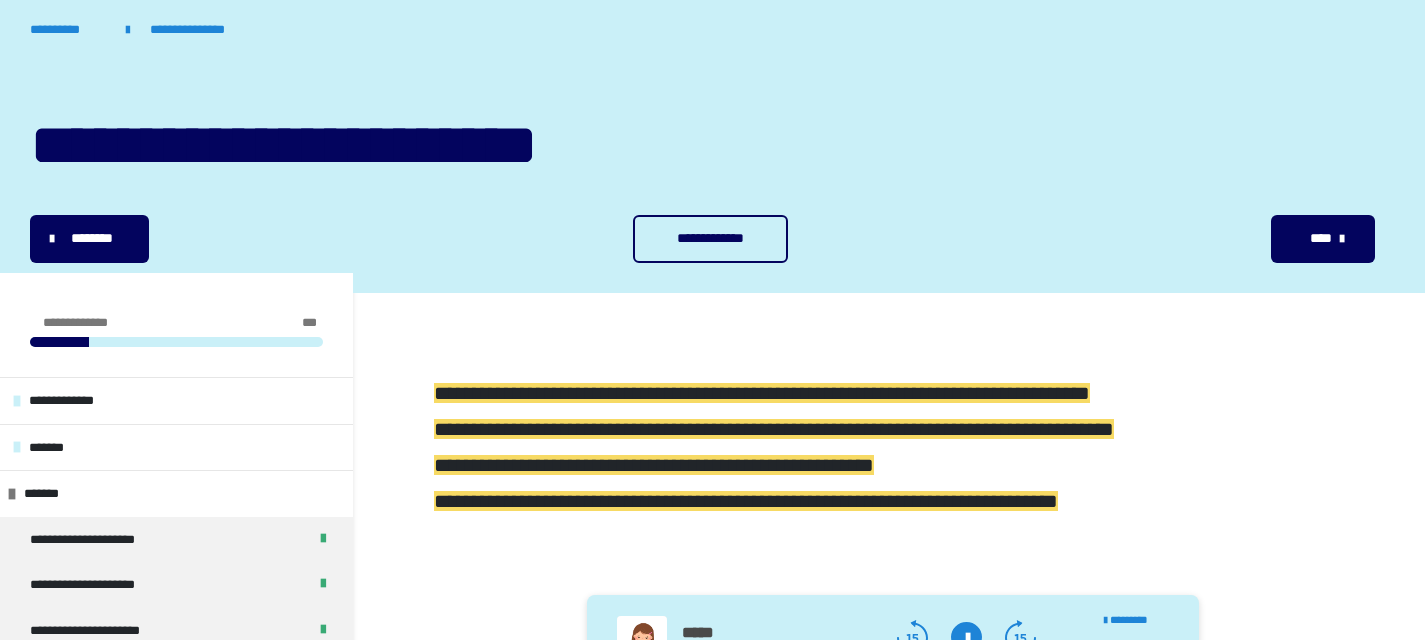 click on "**********" at bounding box center (710, 238) 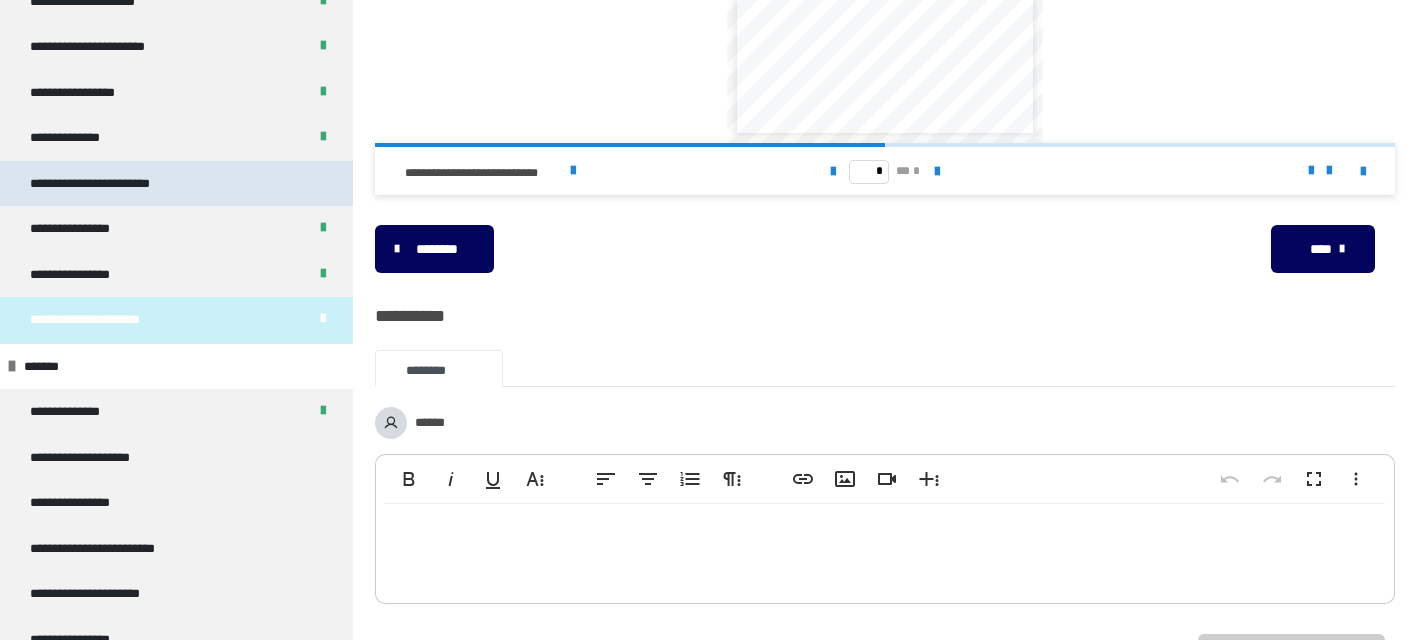 click on "**********" at bounding box center (112, 184) 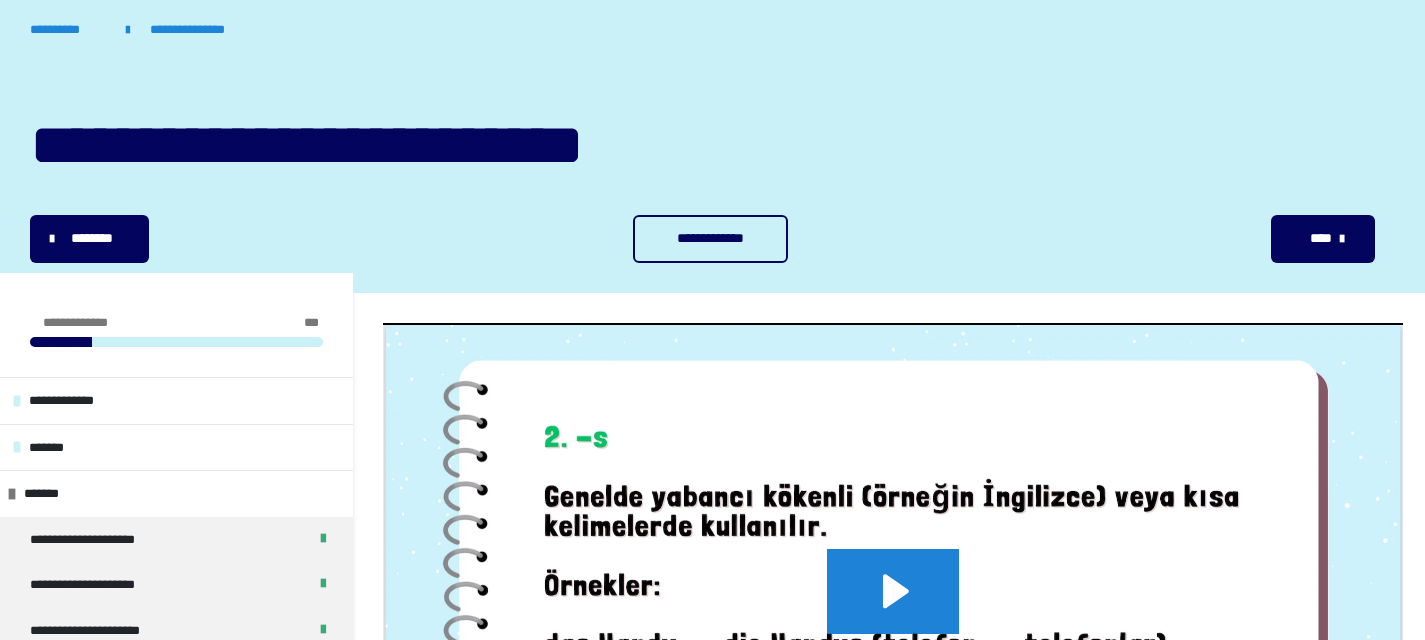 click on "**********" at bounding box center [710, 238] 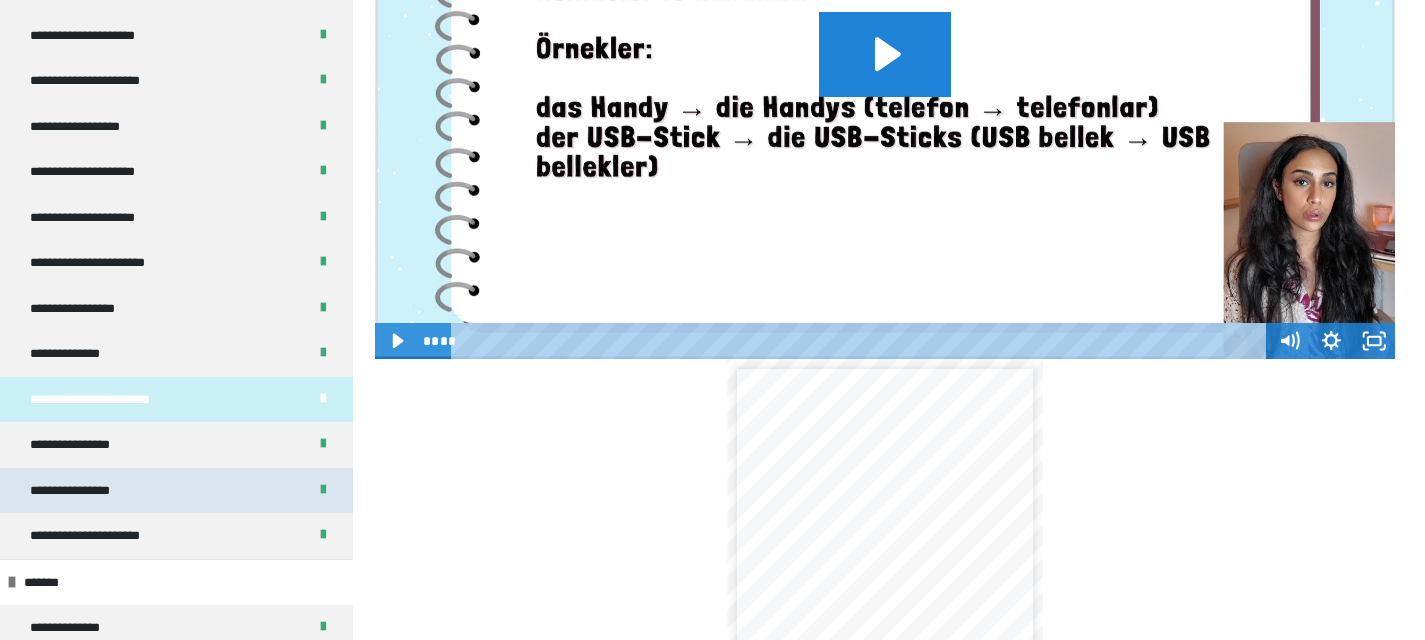 click on "**********" at bounding box center [176, 491] 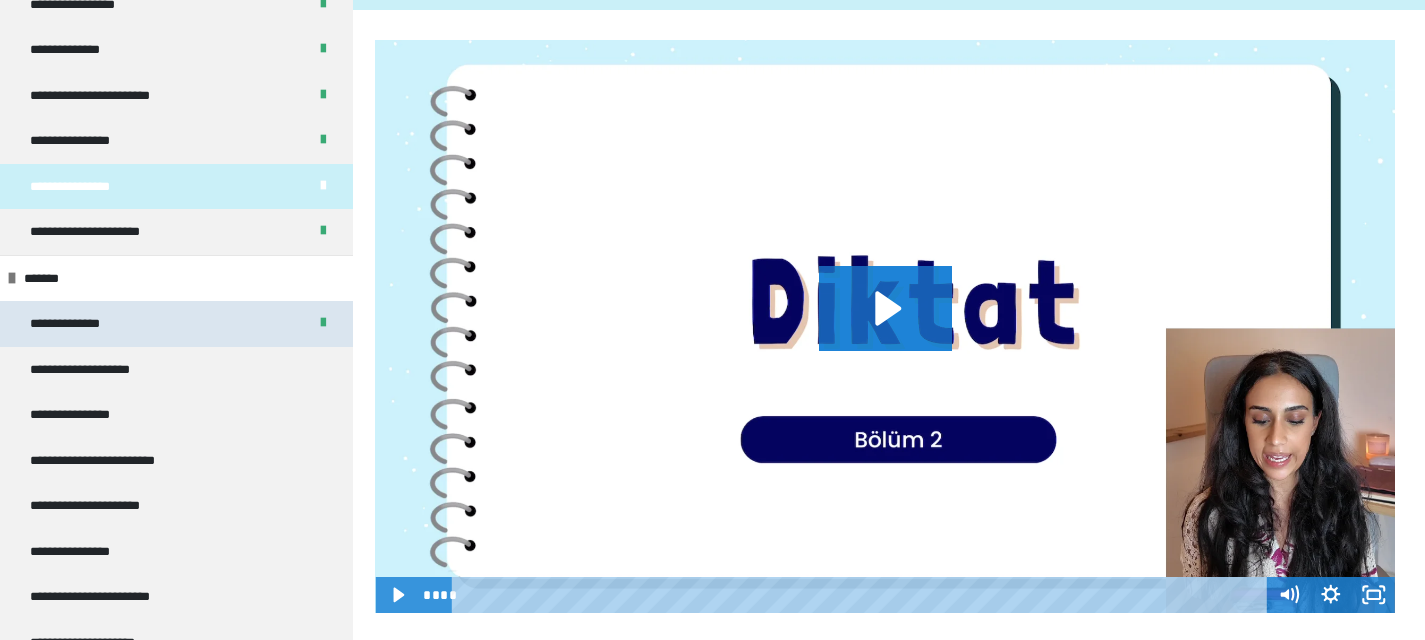 click on "**********" at bounding box center (176, 324) 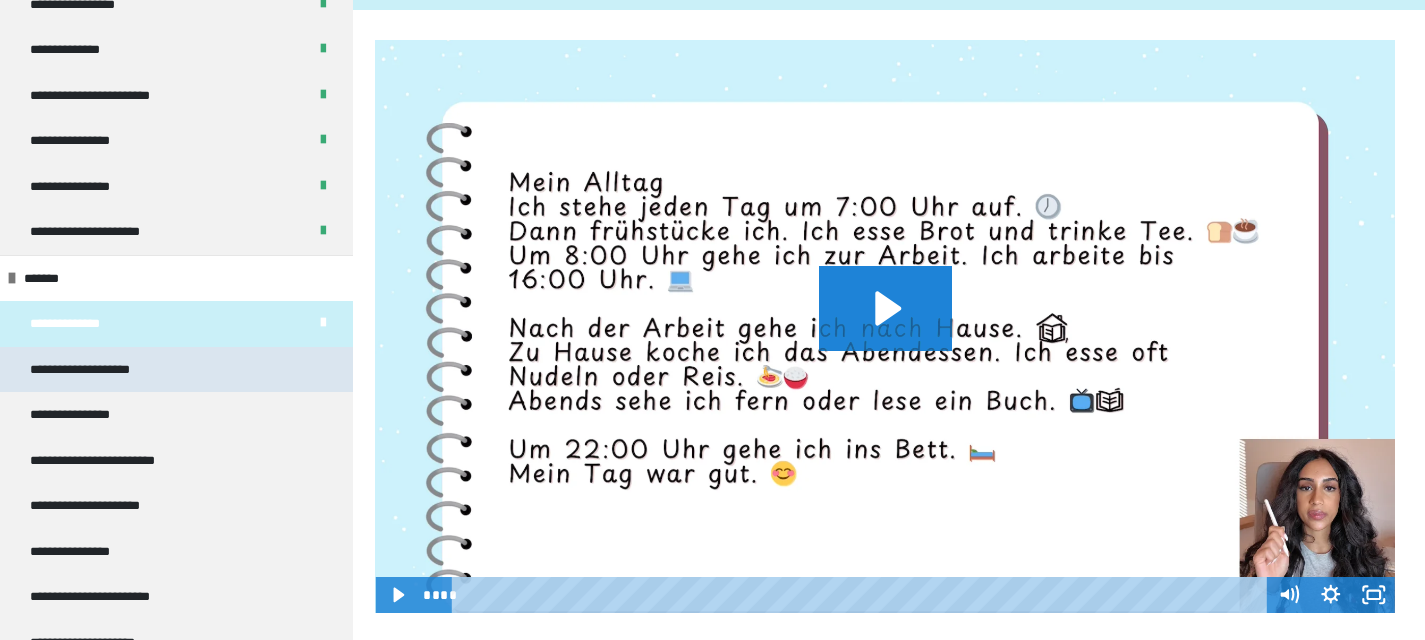 click on "**********" at bounding box center [98, 370] 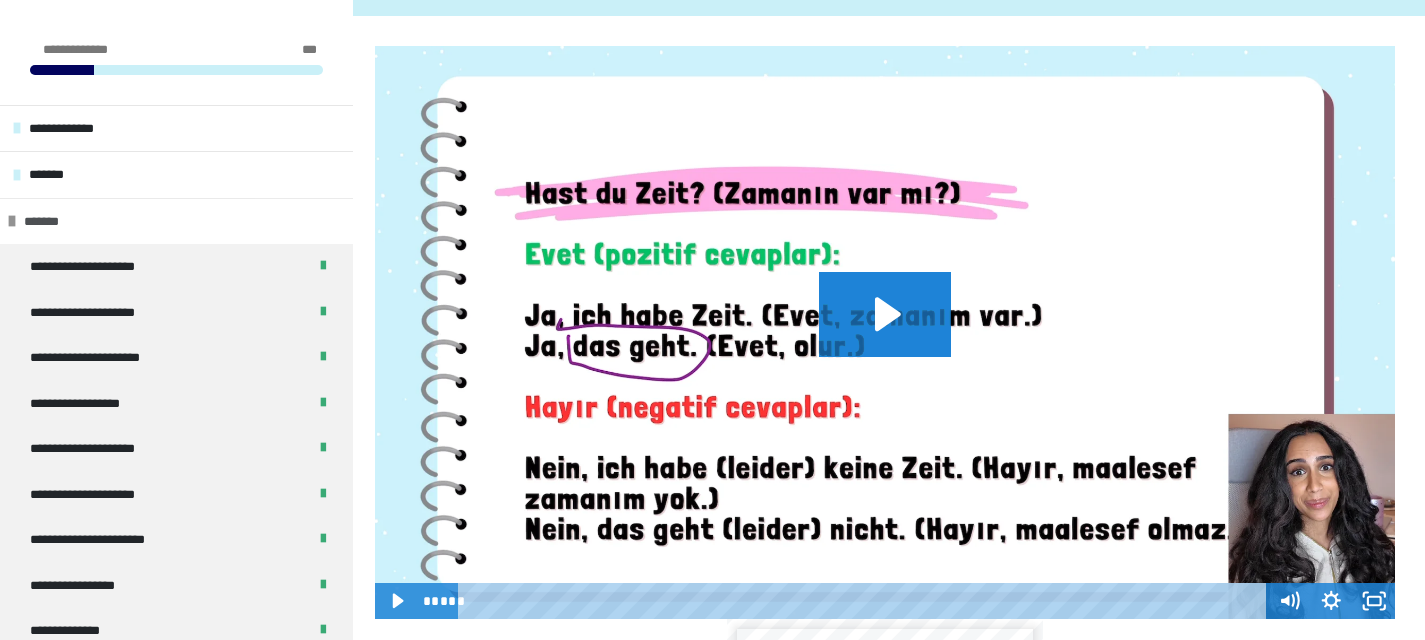 click on "*******" at bounding box center (51, 222) 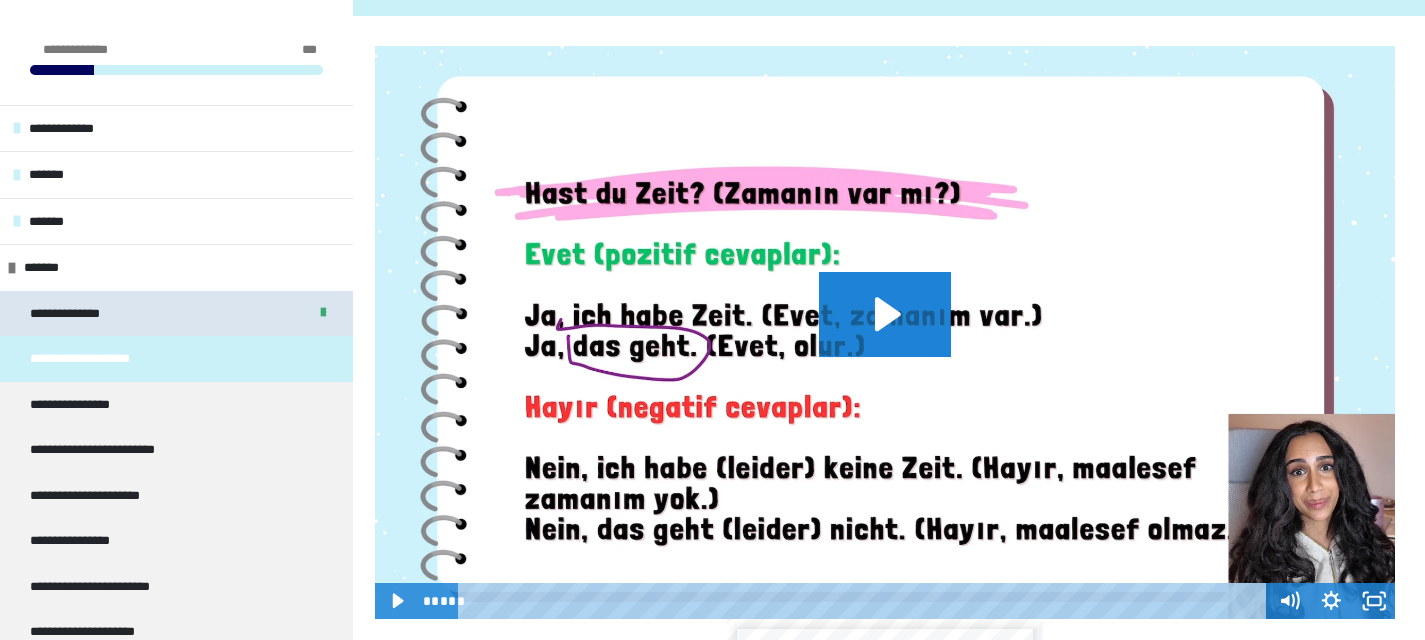 click on "**********" at bounding box center [176, 314] 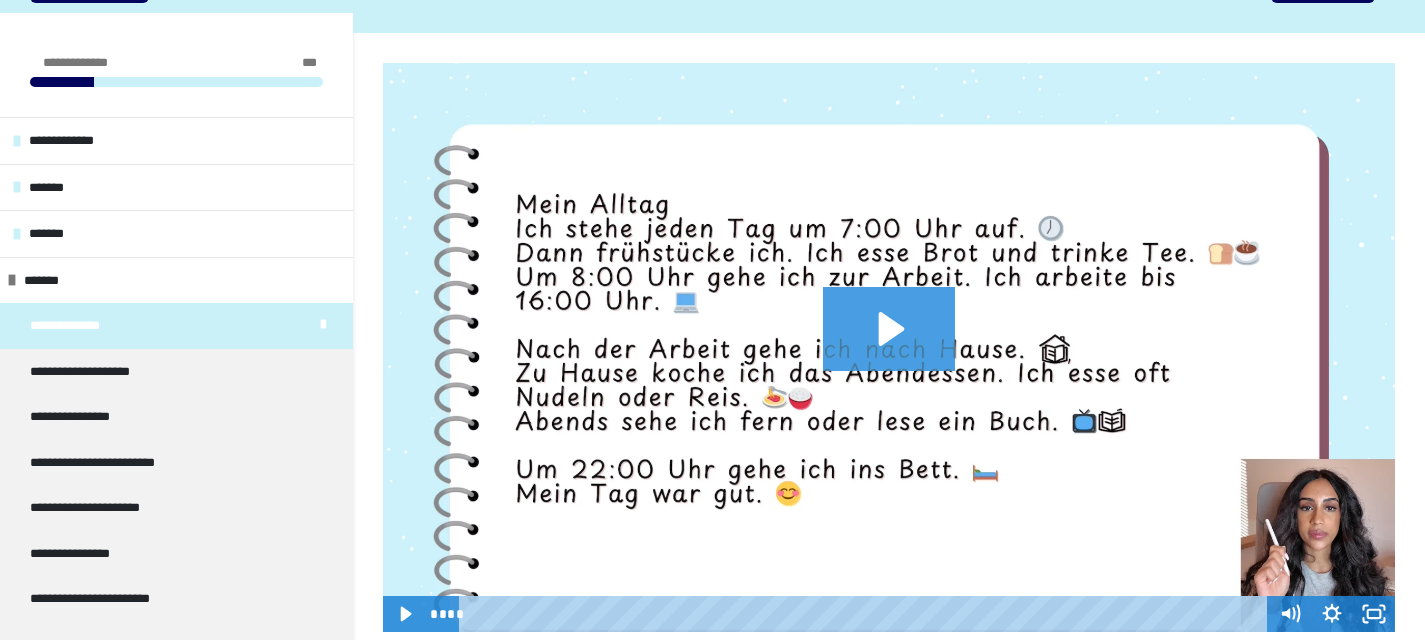 click 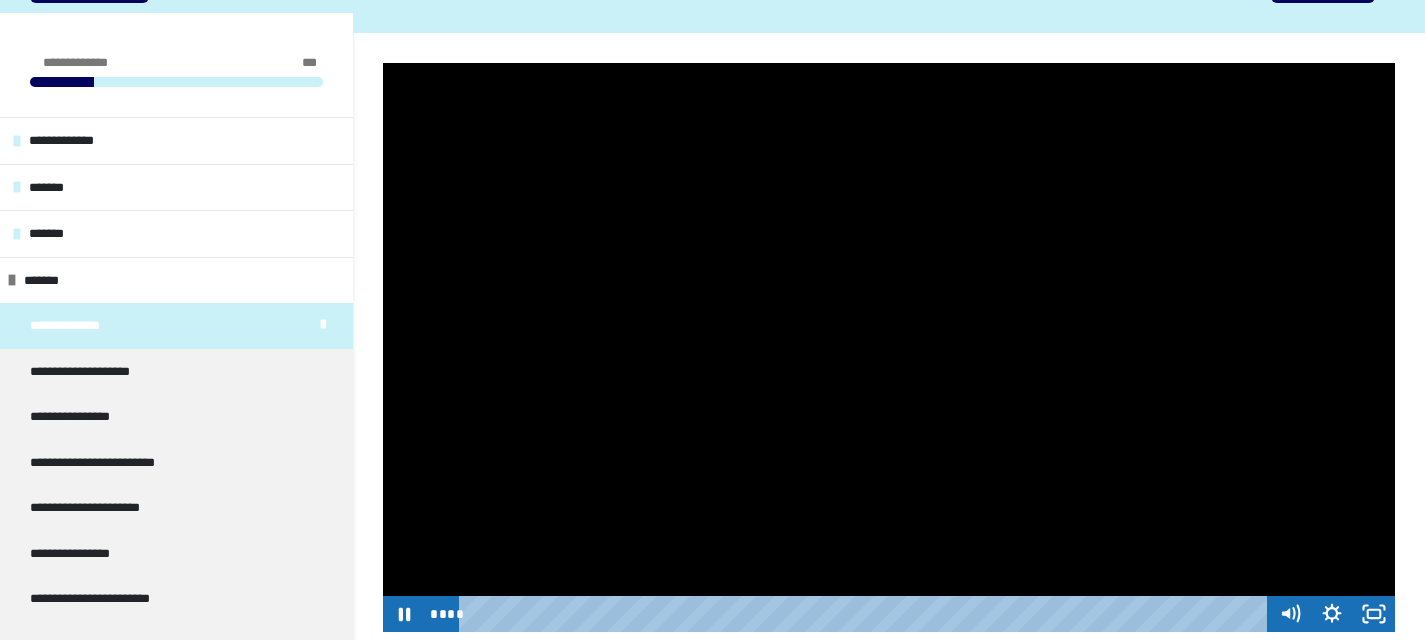 click at bounding box center [889, 347] 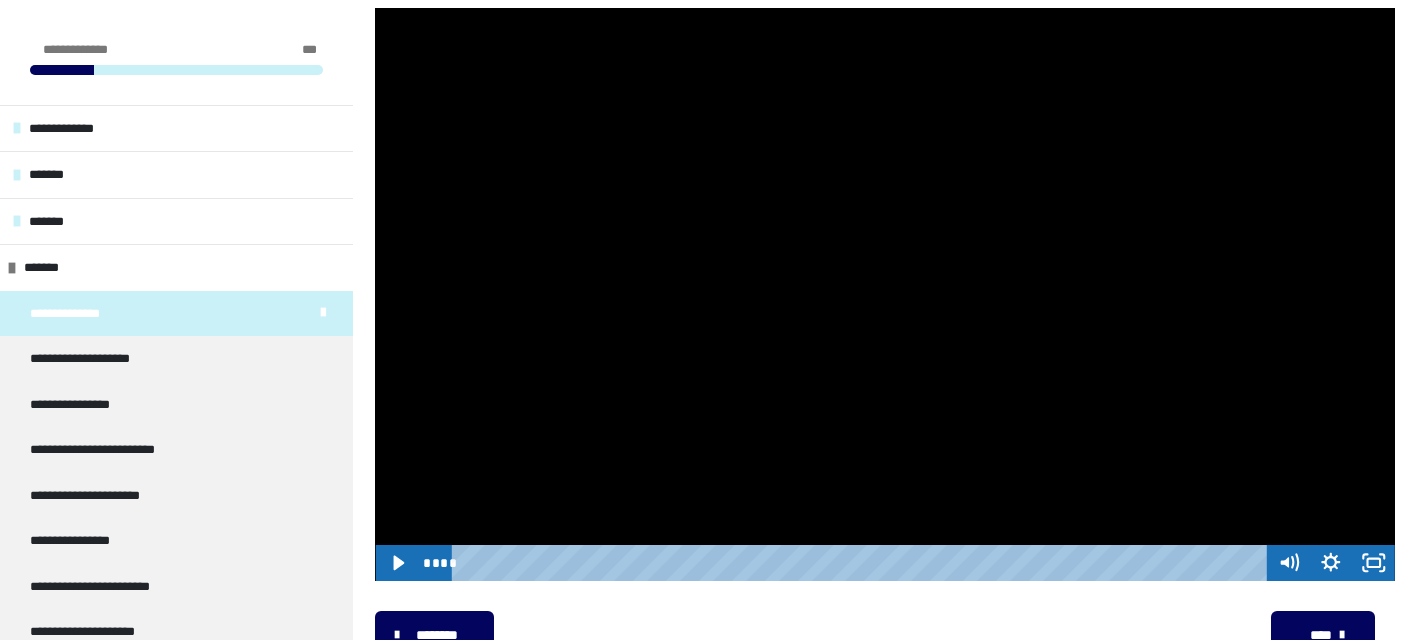 scroll, scrollTop: 314, scrollLeft: 0, axis: vertical 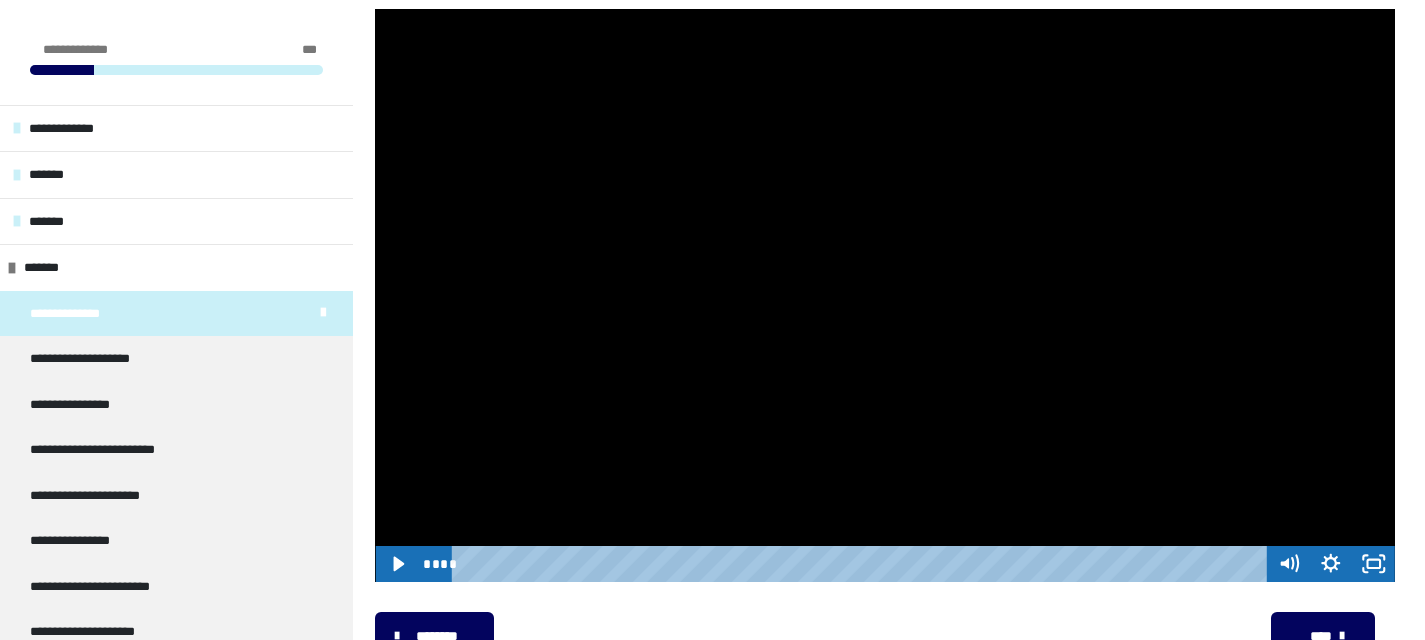 click at bounding box center [885, 296] 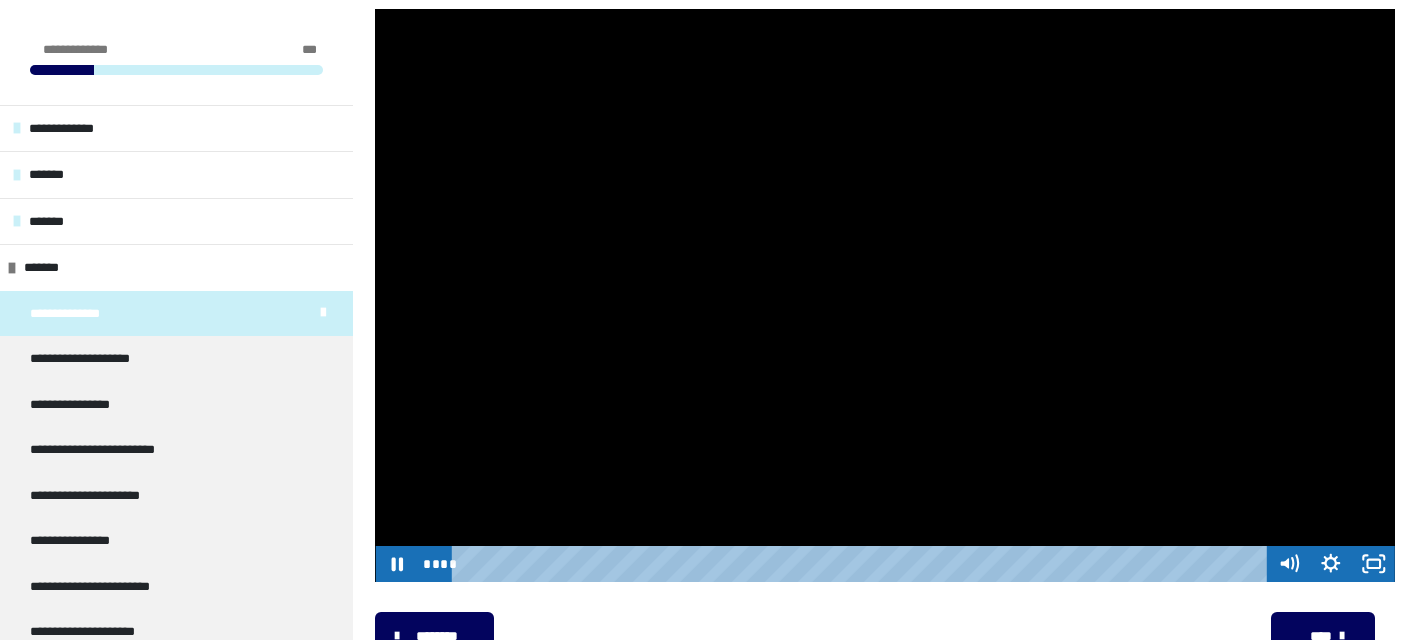 click at bounding box center (885, 296) 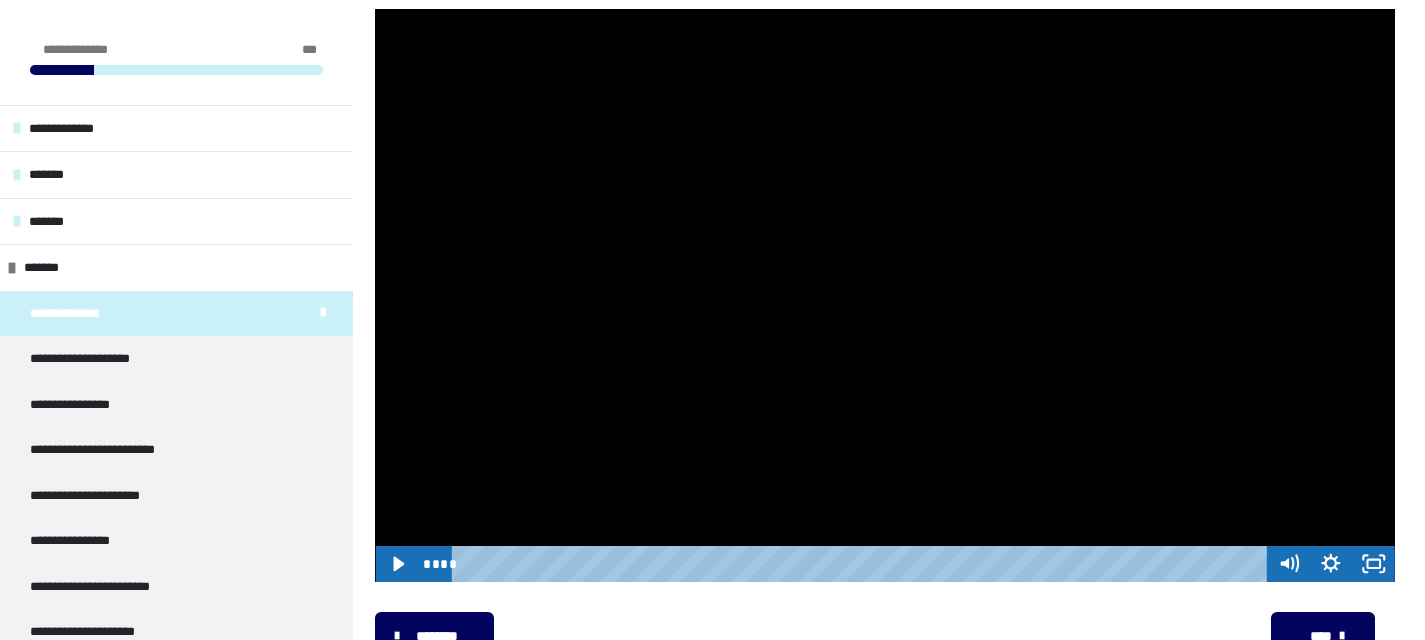 click at bounding box center (885, 296) 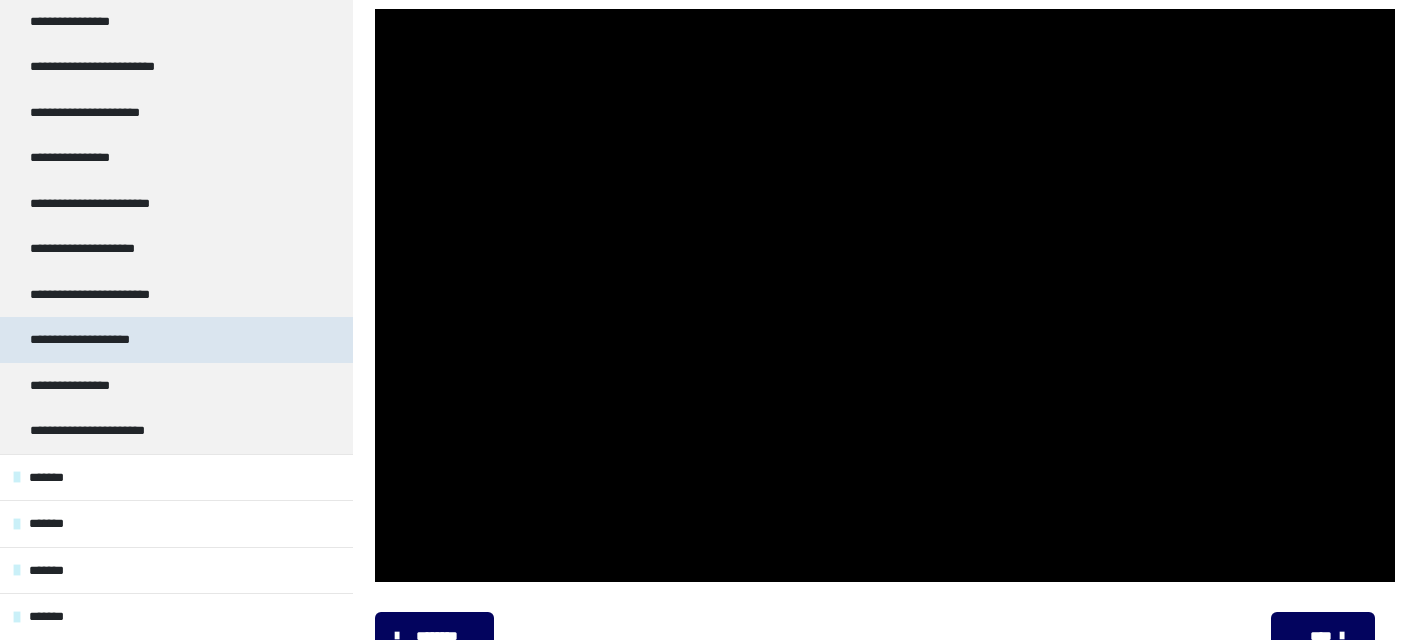 scroll, scrollTop: 470, scrollLeft: 0, axis: vertical 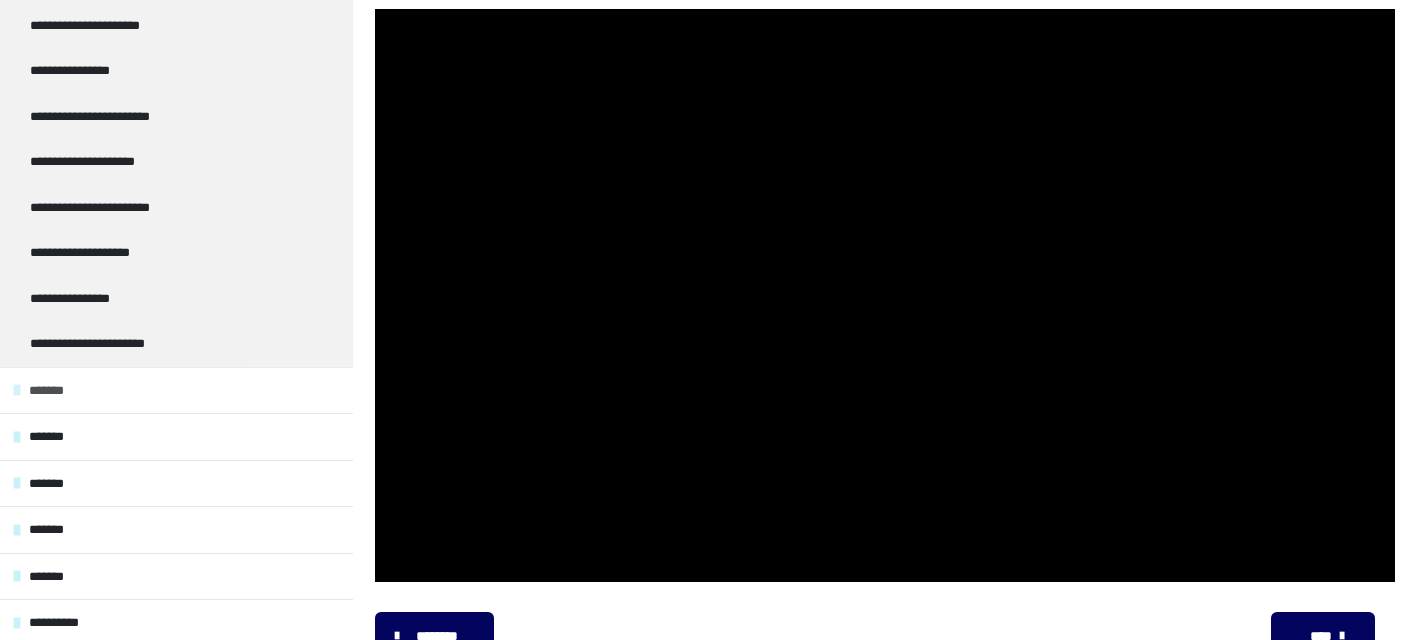 click on "*******" at bounding box center [176, 390] 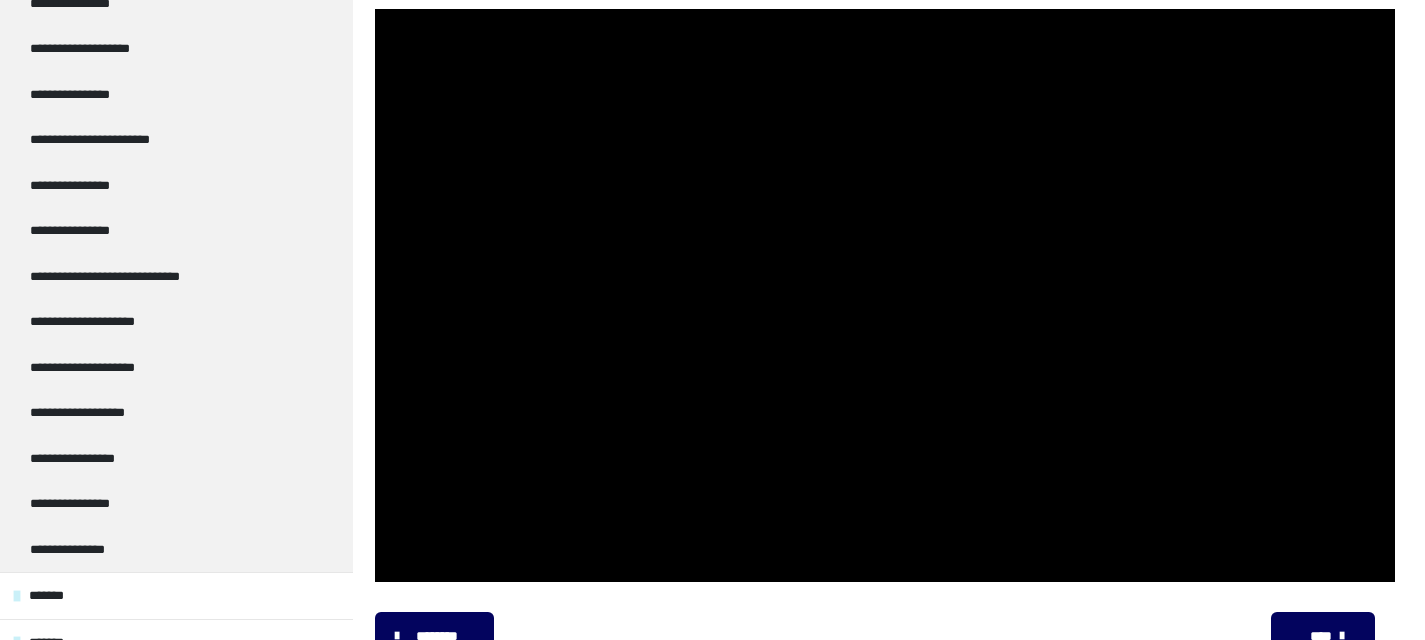 scroll, scrollTop: 1107, scrollLeft: 0, axis: vertical 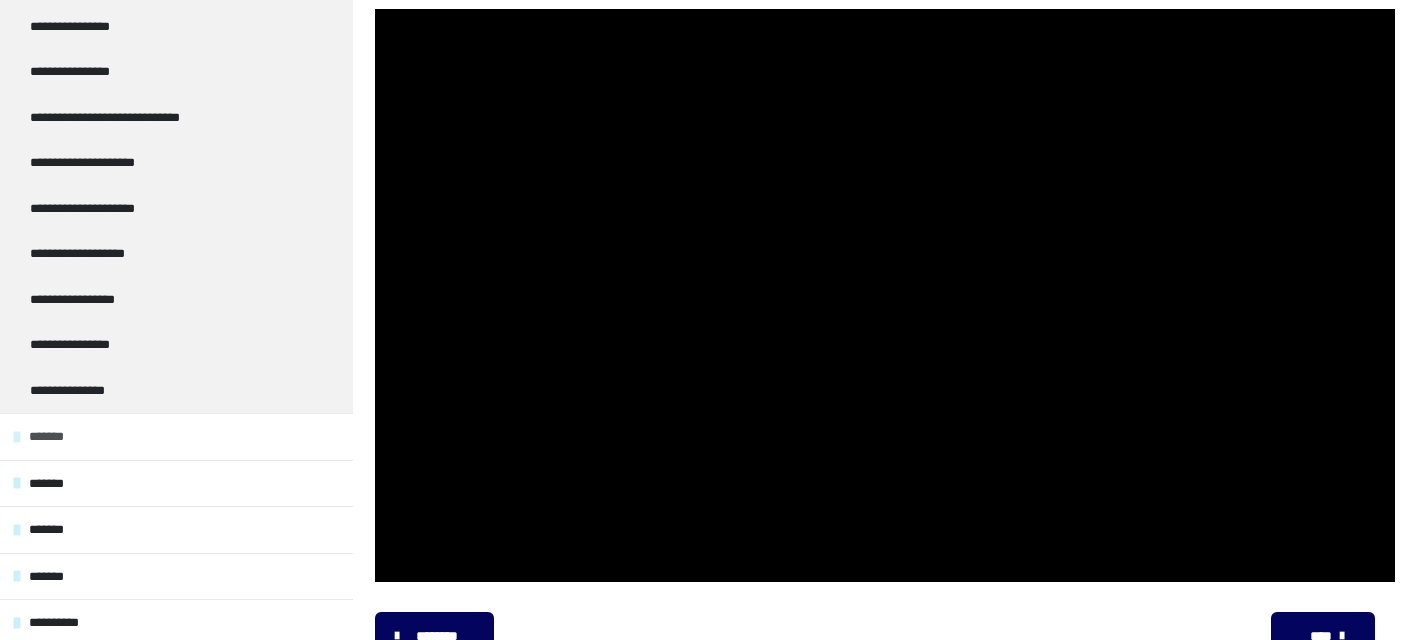 click on "*******" at bounding box center (176, 436) 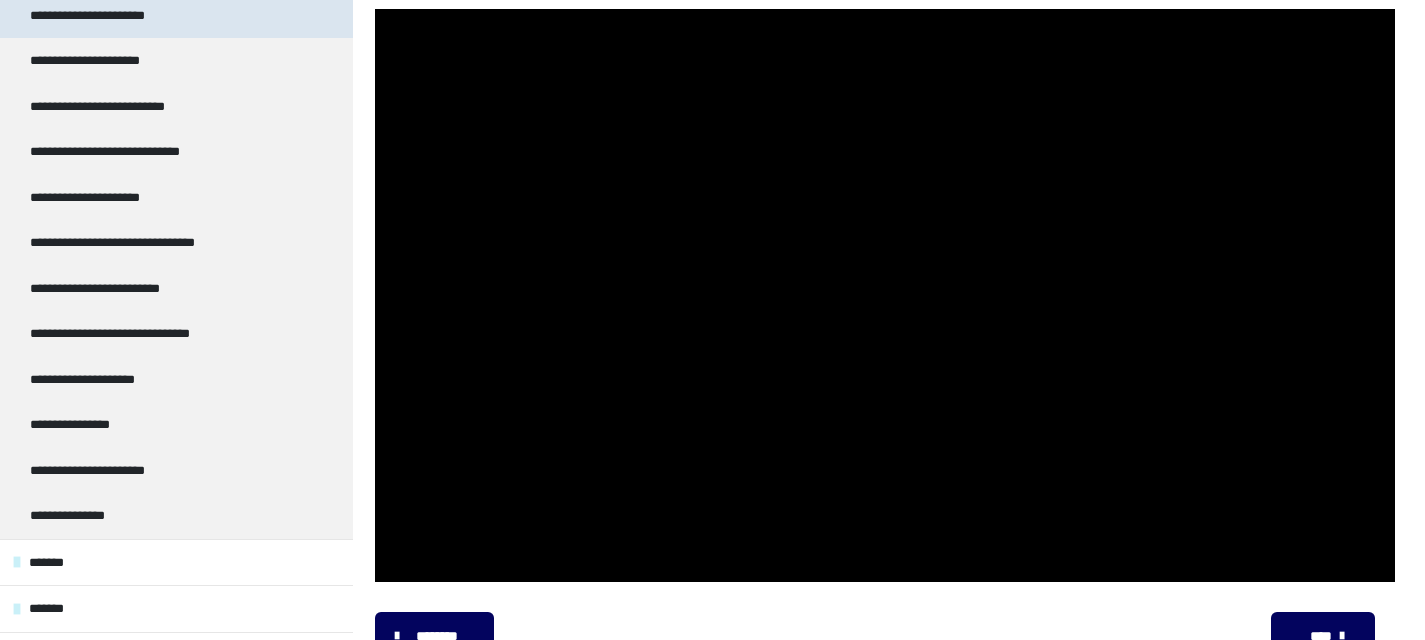 scroll, scrollTop: 1848, scrollLeft: 0, axis: vertical 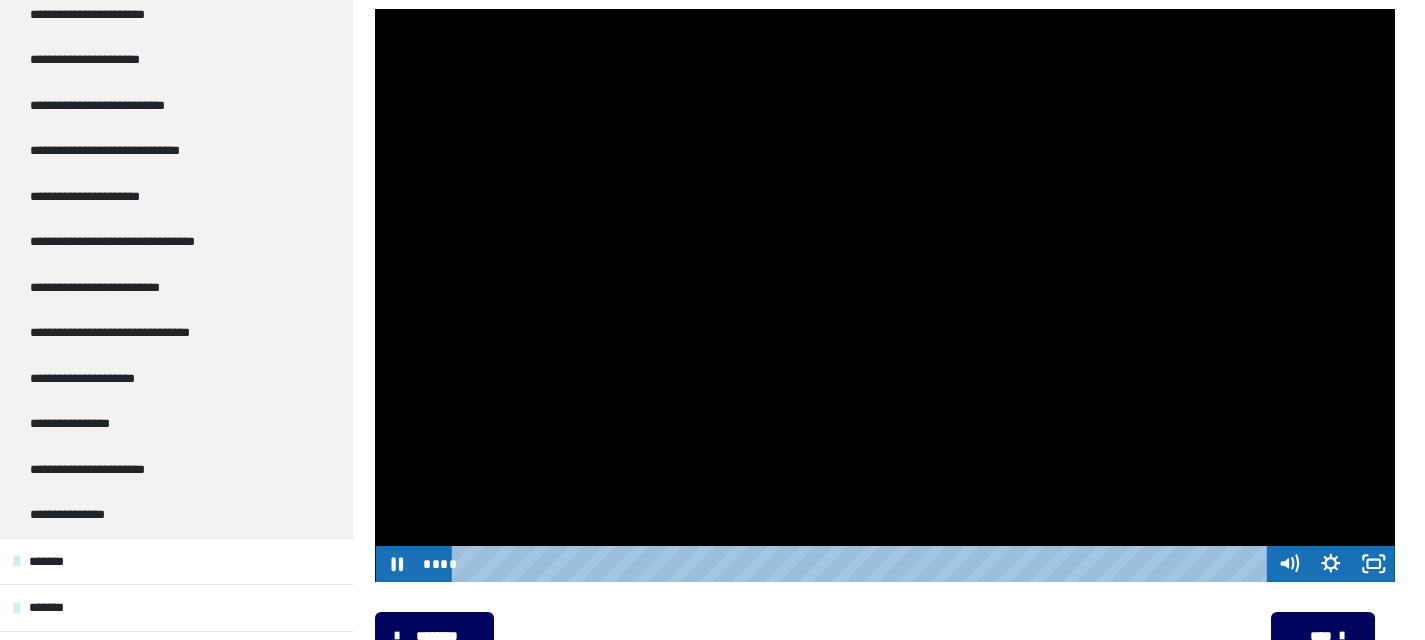 click at bounding box center (885, 296) 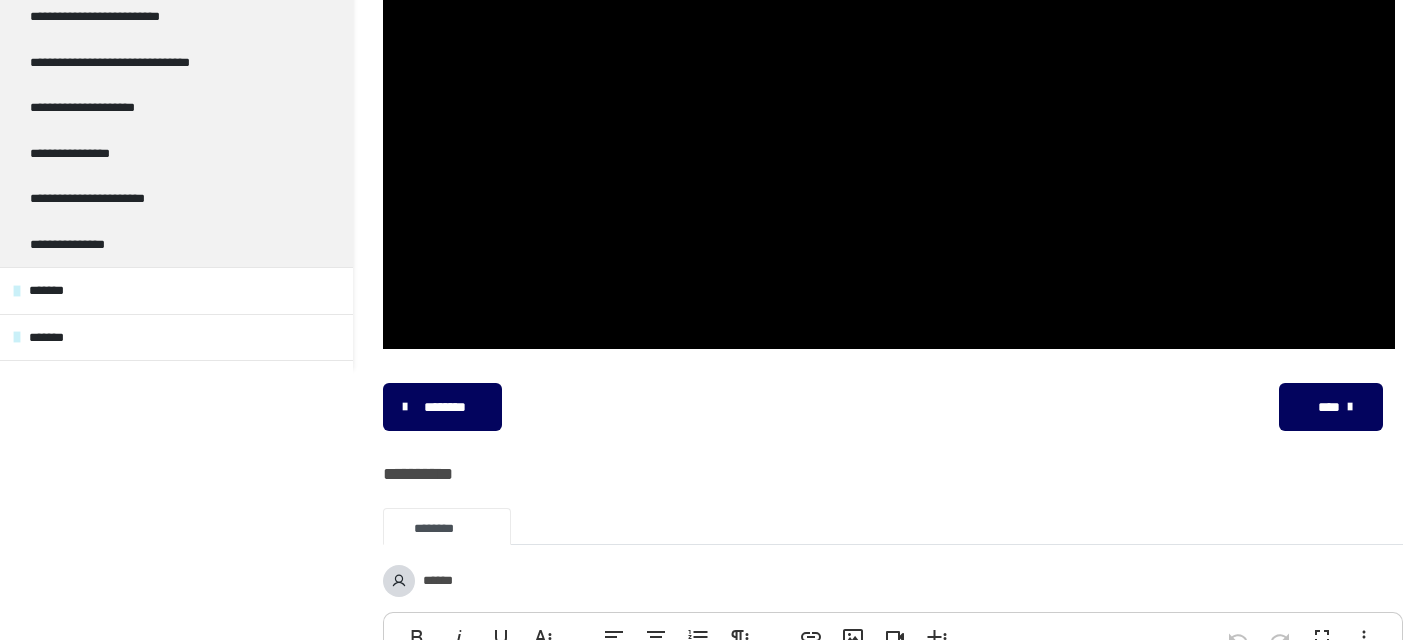 scroll, scrollTop: 173, scrollLeft: 0, axis: vertical 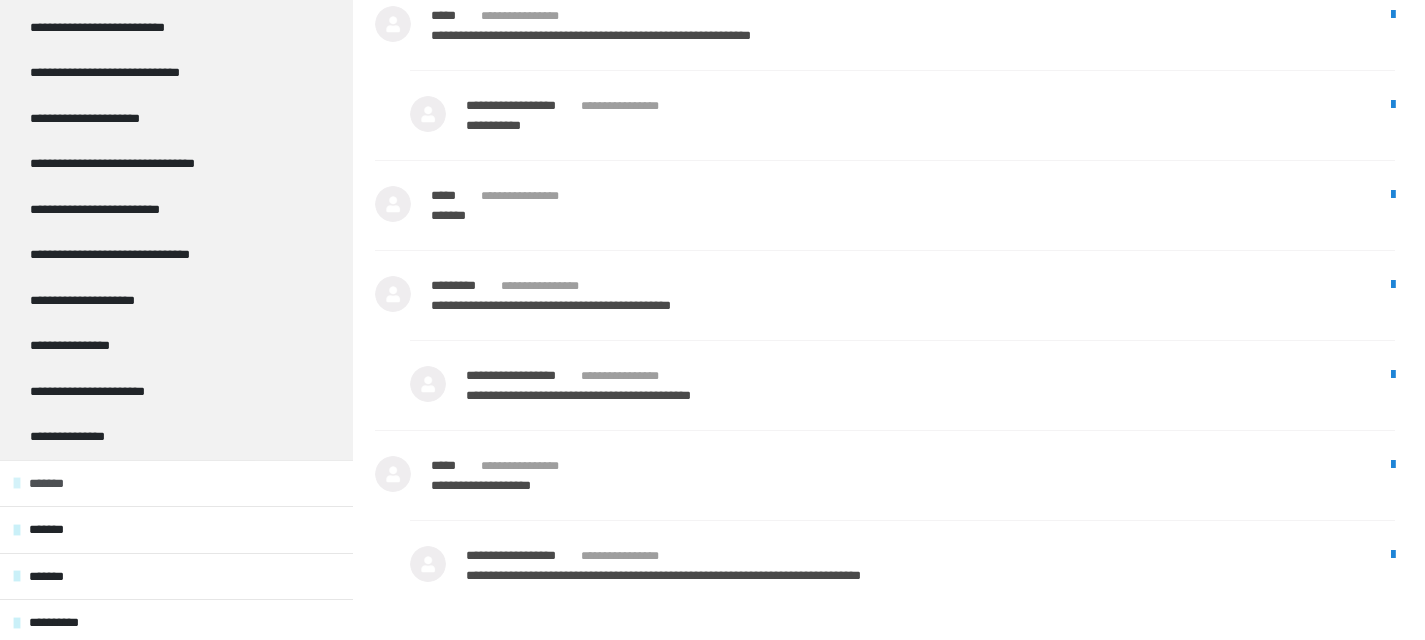 click on "*******" at bounding box center (176, 483) 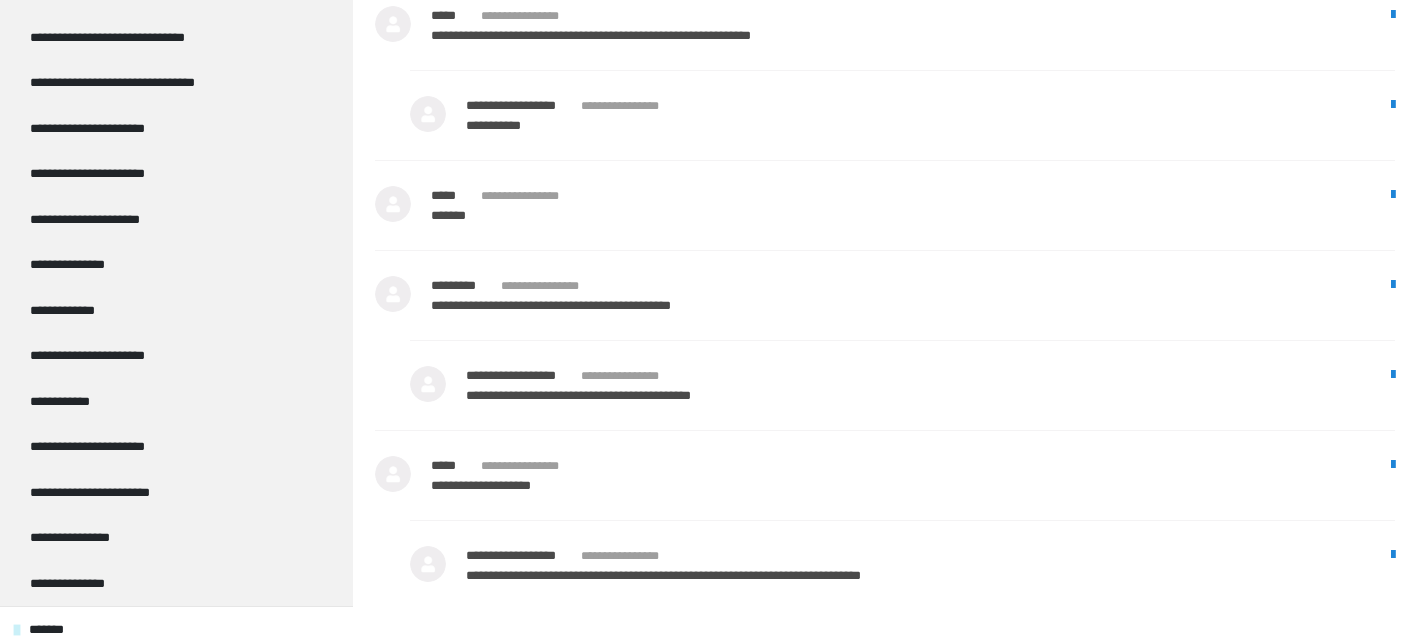 scroll, scrollTop: 2836, scrollLeft: 0, axis: vertical 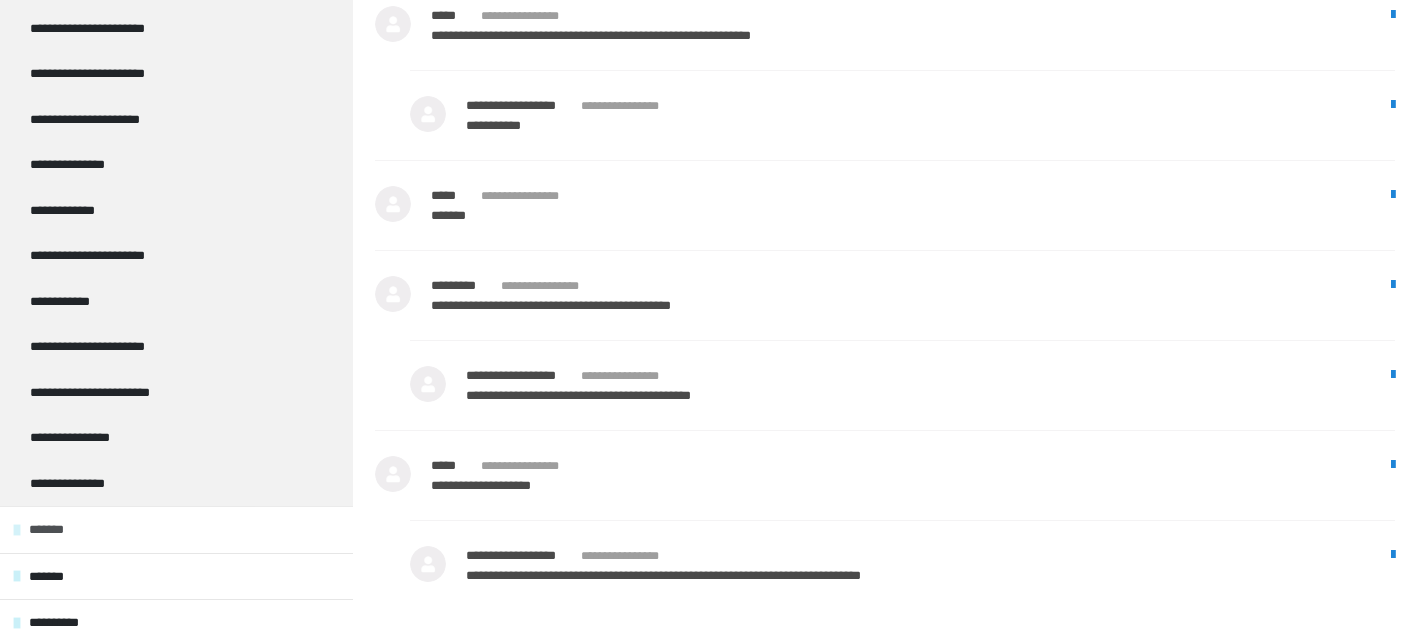 click on "*******" at bounding box center [176, 529] 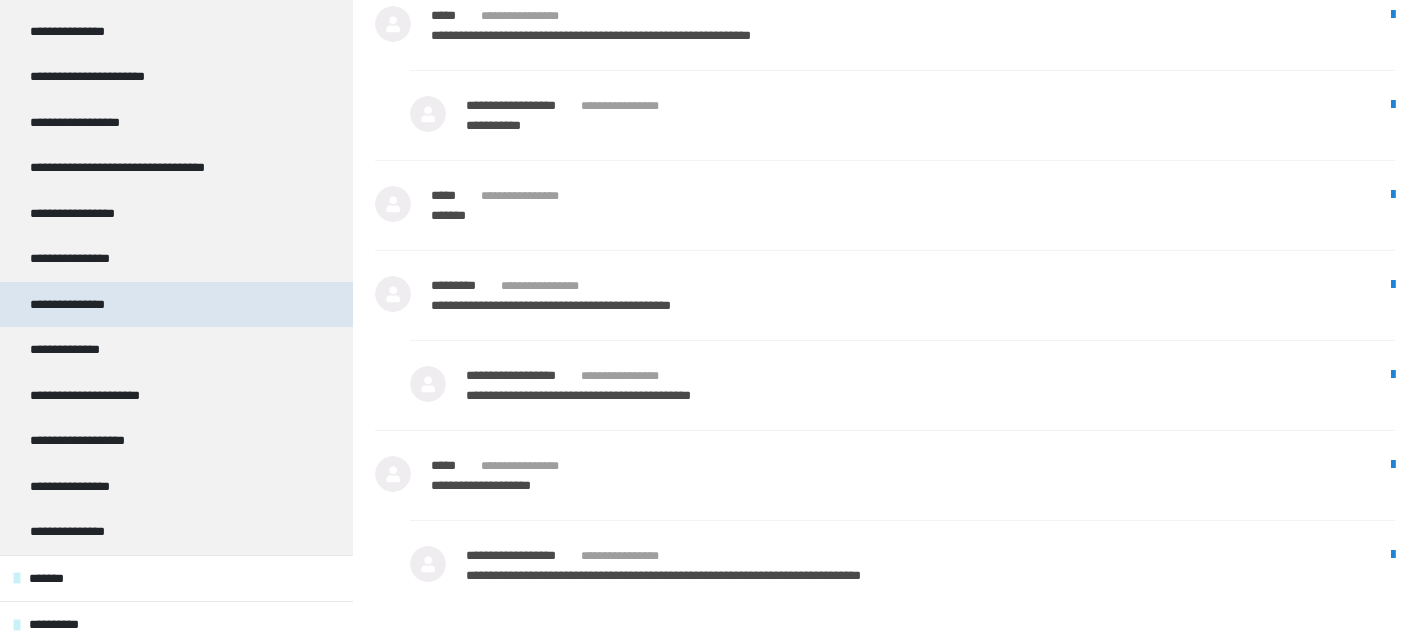 scroll, scrollTop: 3746, scrollLeft: 0, axis: vertical 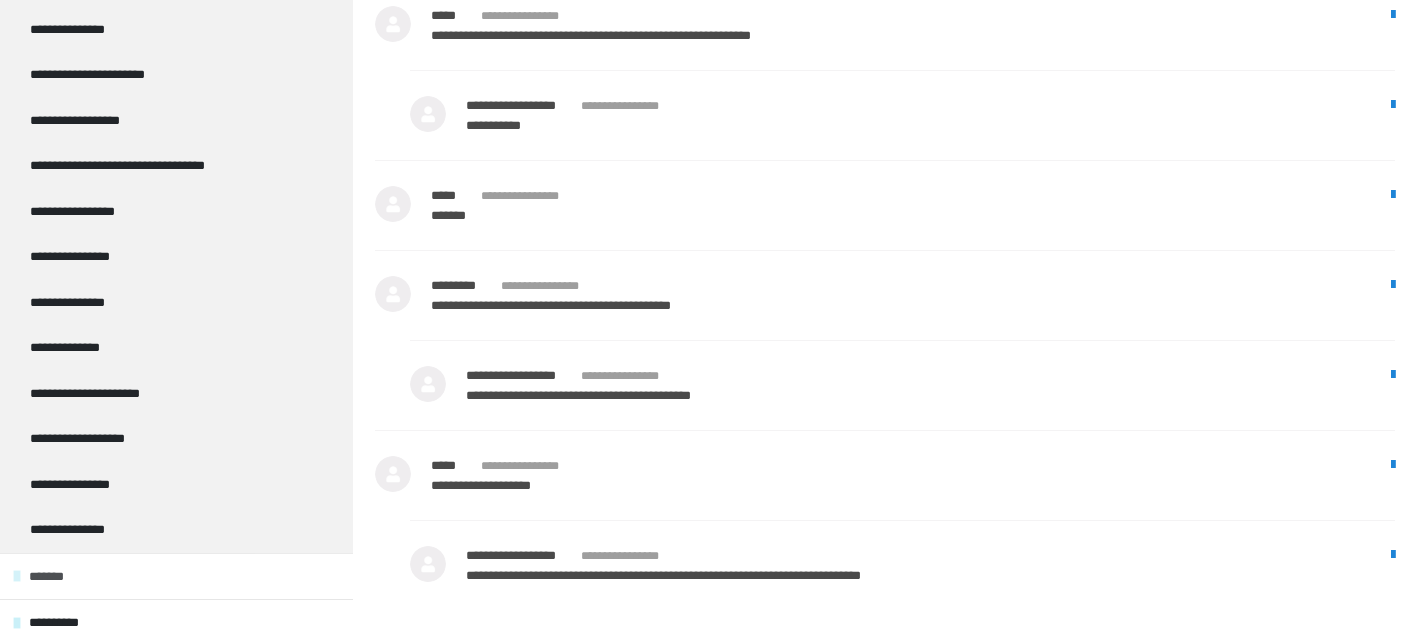 click on "*******" at bounding box center (176, 576) 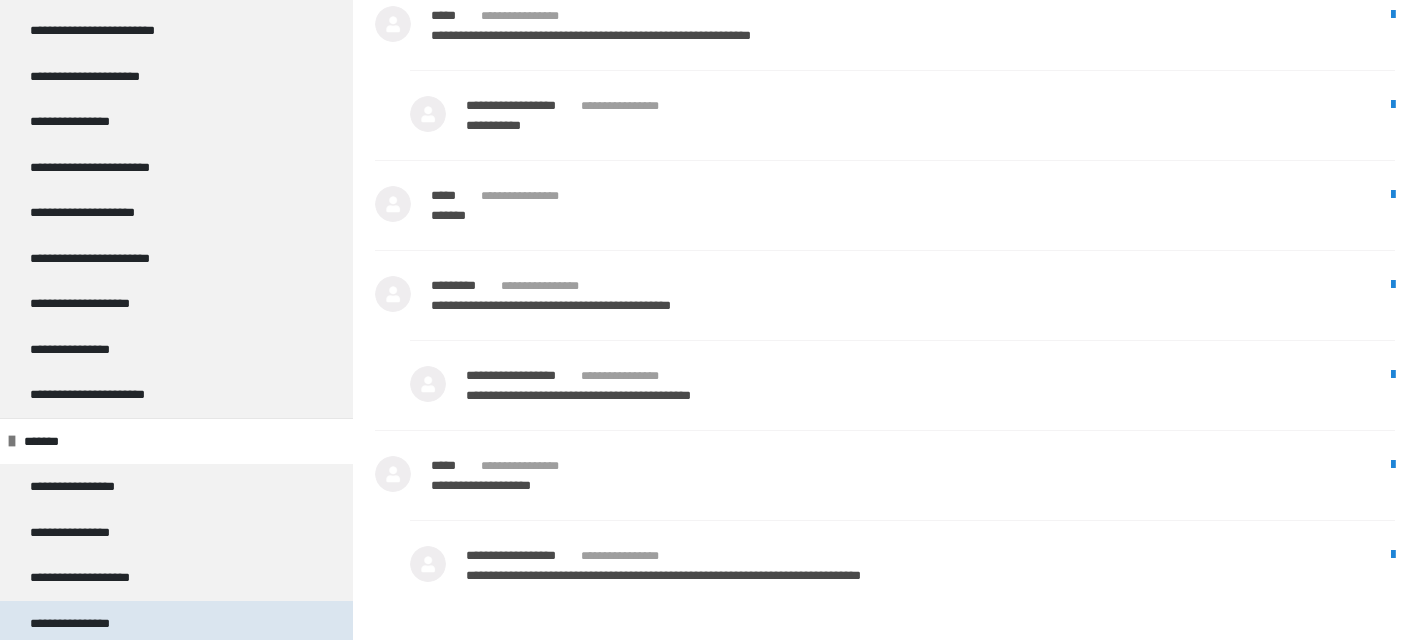 scroll, scrollTop: 408, scrollLeft: 0, axis: vertical 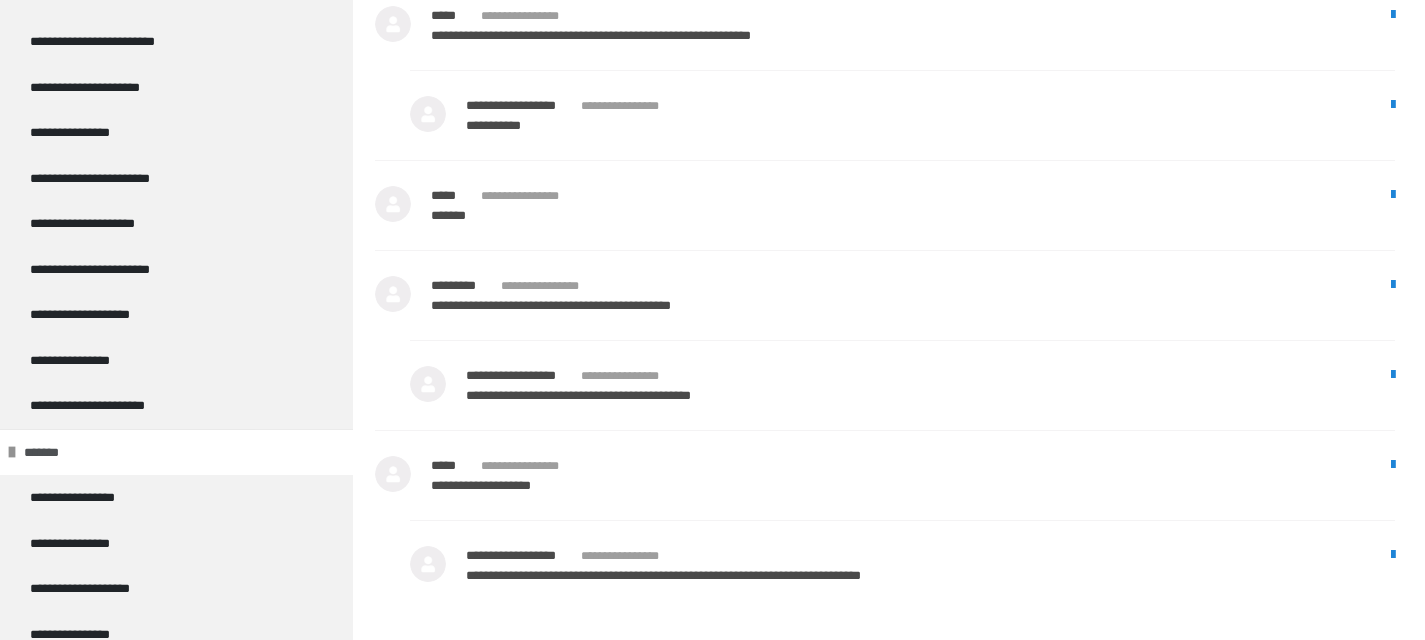 click on "*******" at bounding box center [52, 453] 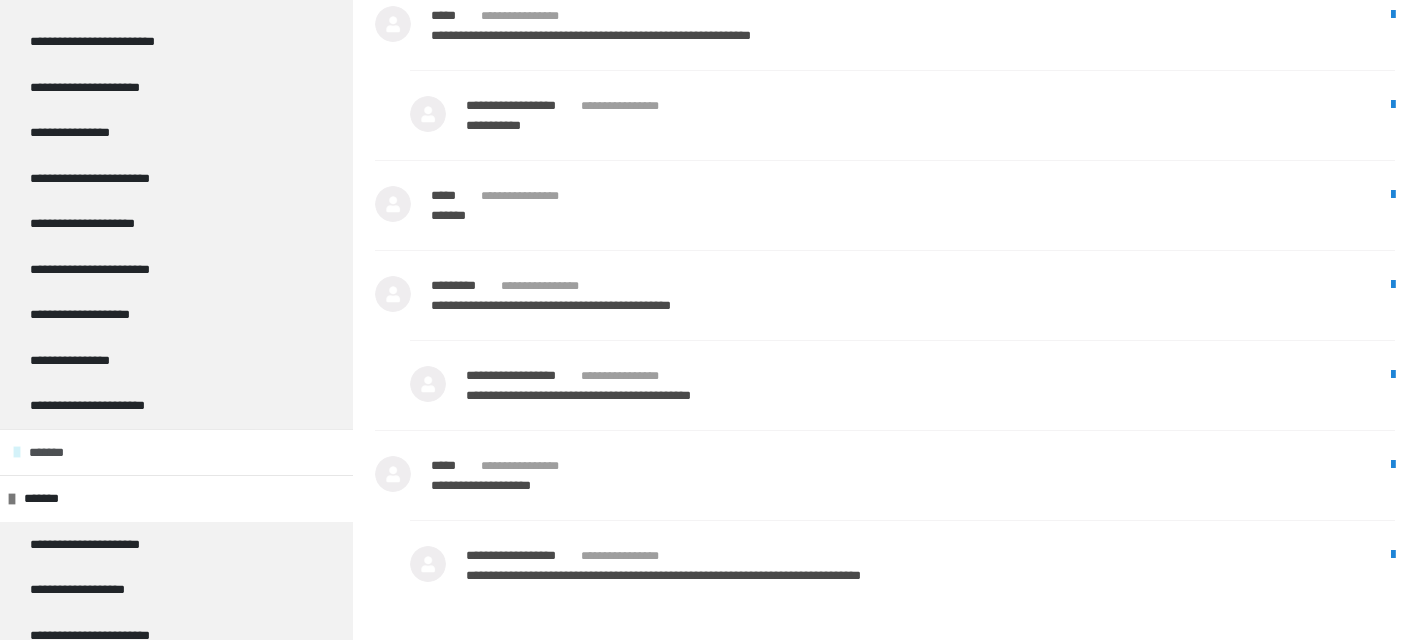 scroll, scrollTop: 698, scrollLeft: 0, axis: vertical 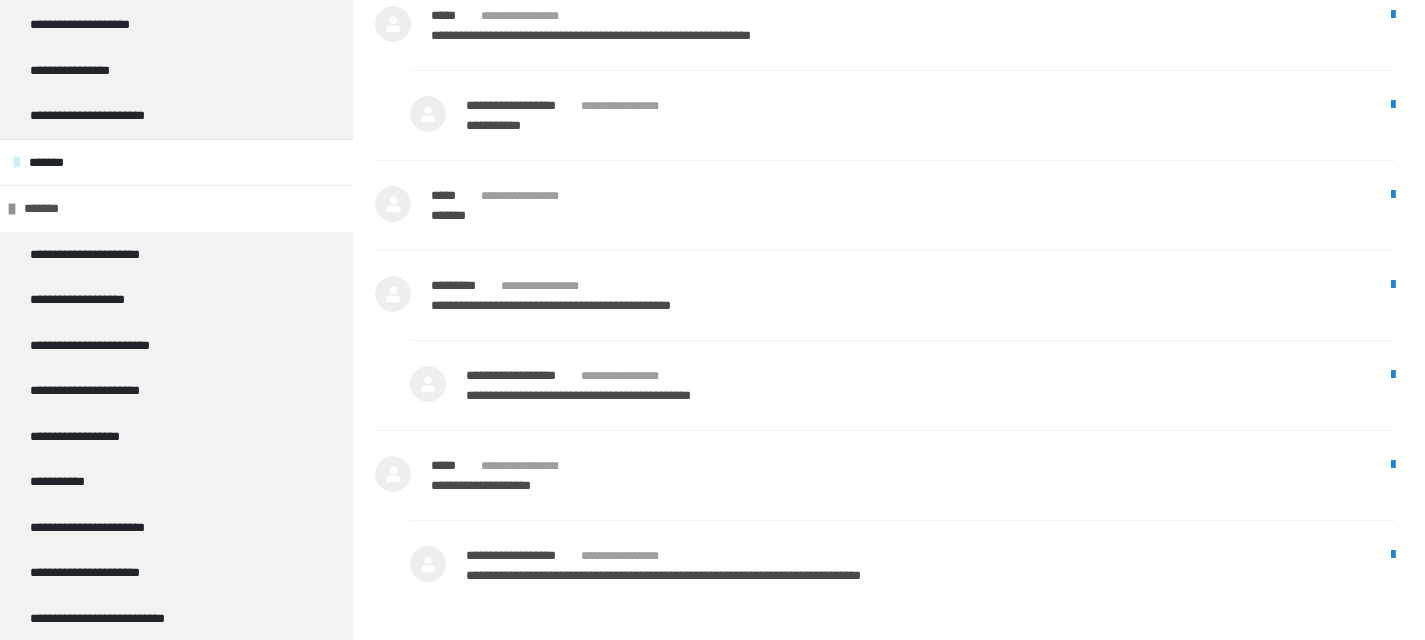 click on "*******" at bounding box center [51, 209] 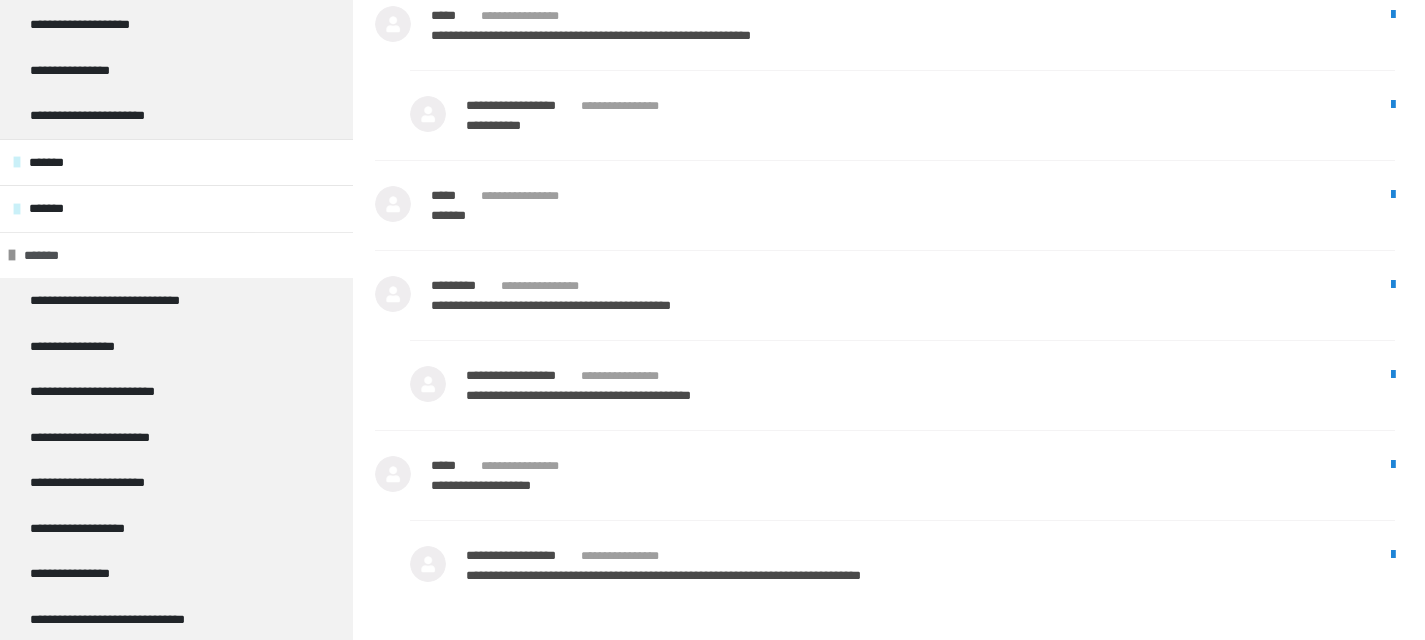 click on "*******" at bounding box center [51, 256] 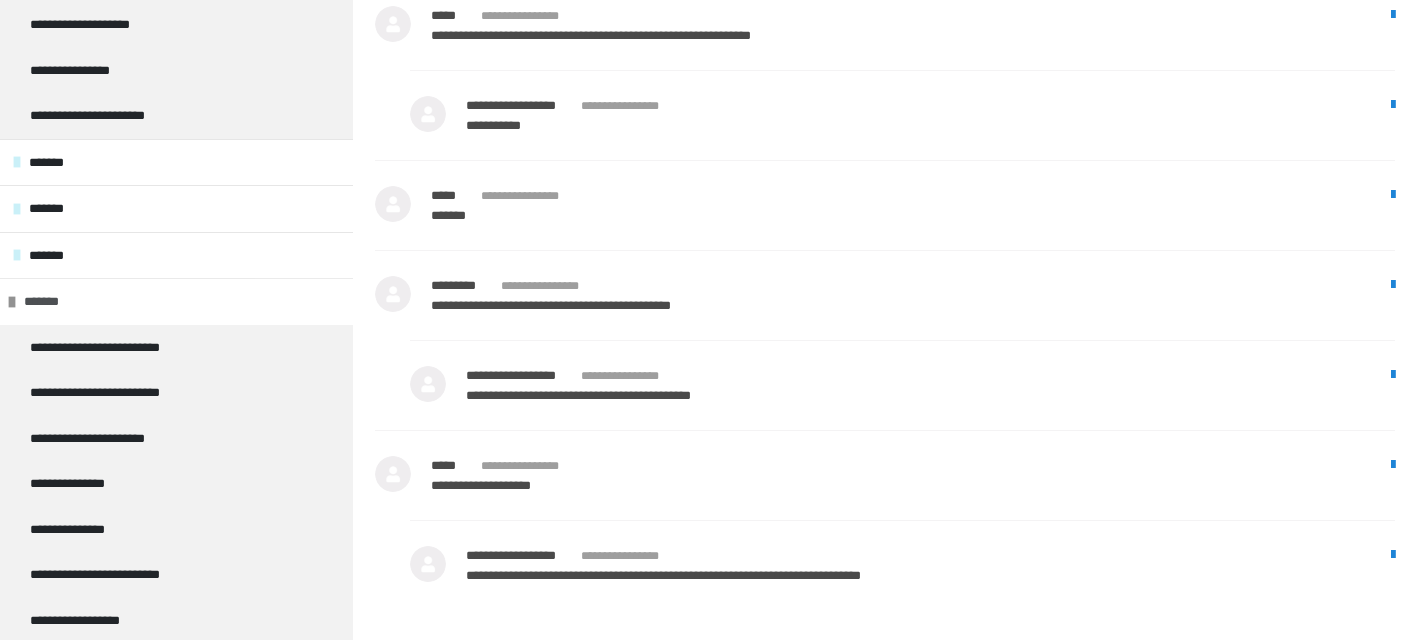 click on "*******" at bounding box center [51, 302] 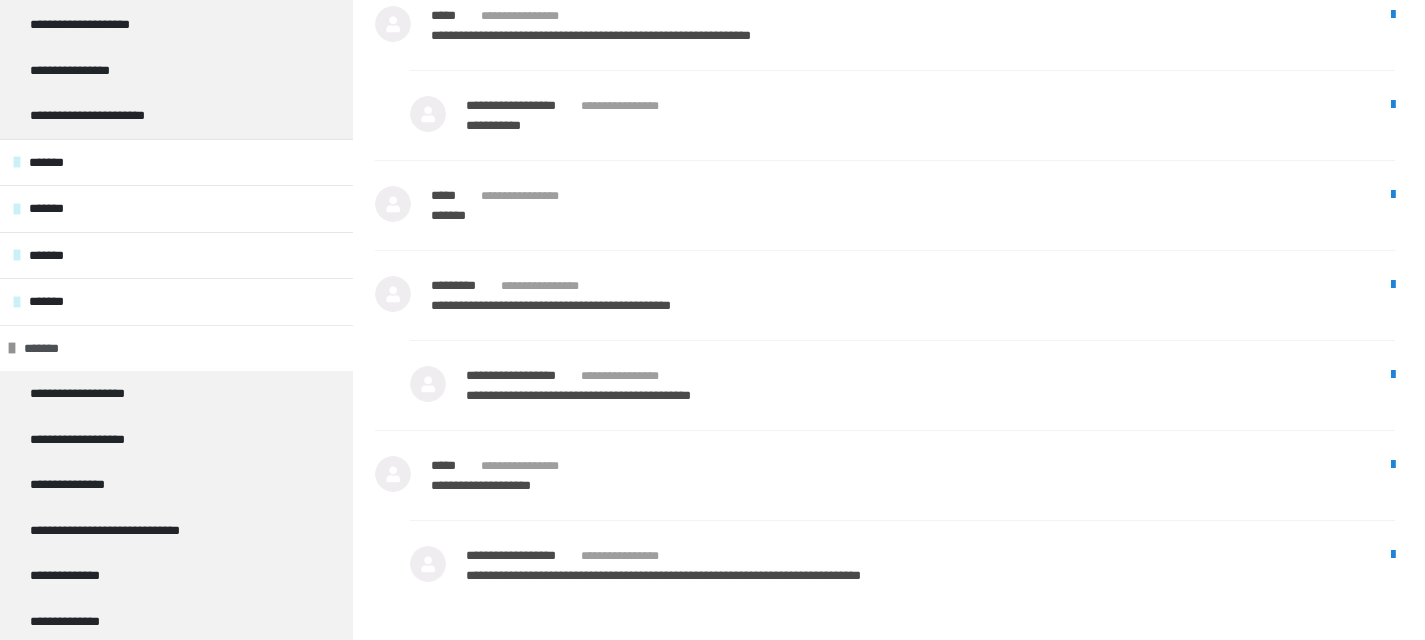 click on "*******" at bounding box center (52, 349) 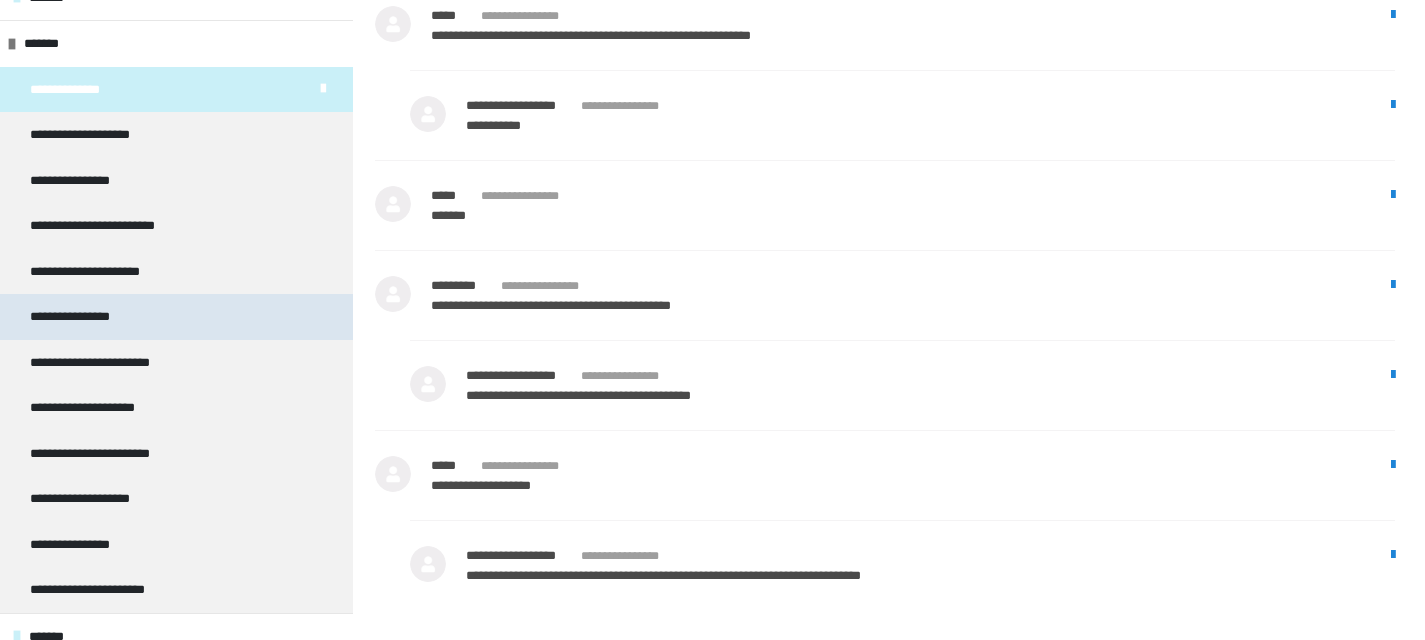 scroll, scrollTop: 0, scrollLeft: 0, axis: both 